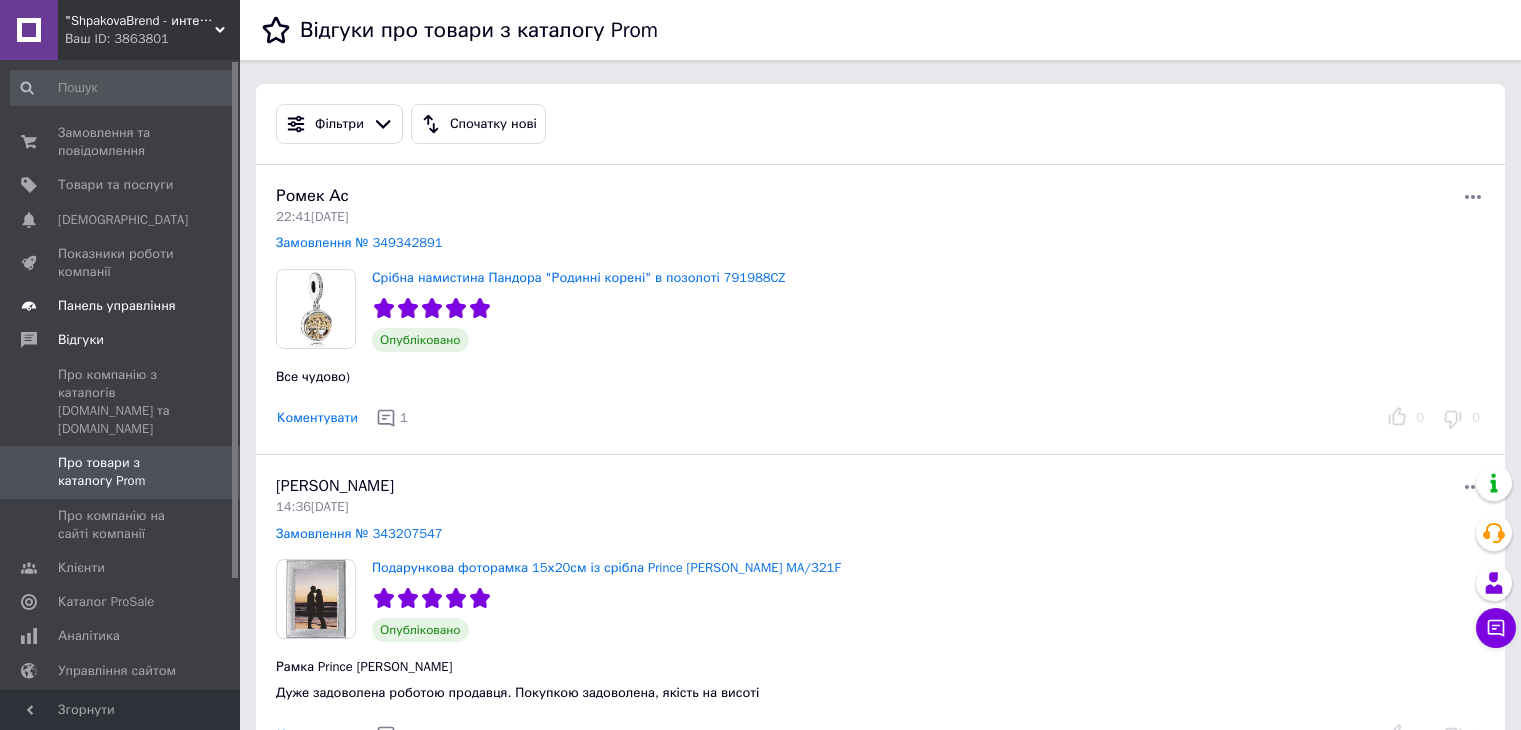 scroll, scrollTop: 0, scrollLeft: 0, axis: both 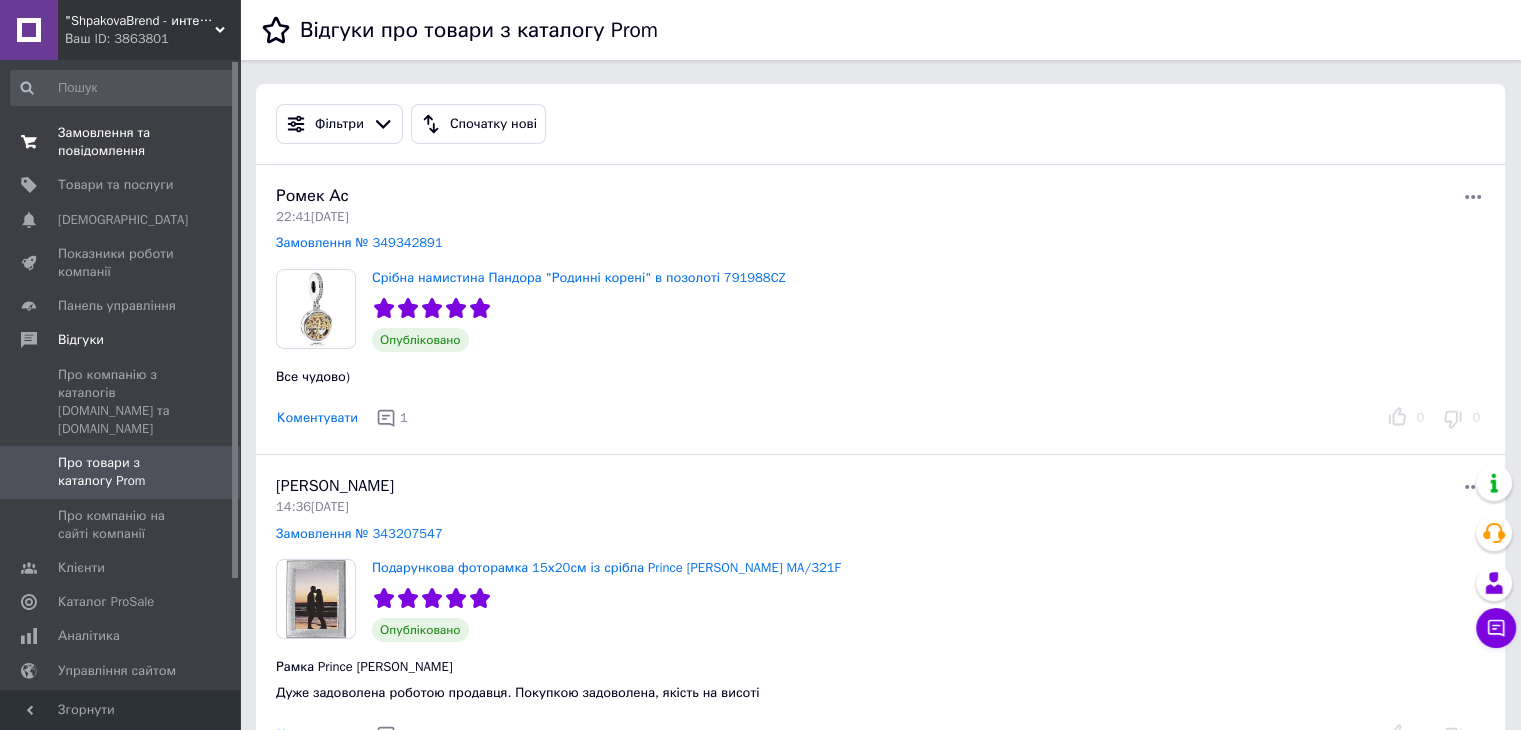click on "Замовлення та повідомлення" at bounding box center [121, 142] 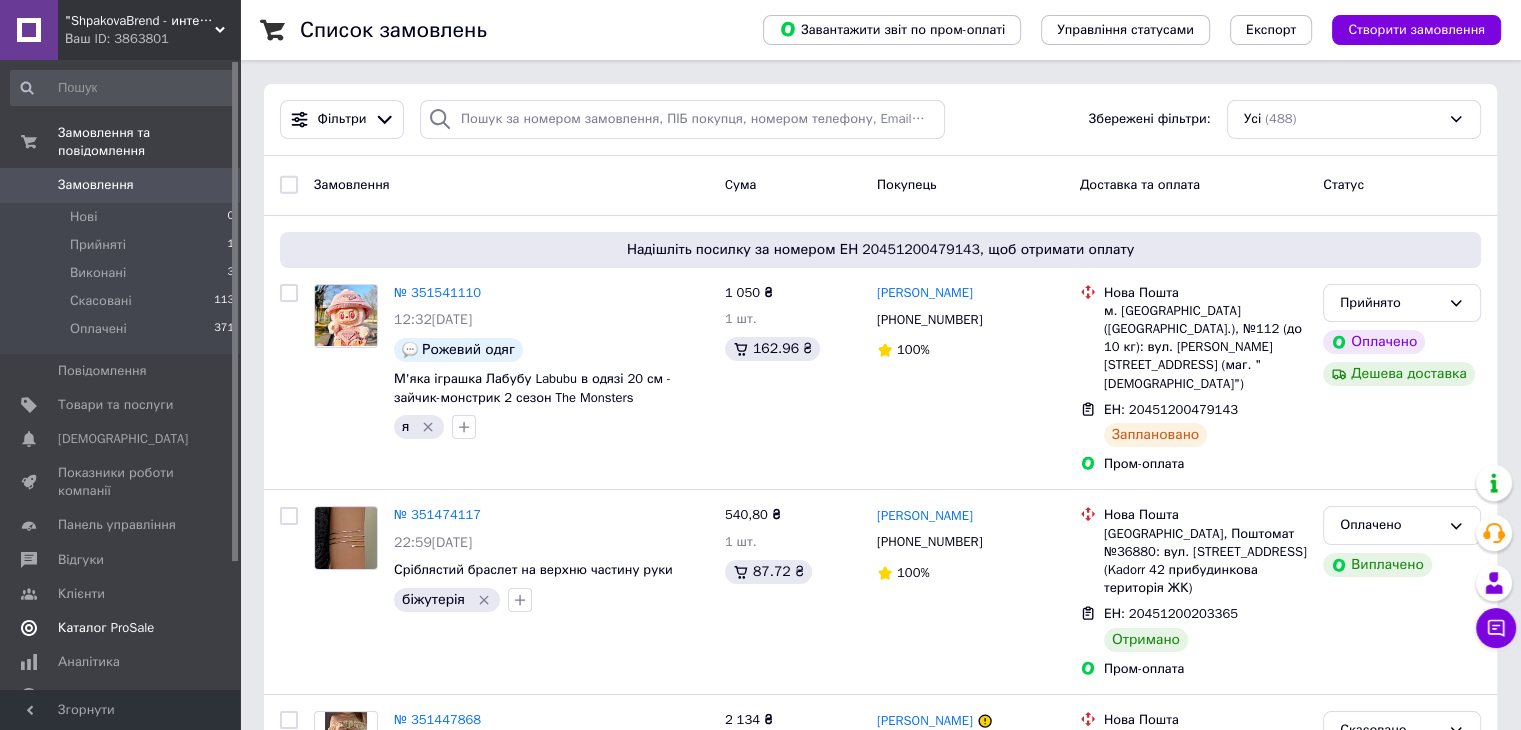click on "Каталог ProSale" at bounding box center (106, 628) 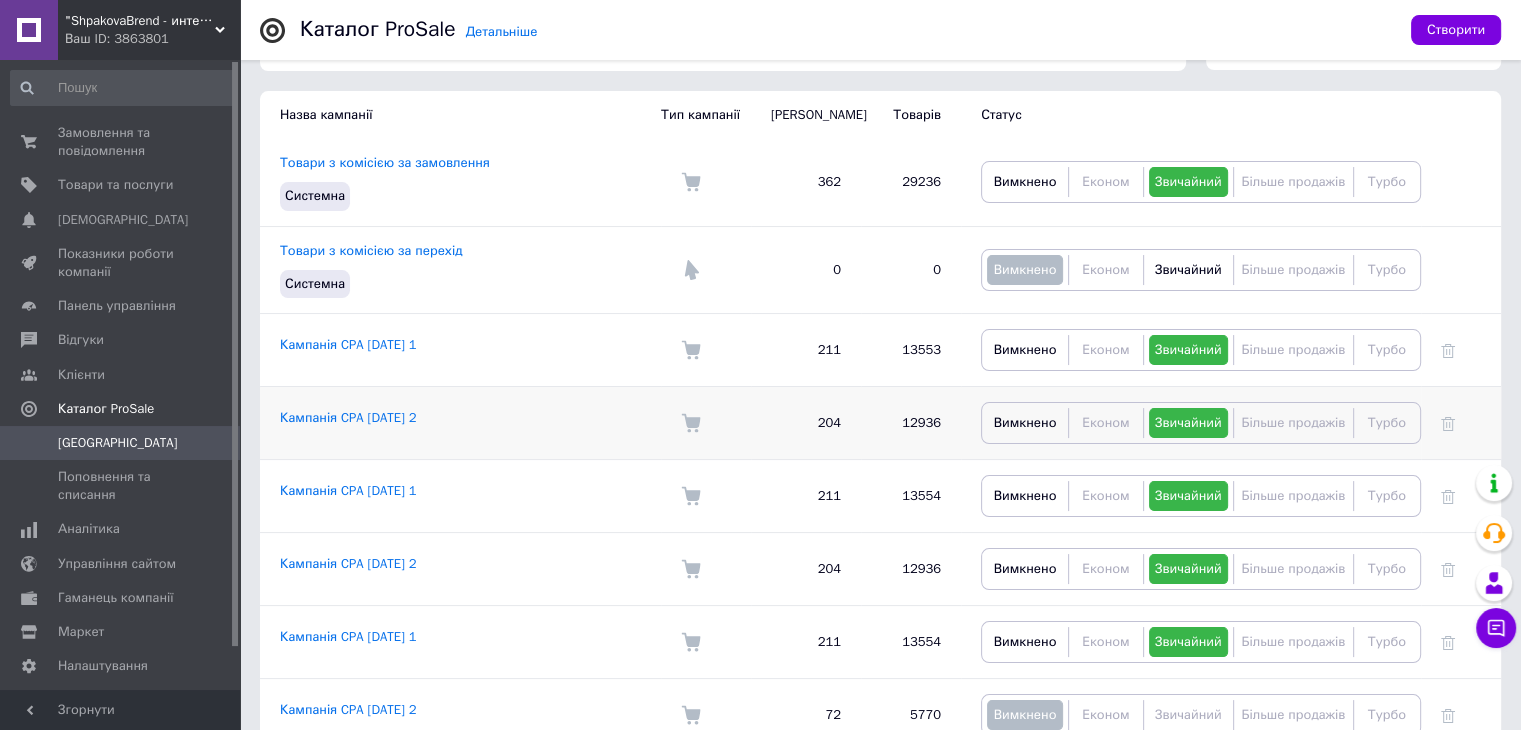 scroll, scrollTop: 192, scrollLeft: 0, axis: vertical 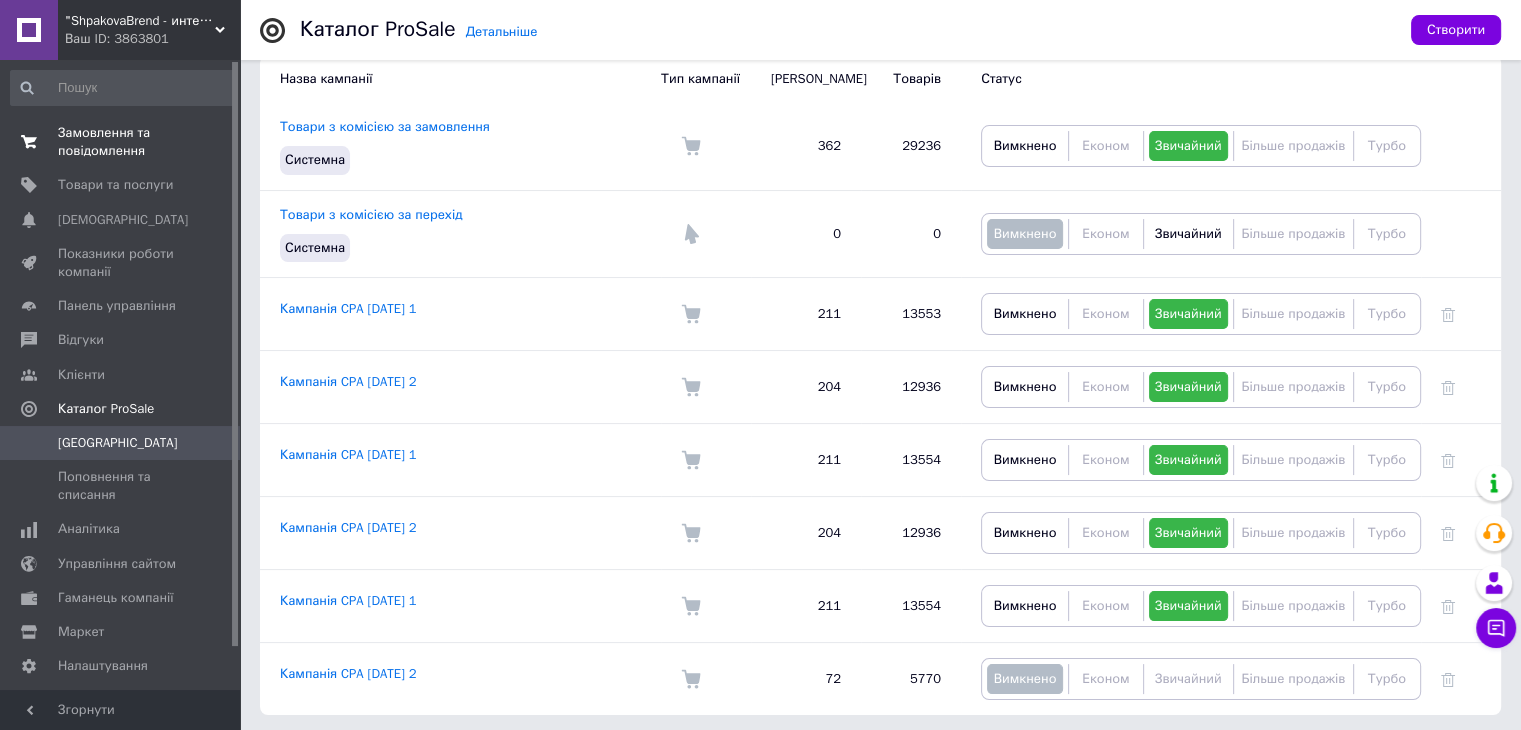 click on "Замовлення та повідомлення" at bounding box center [121, 142] 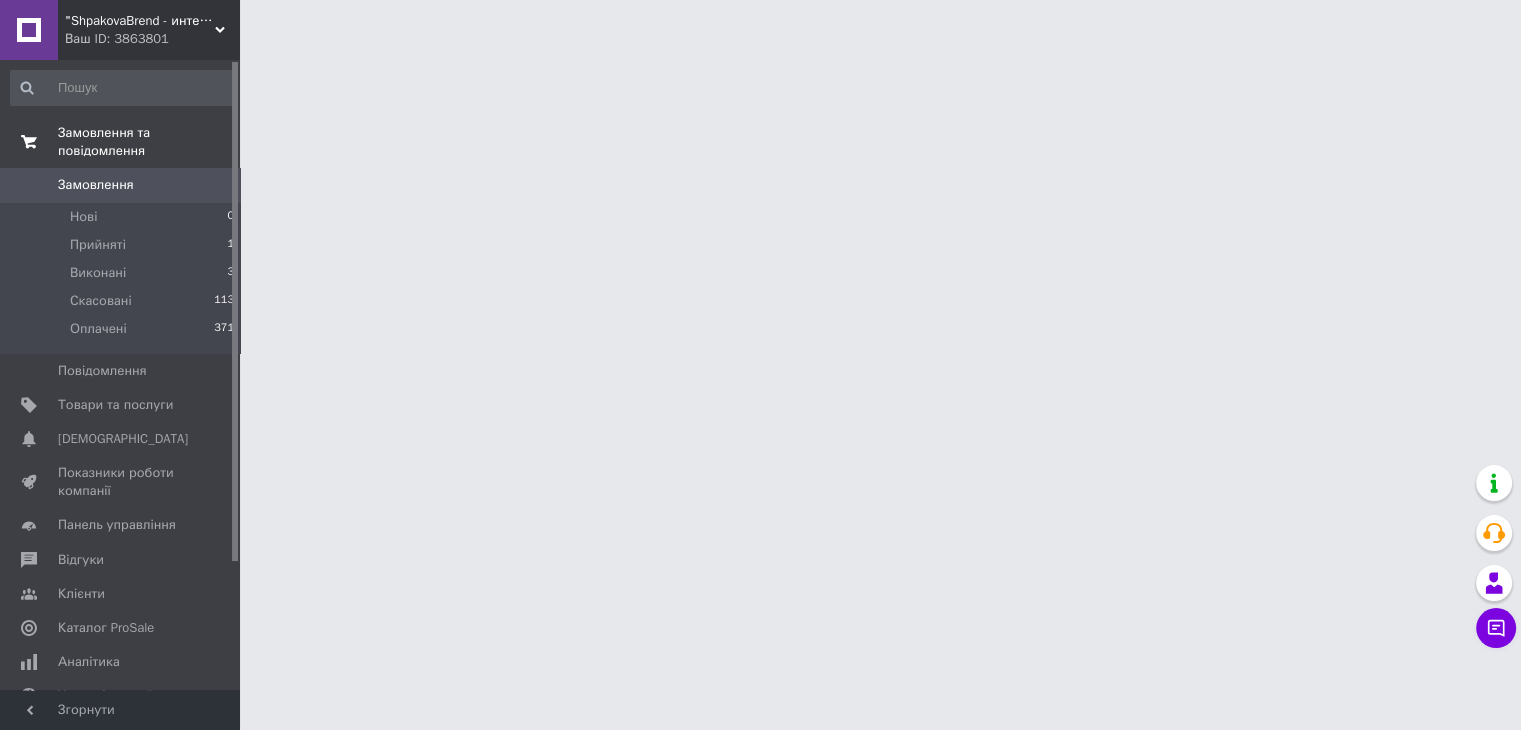scroll, scrollTop: 0, scrollLeft: 0, axis: both 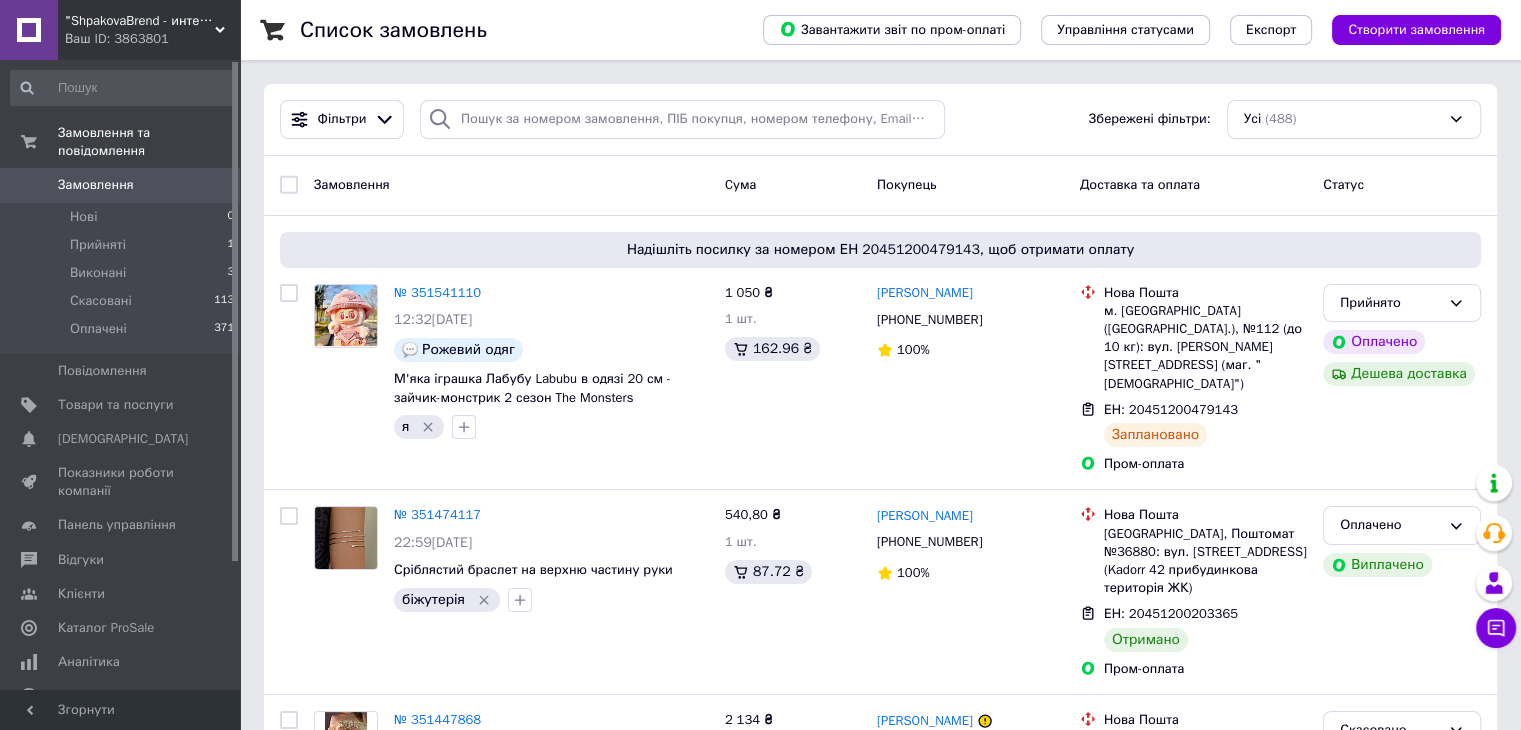 click on "Ваш ID: 3863801" at bounding box center (152, 39) 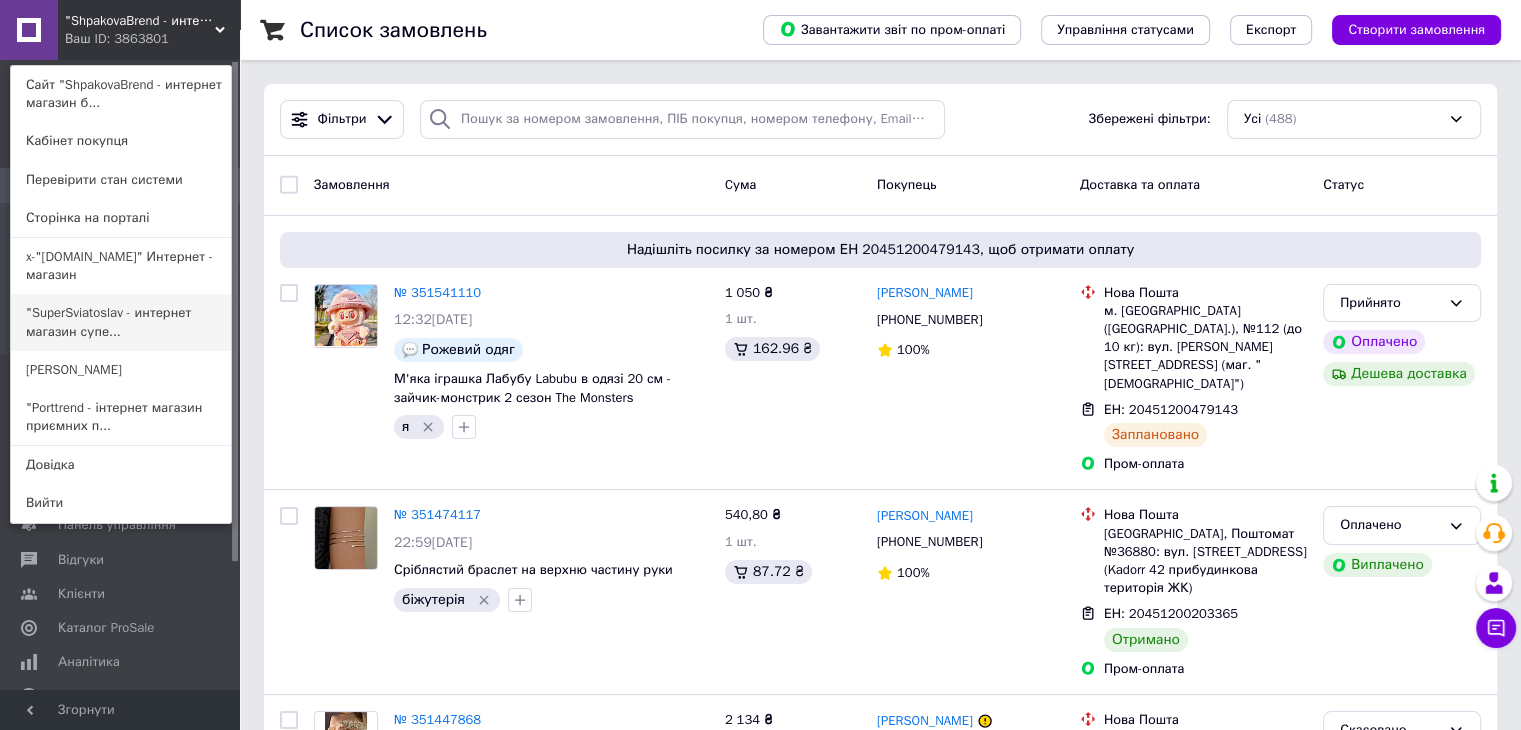 click on ""SuperSviatoslav - интернет магазин супе..." at bounding box center [121, 322] 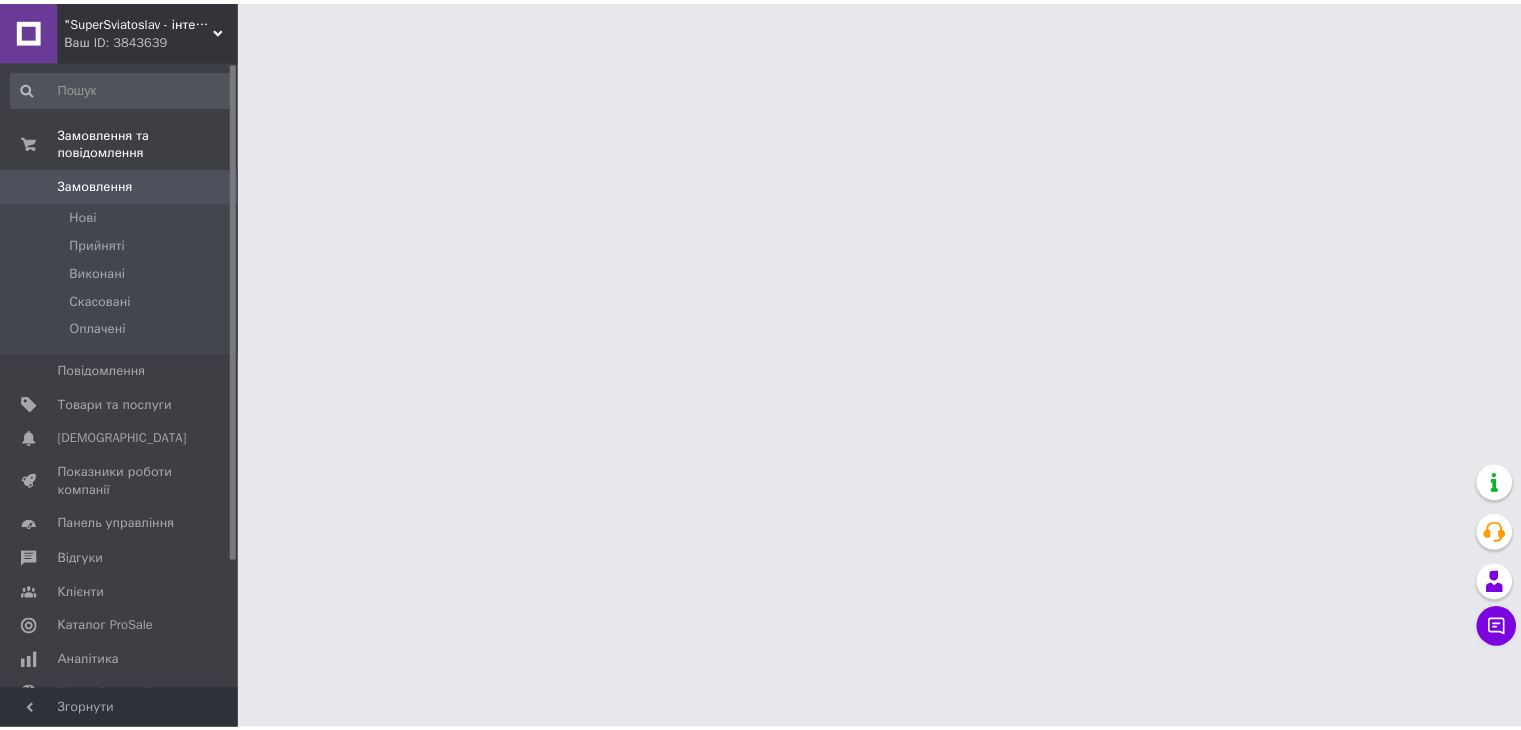 scroll, scrollTop: 0, scrollLeft: 0, axis: both 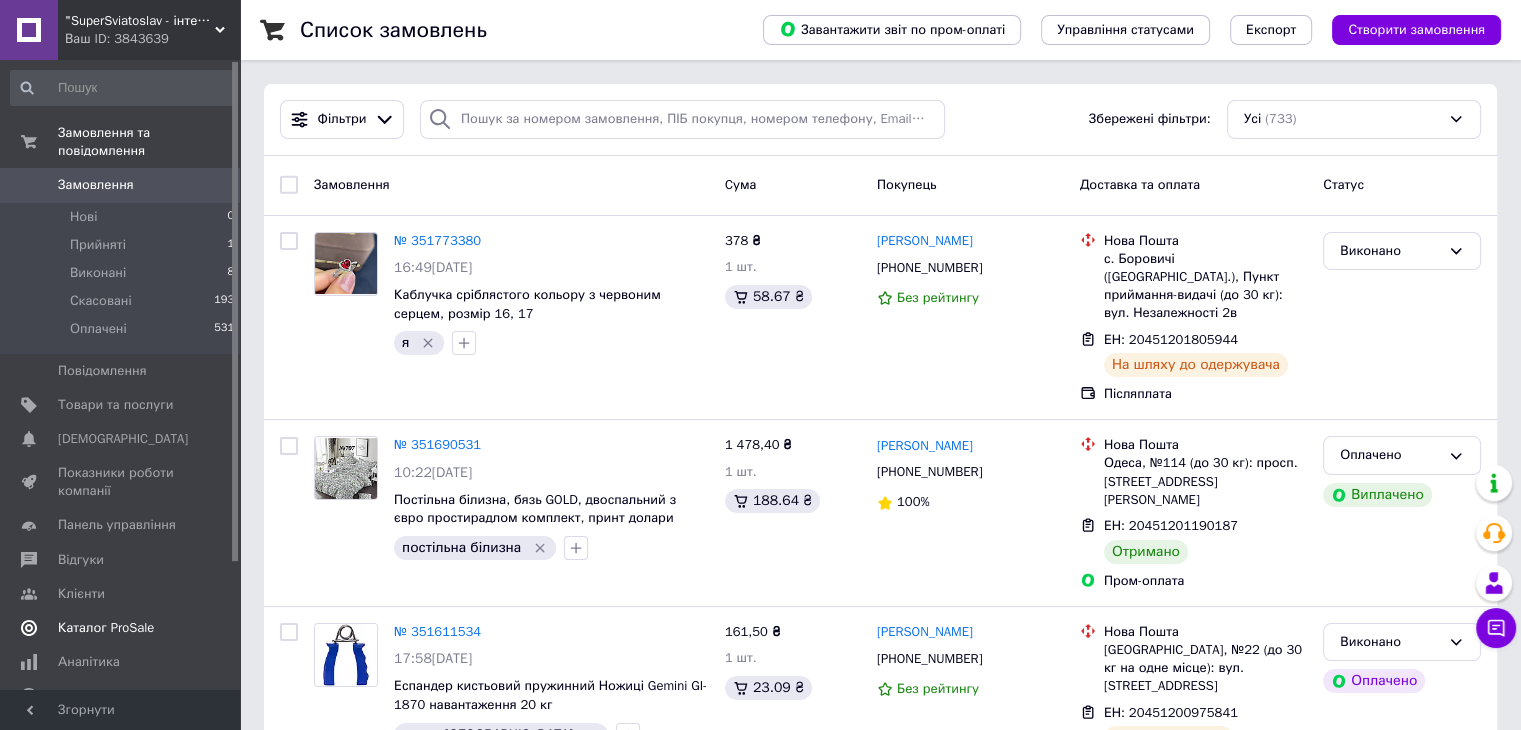 click on "Каталог ProSale" at bounding box center [106, 628] 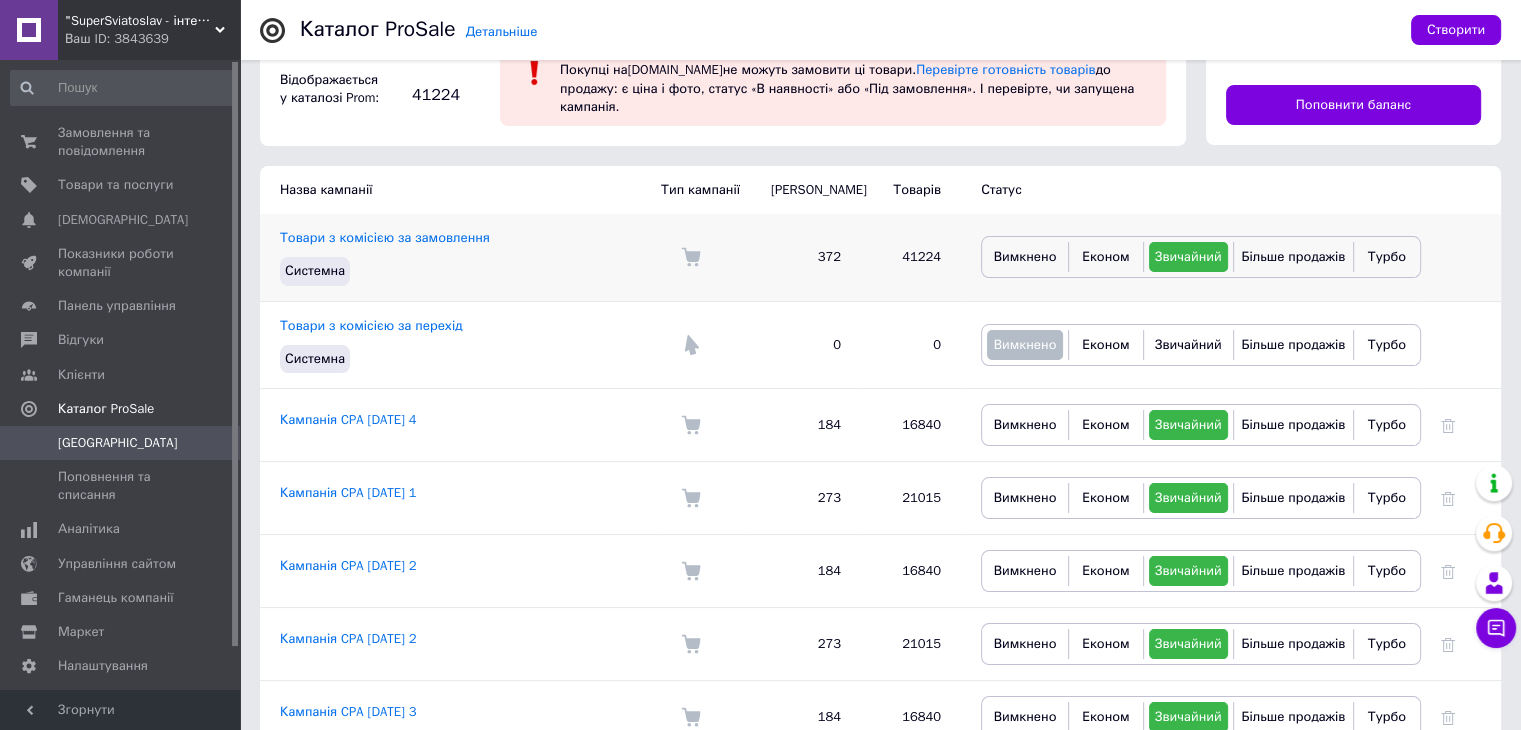 scroll, scrollTop: 192, scrollLeft: 0, axis: vertical 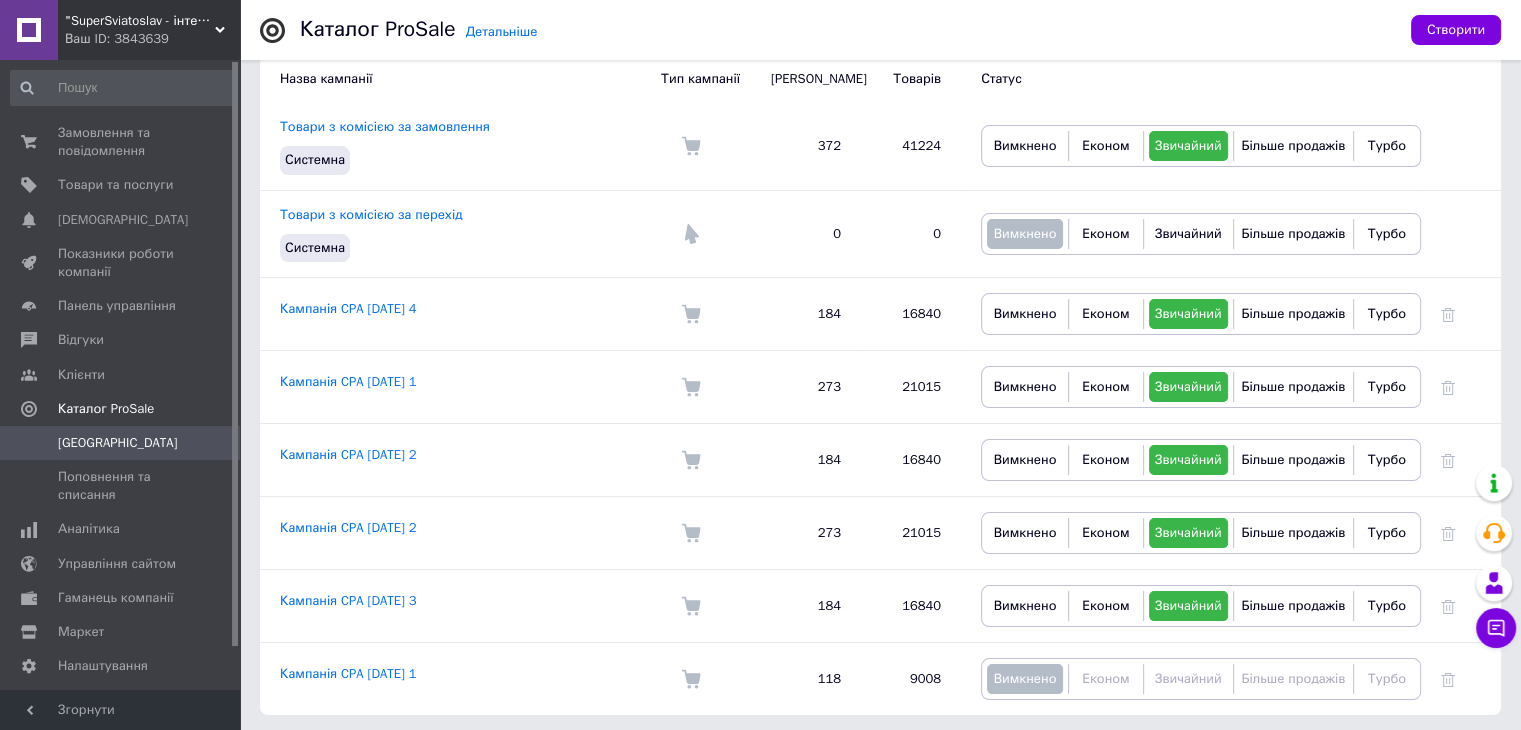 drag, startPoint x: 98, startPoint y: 37, endPoint x: 104, endPoint y: 93, distance: 56.32051 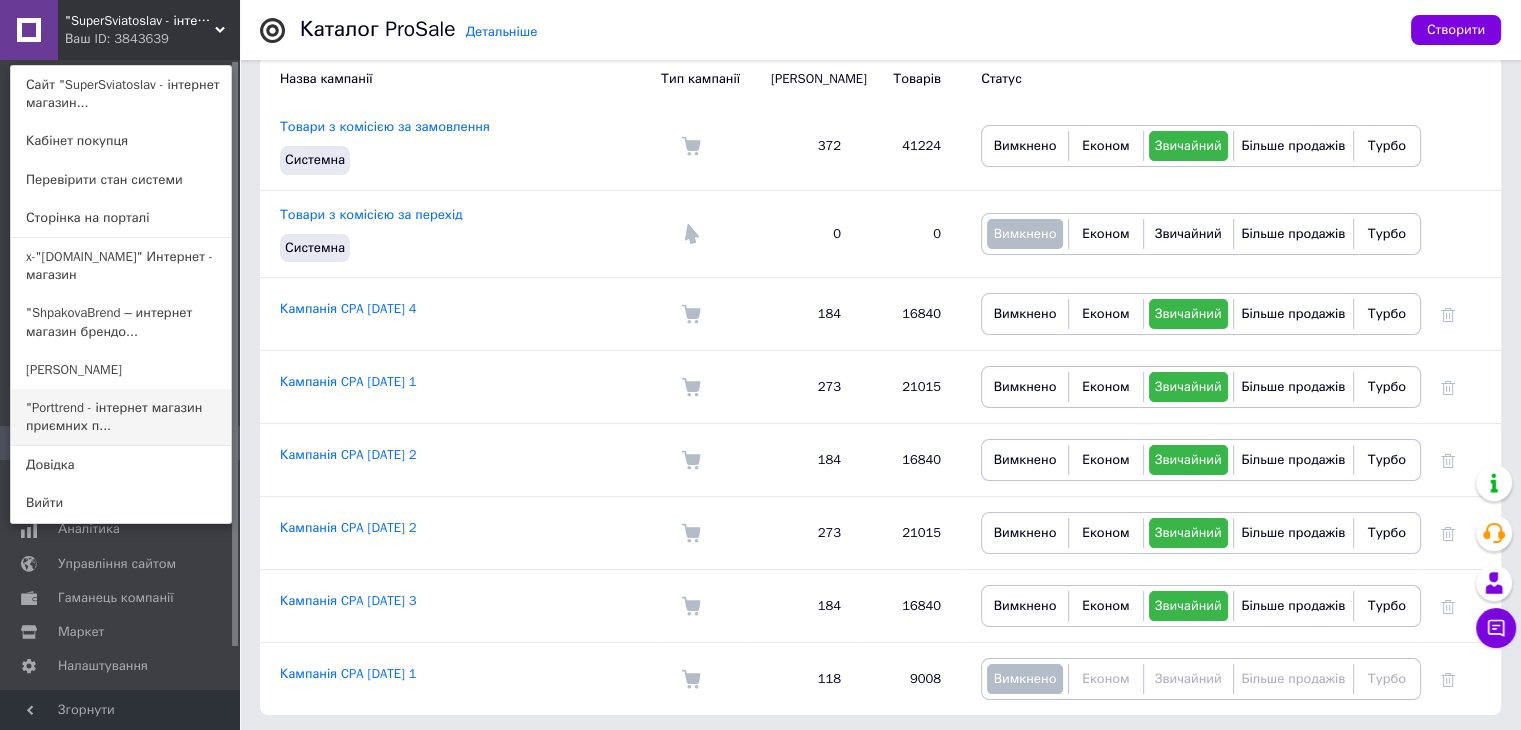 click on ""Porttrend - інтернет магазин приємних п..." at bounding box center (121, 417) 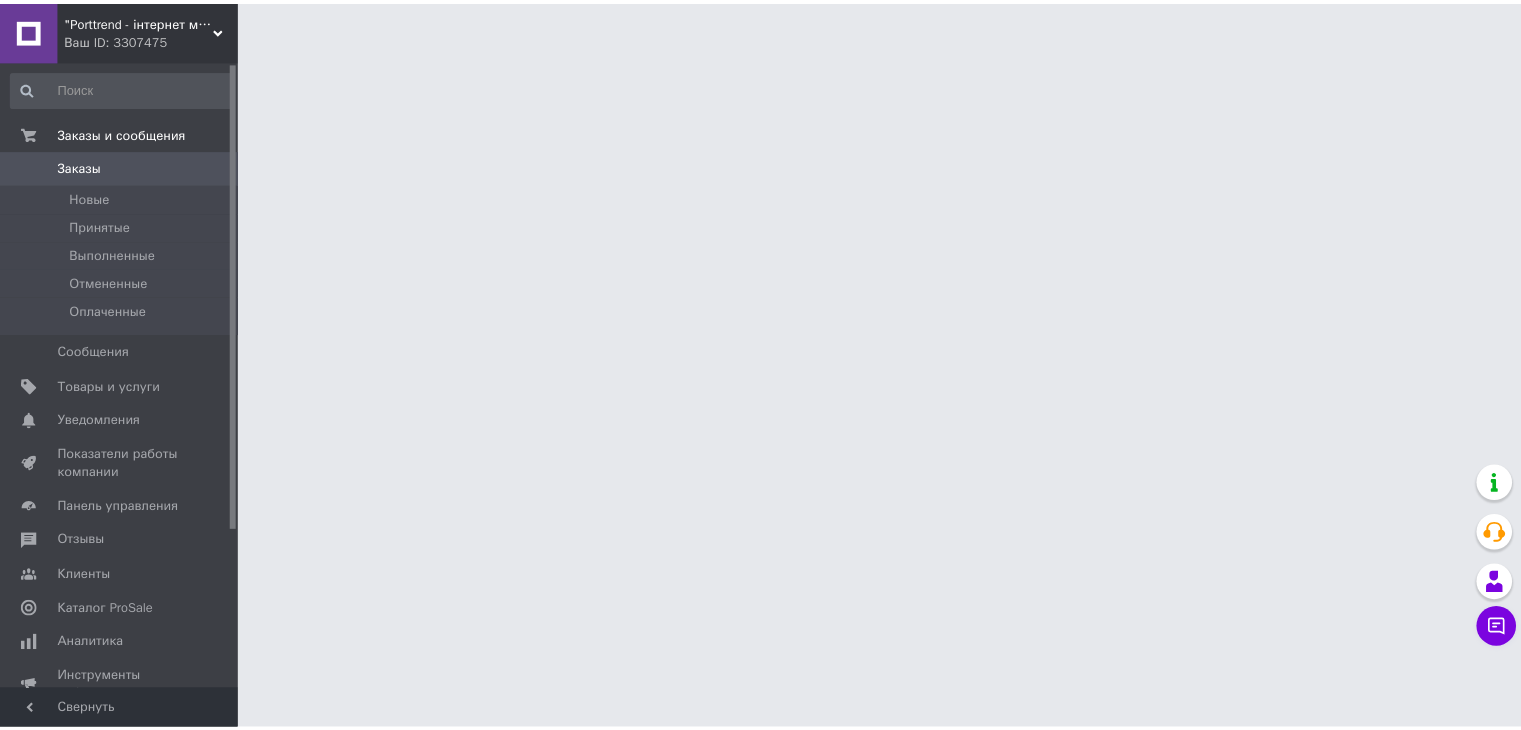 scroll, scrollTop: 0, scrollLeft: 0, axis: both 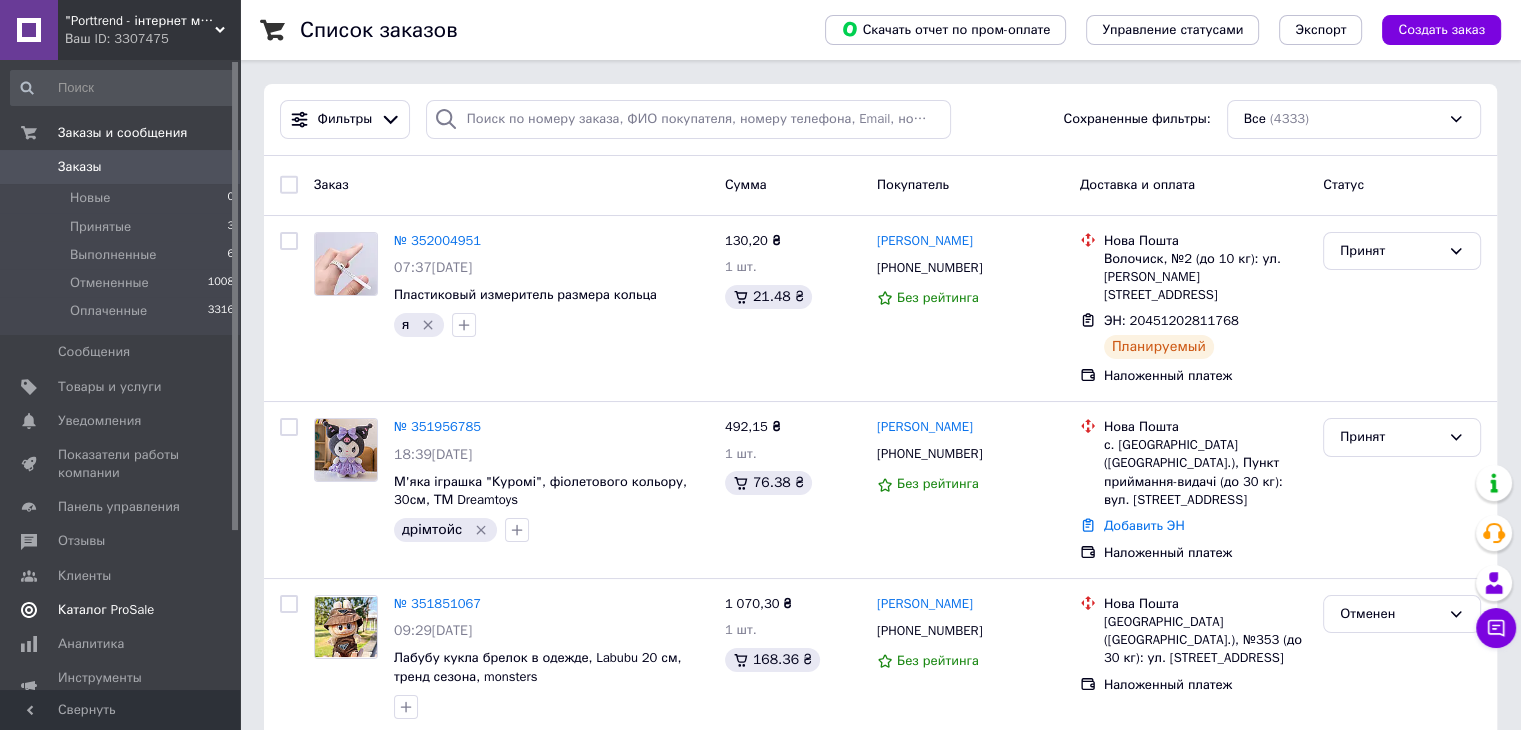 click on "Каталог ProSale" at bounding box center [106, 610] 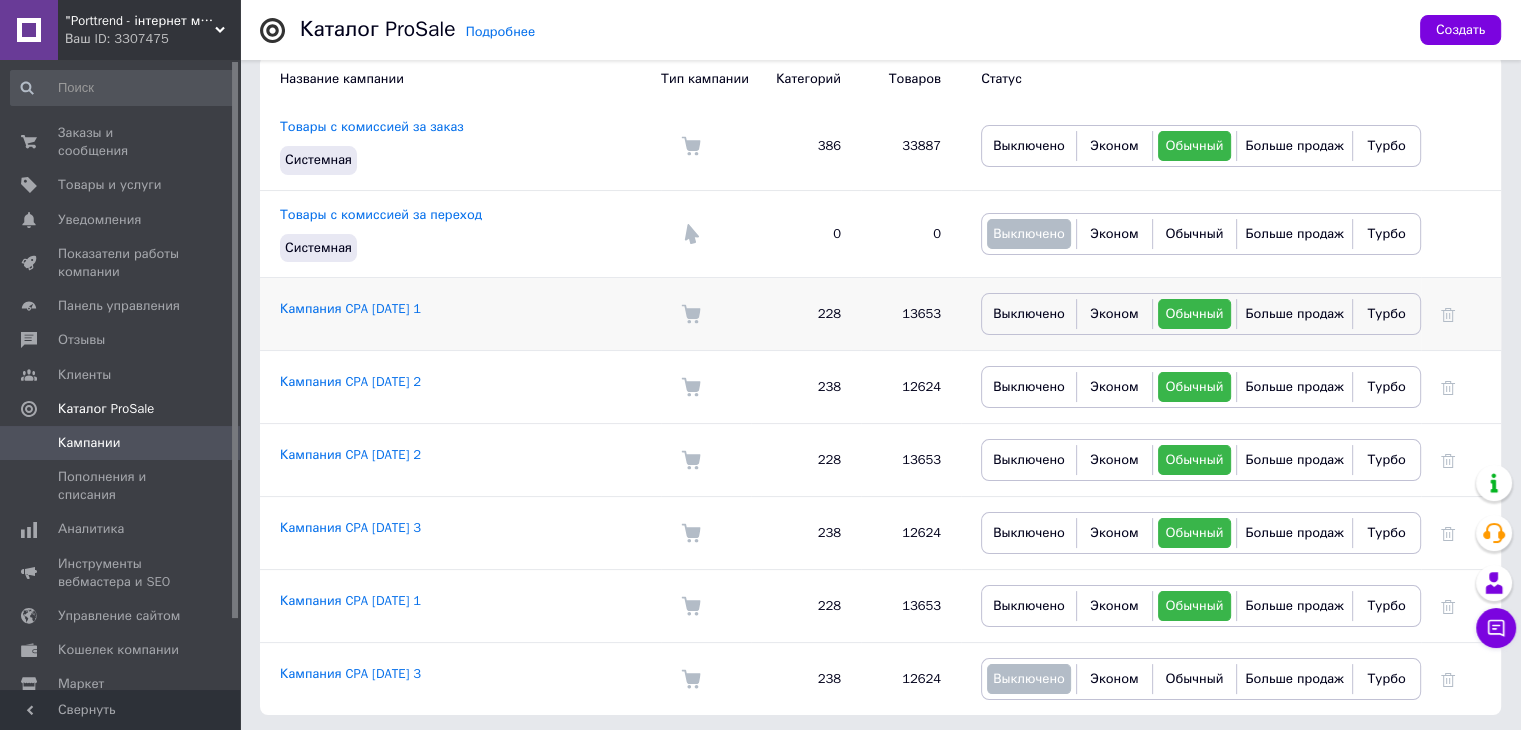 scroll, scrollTop: 193, scrollLeft: 0, axis: vertical 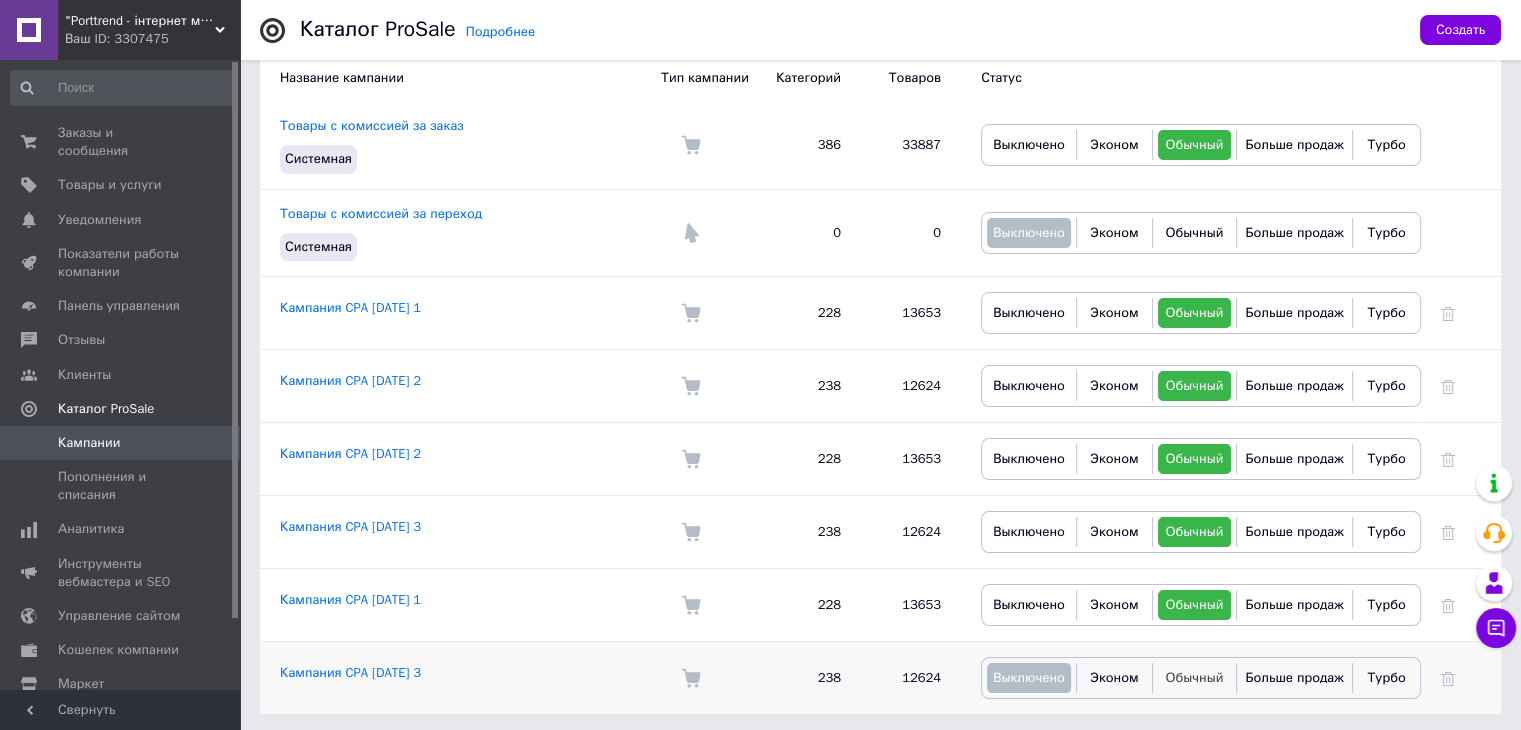 click on "Обычный" at bounding box center (1194, 677) 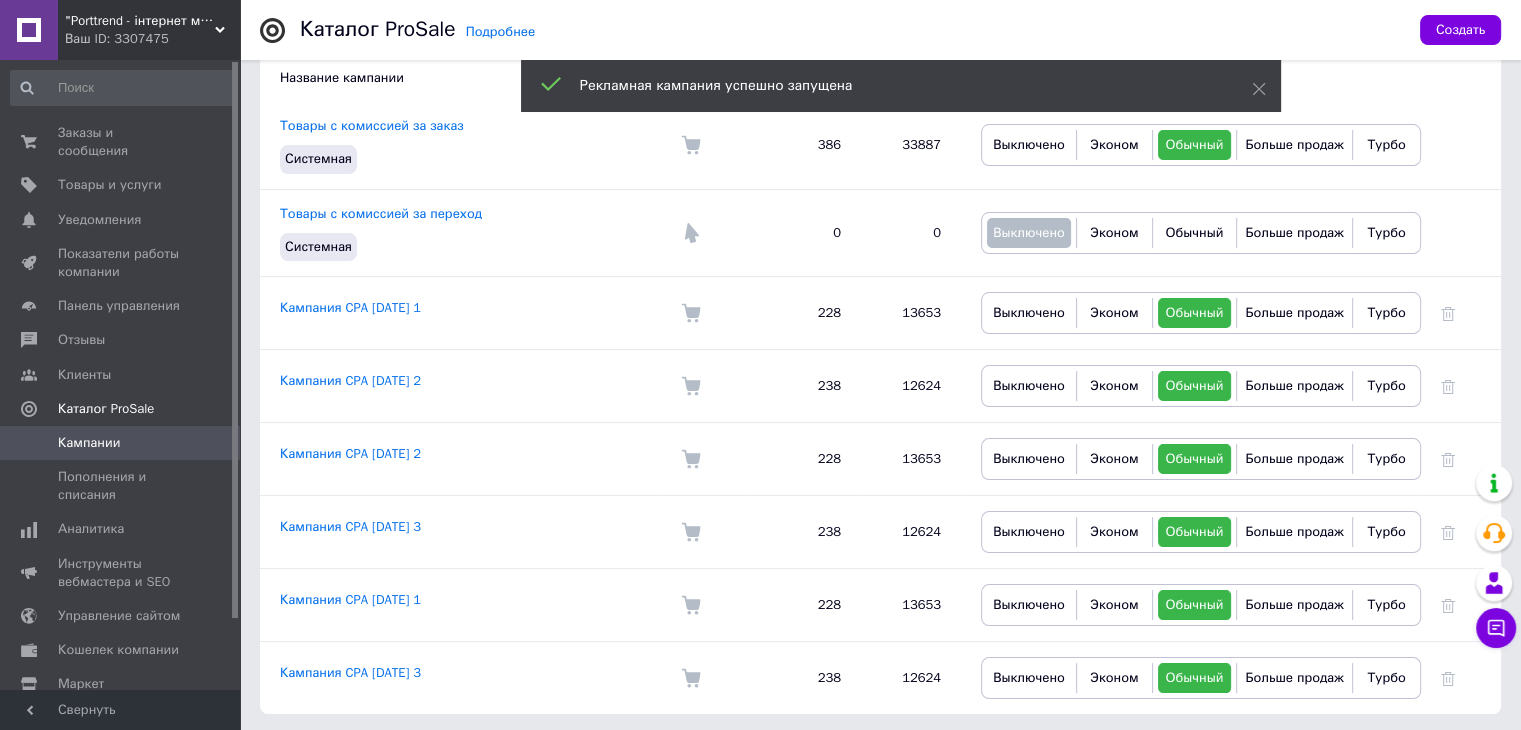 drag, startPoint x: 134, startPoint y: 33, endPoint x: 141, endPoint y: 51, distance: 19.313208 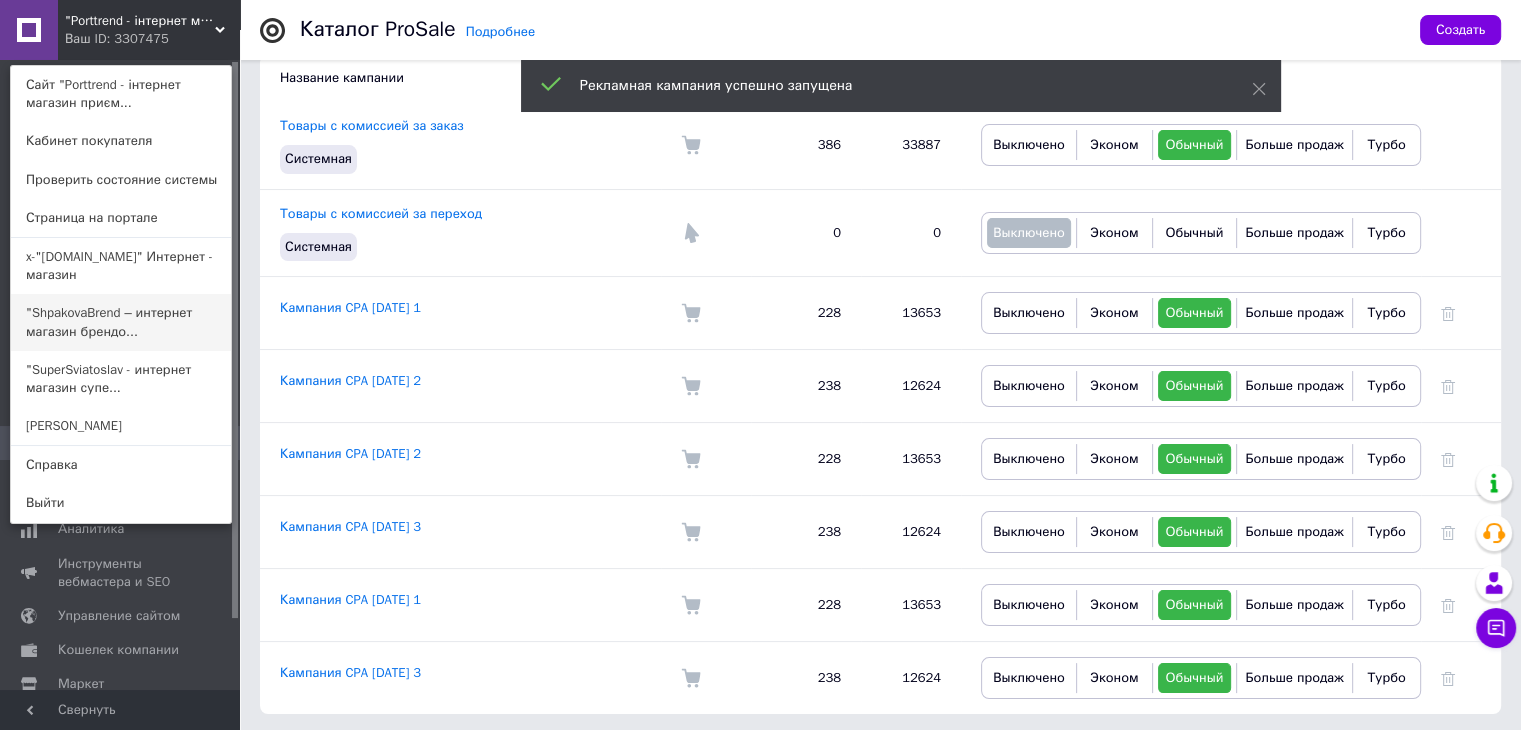 click on ""ShpakovaBrend – интернет магазин брендо..." at bounding box center (121, 322) 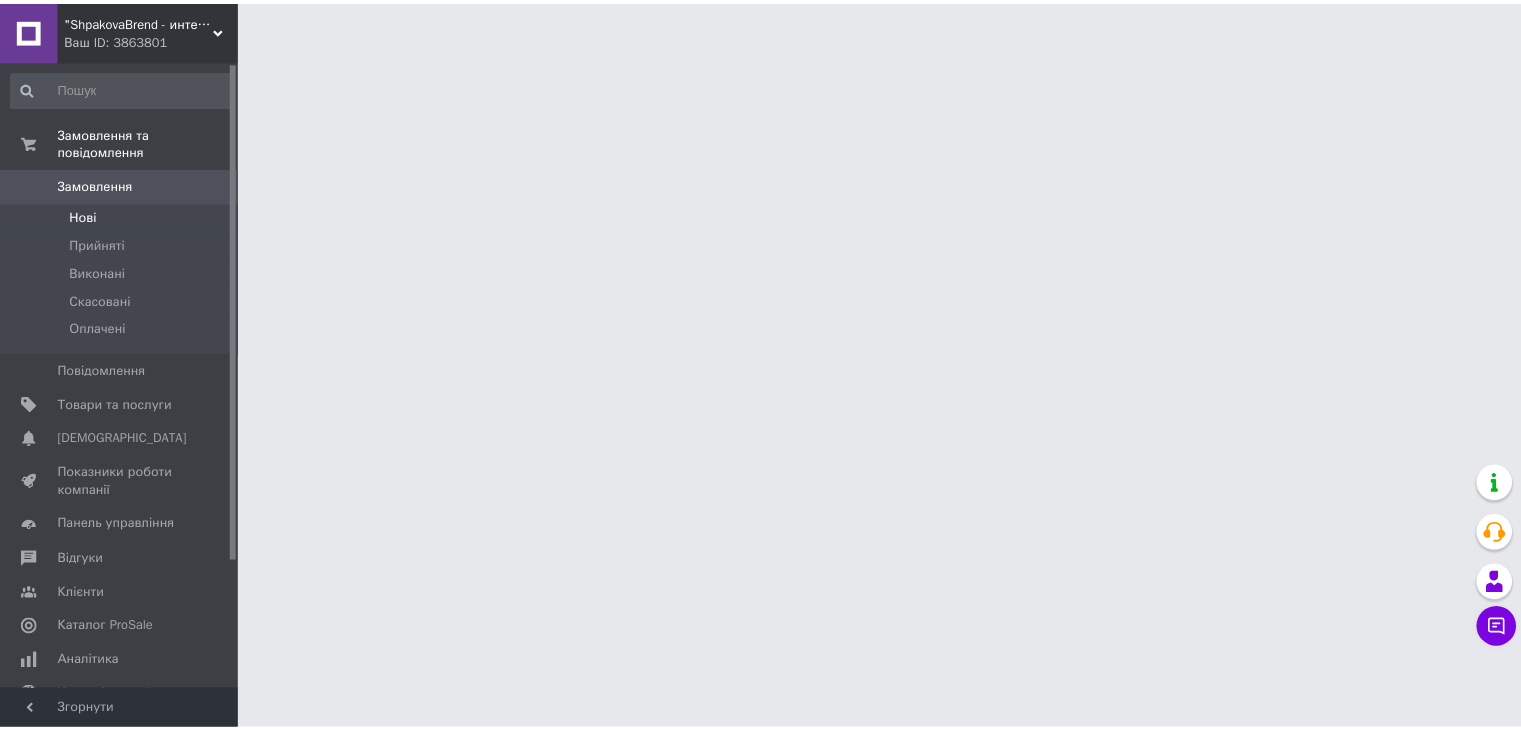 scroll, scrollTop: 0, scrollLeft: 0, axis: both 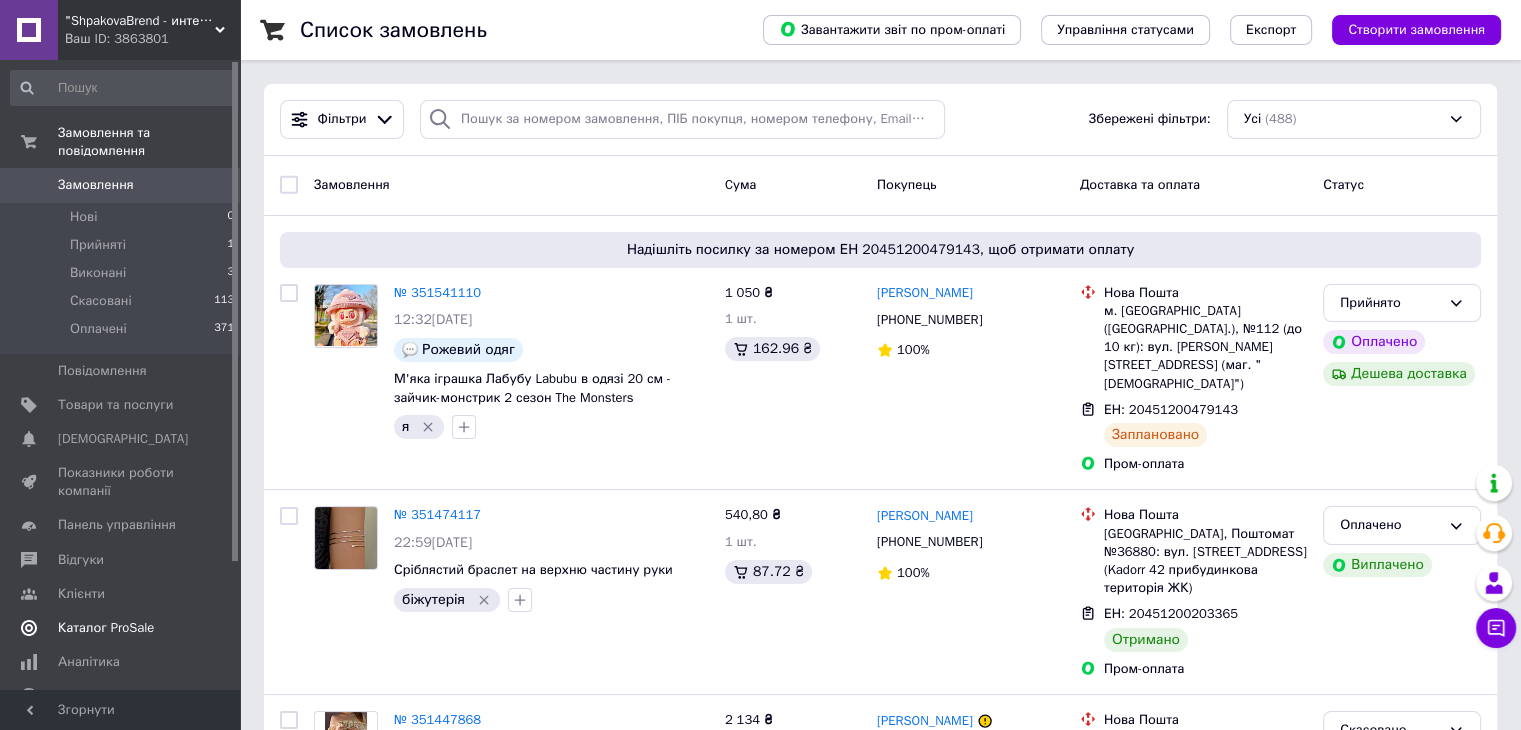 click on "Каталог ProSale" at bounding box center (106, 628) 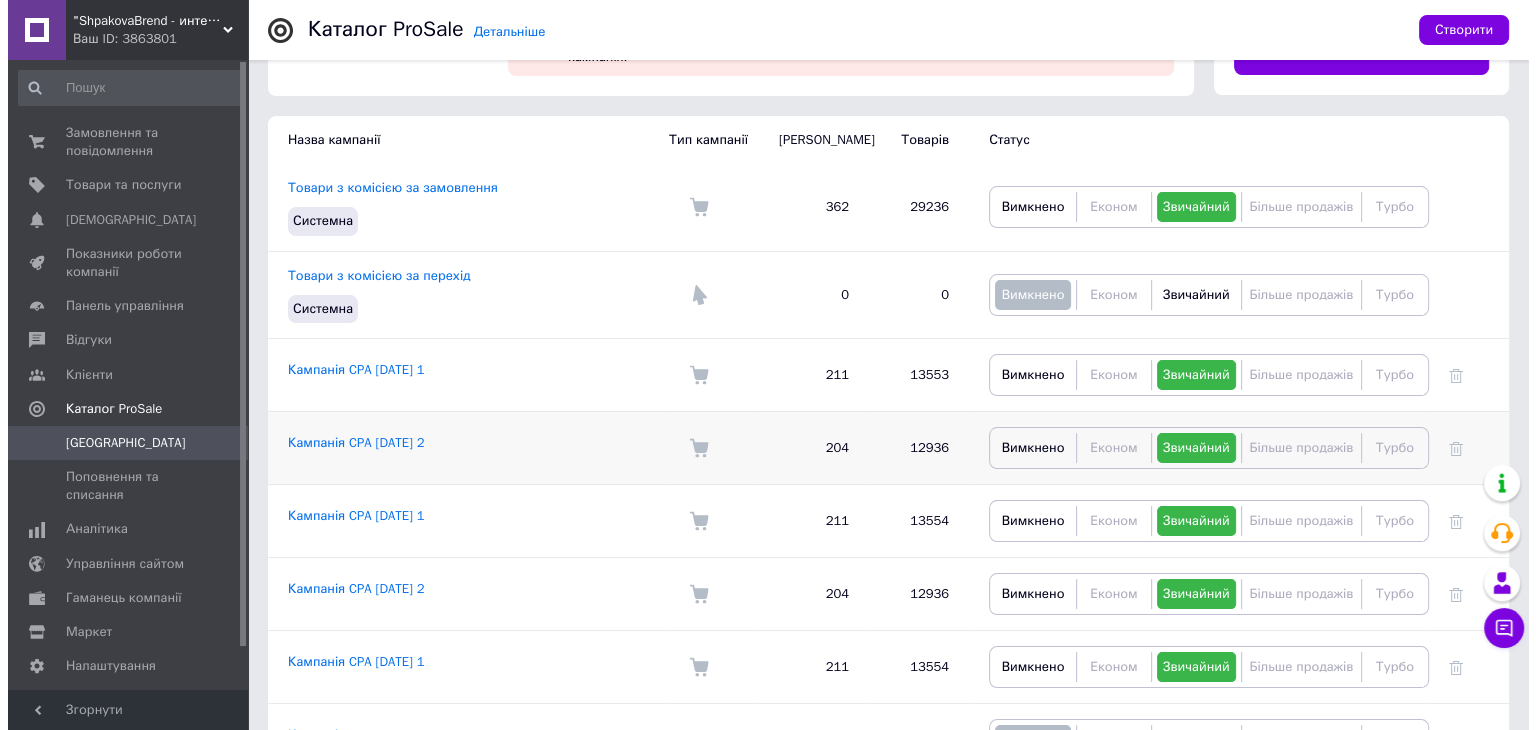 scroll, scrollTop: 192, scrollLeft: 0, axis: vertical 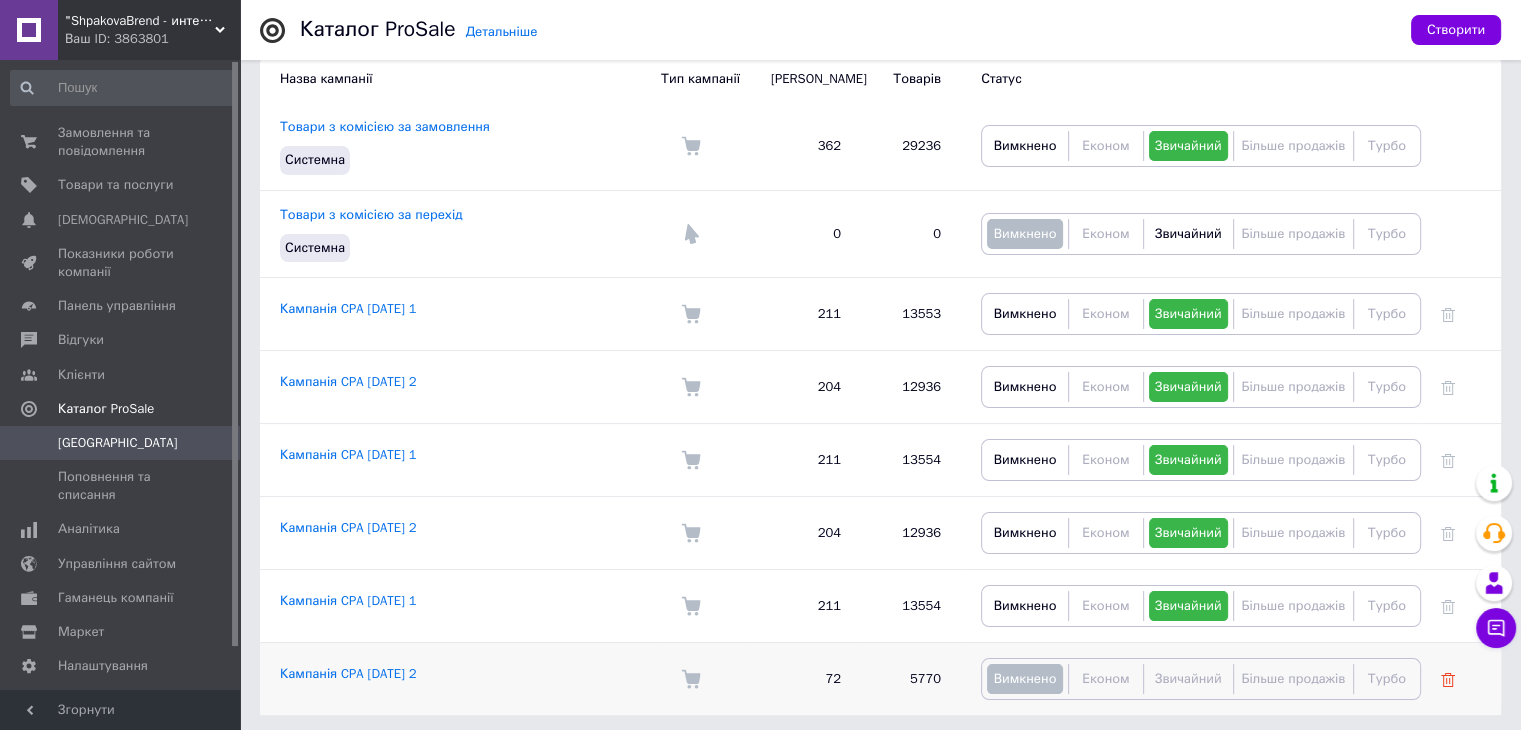 click 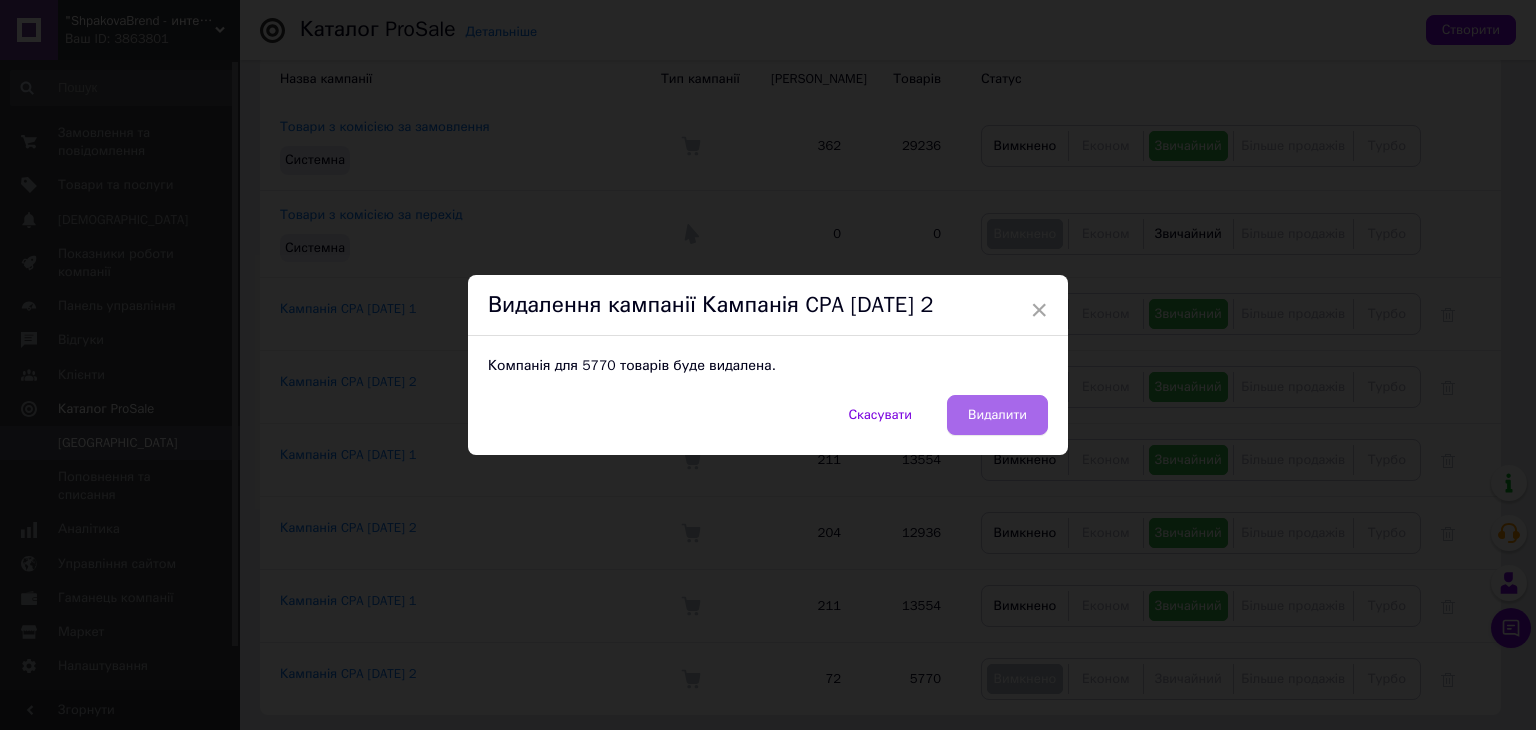 click on "Видалити" at bounding box center (997, 415) 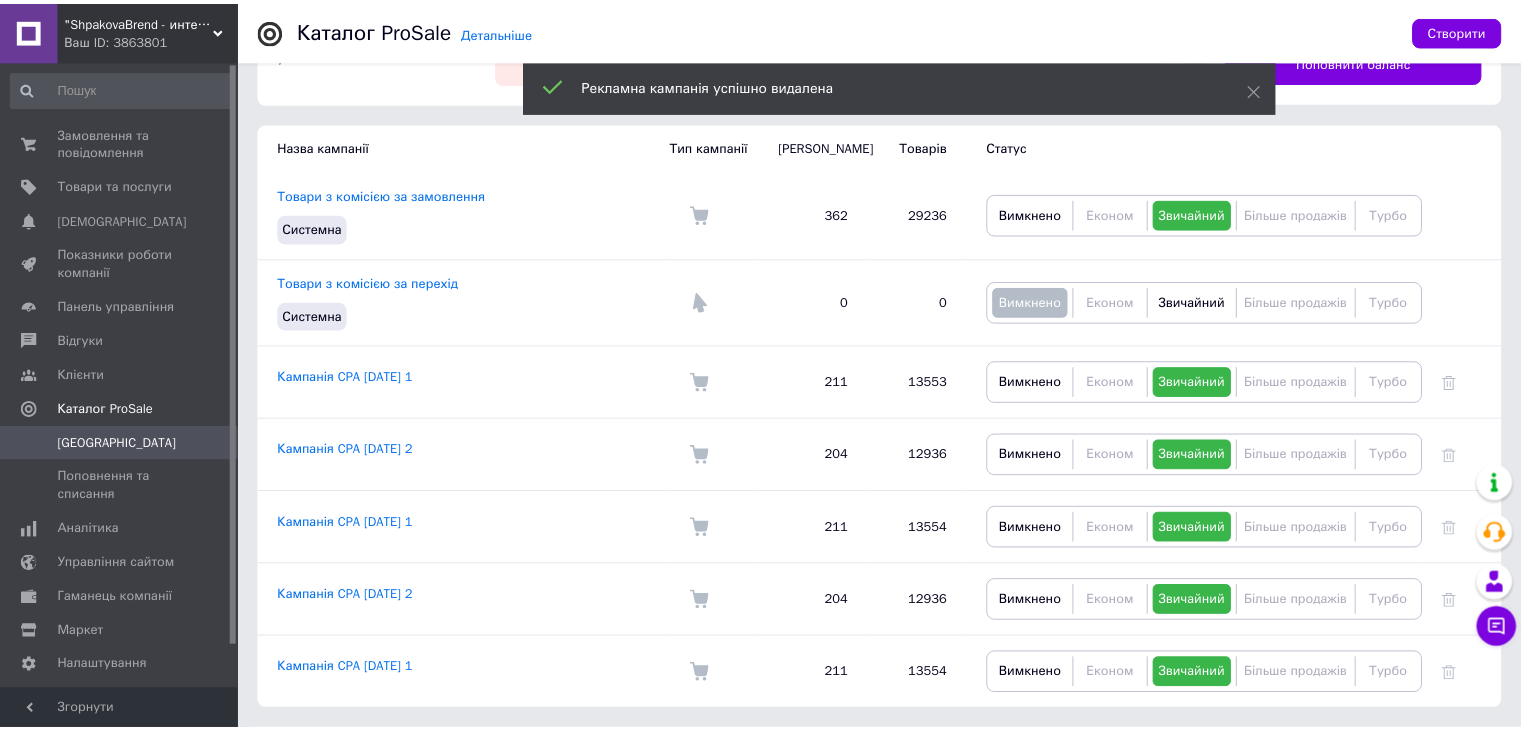scroll, scrollTop: 120, scrollLeft: 0, axis: vertical 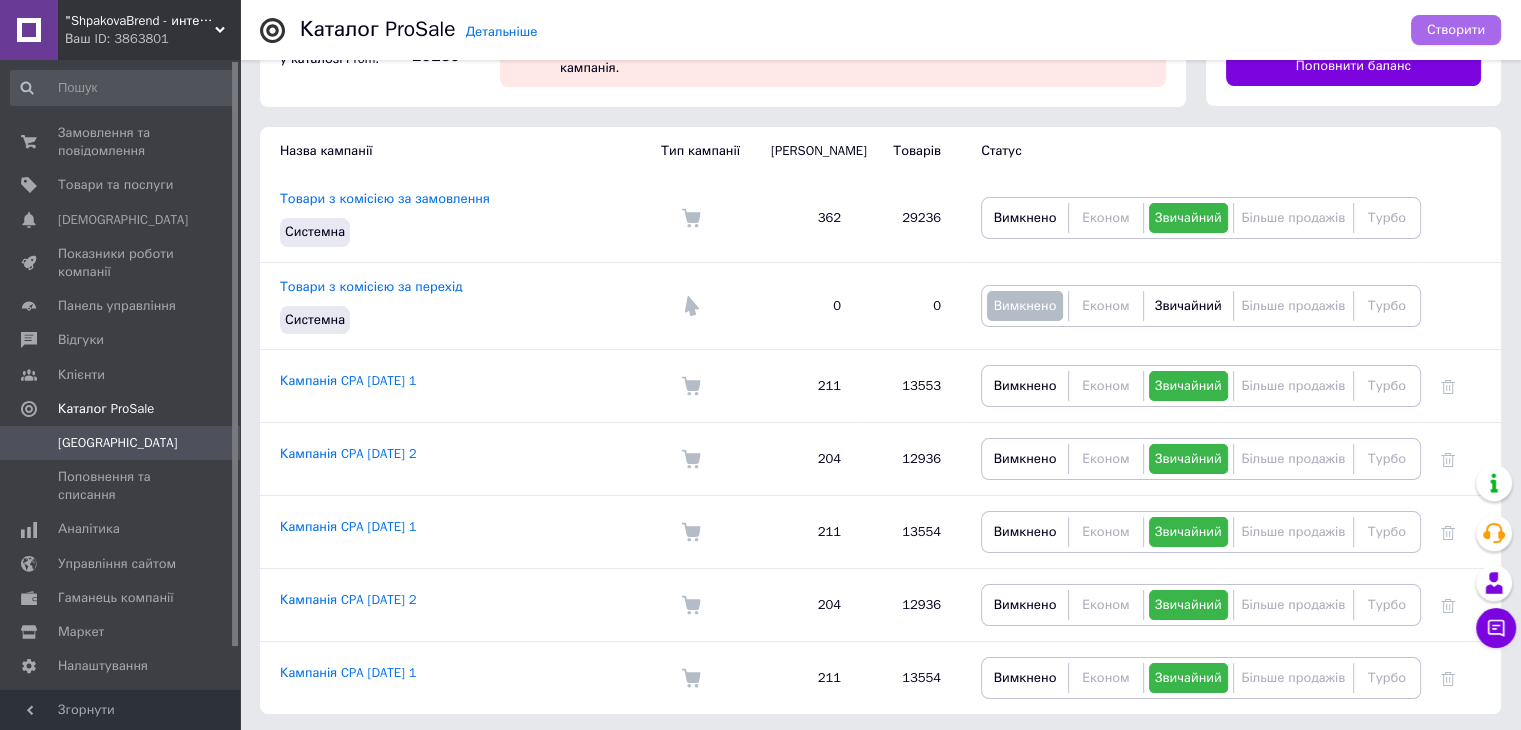click on "Створити" at bounding box center [1456, 30] 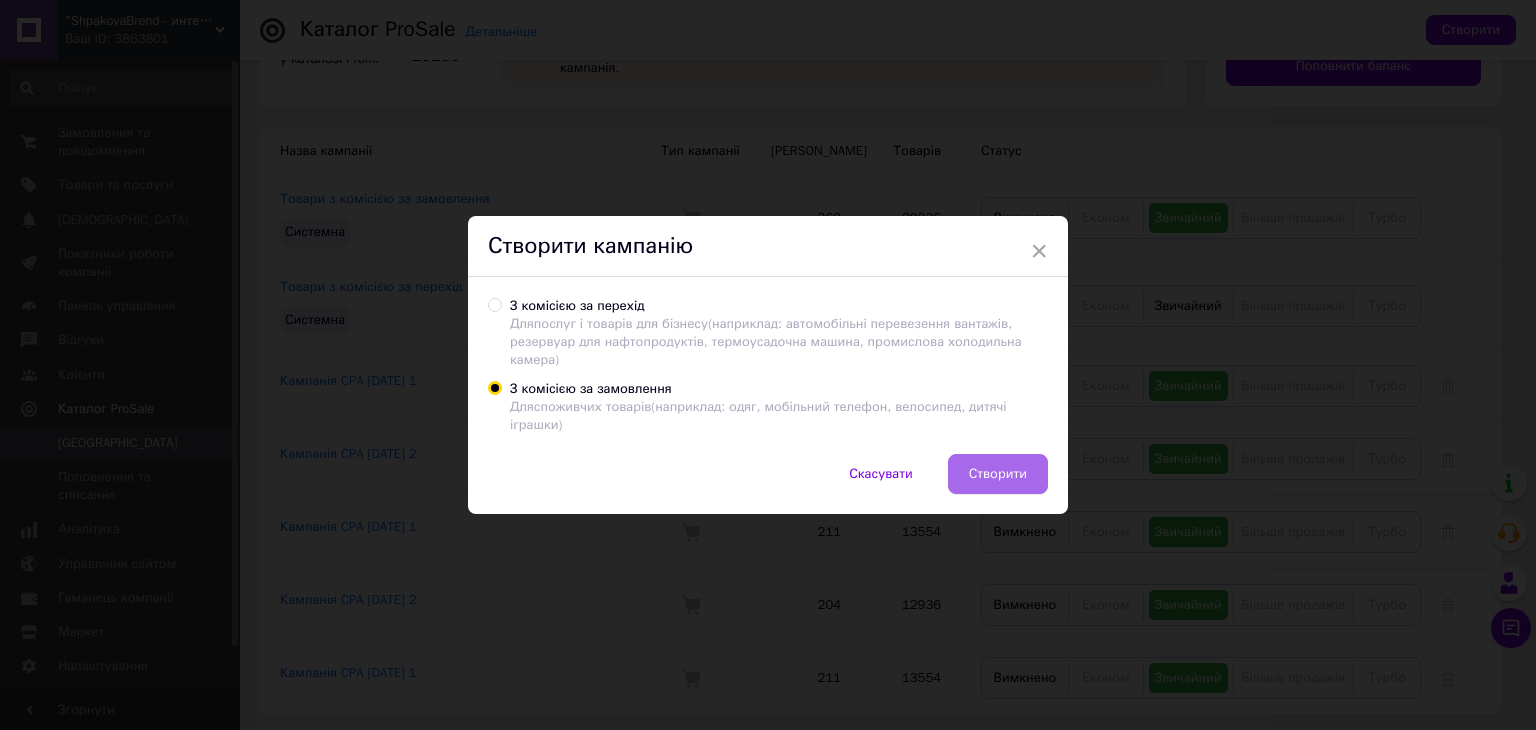 click on "Створити" at bounding box center (998, 474) 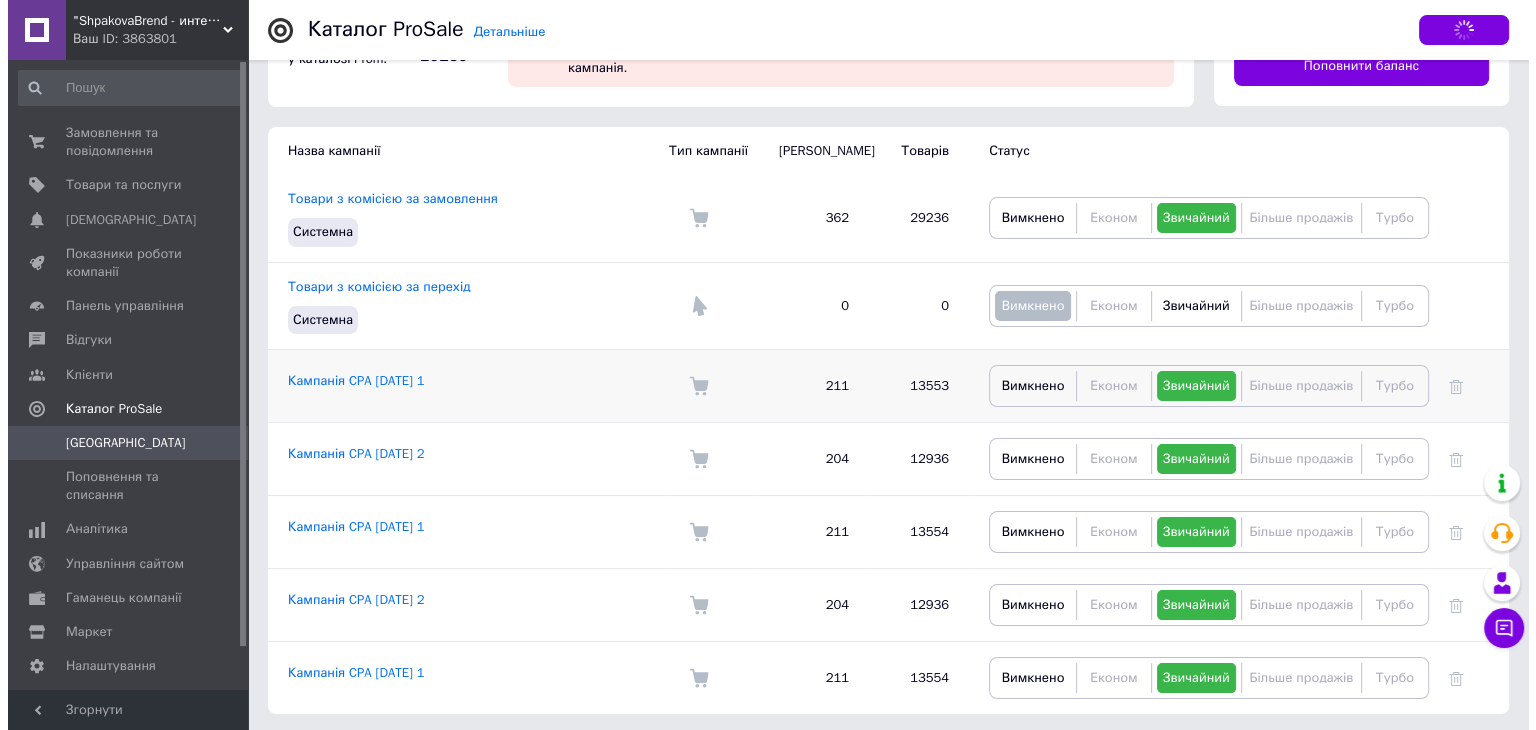 scroll, scrollTop: 0, scrollLeft: 0, axis: both 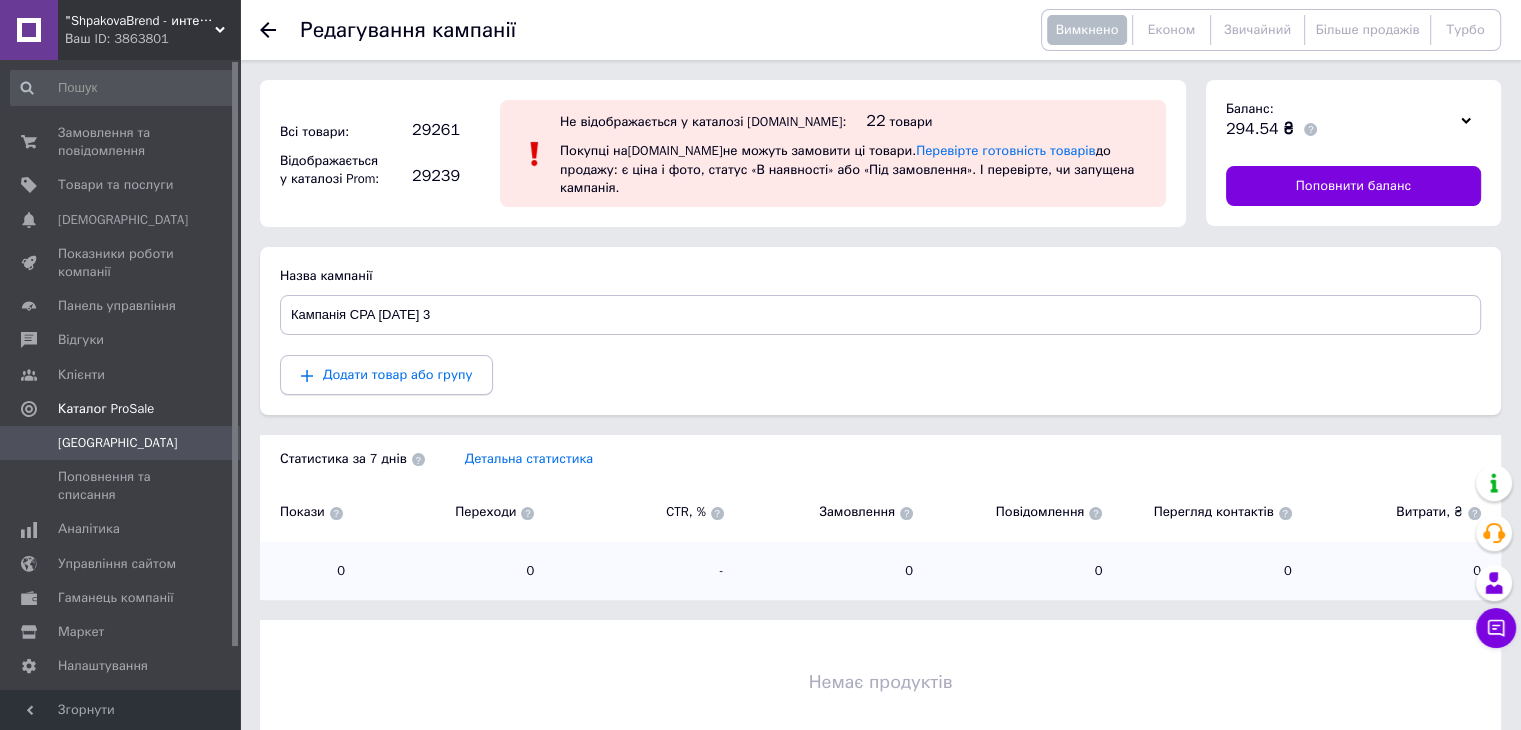click on "Додати товар або групу" at bounding box center (397, 374) 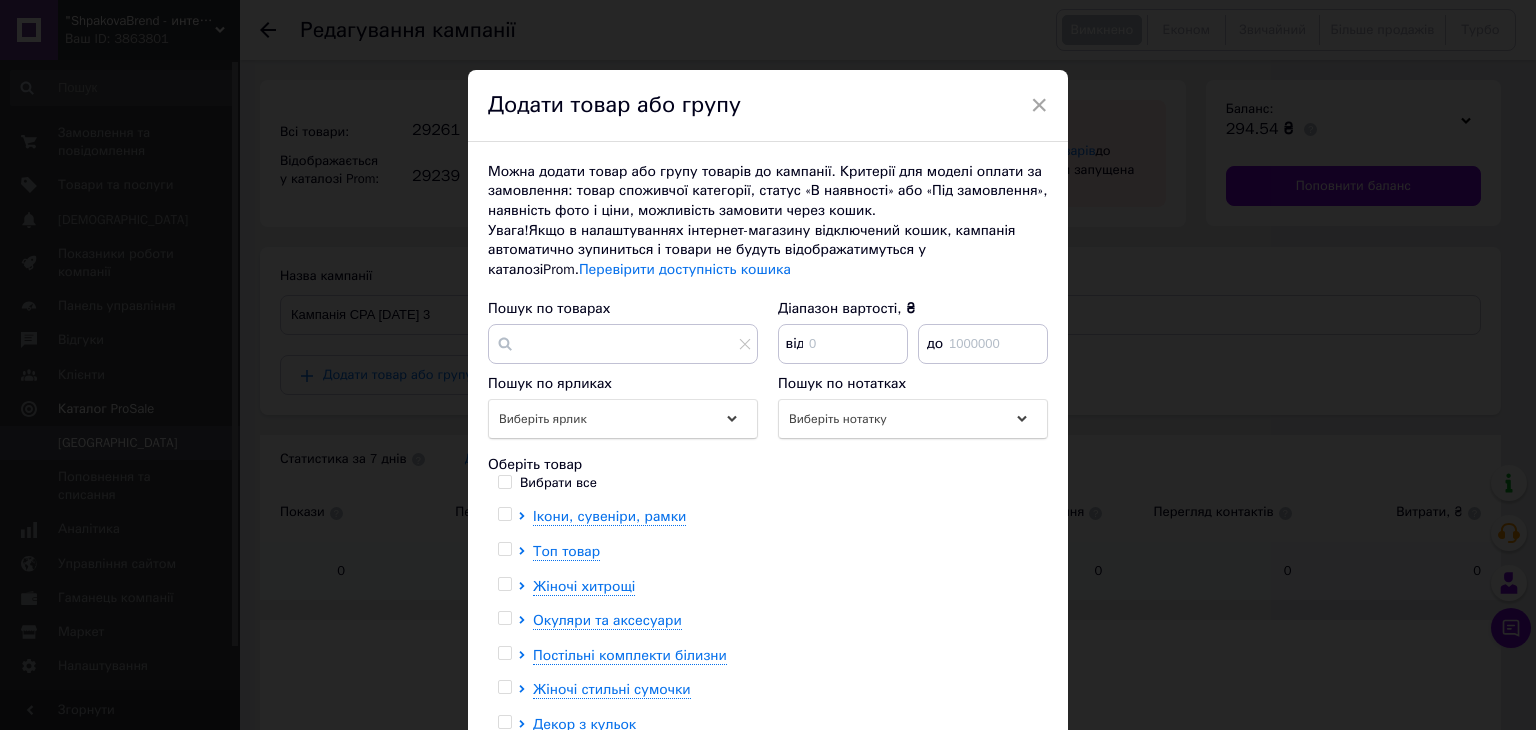 click at bounding box center [504, 549] 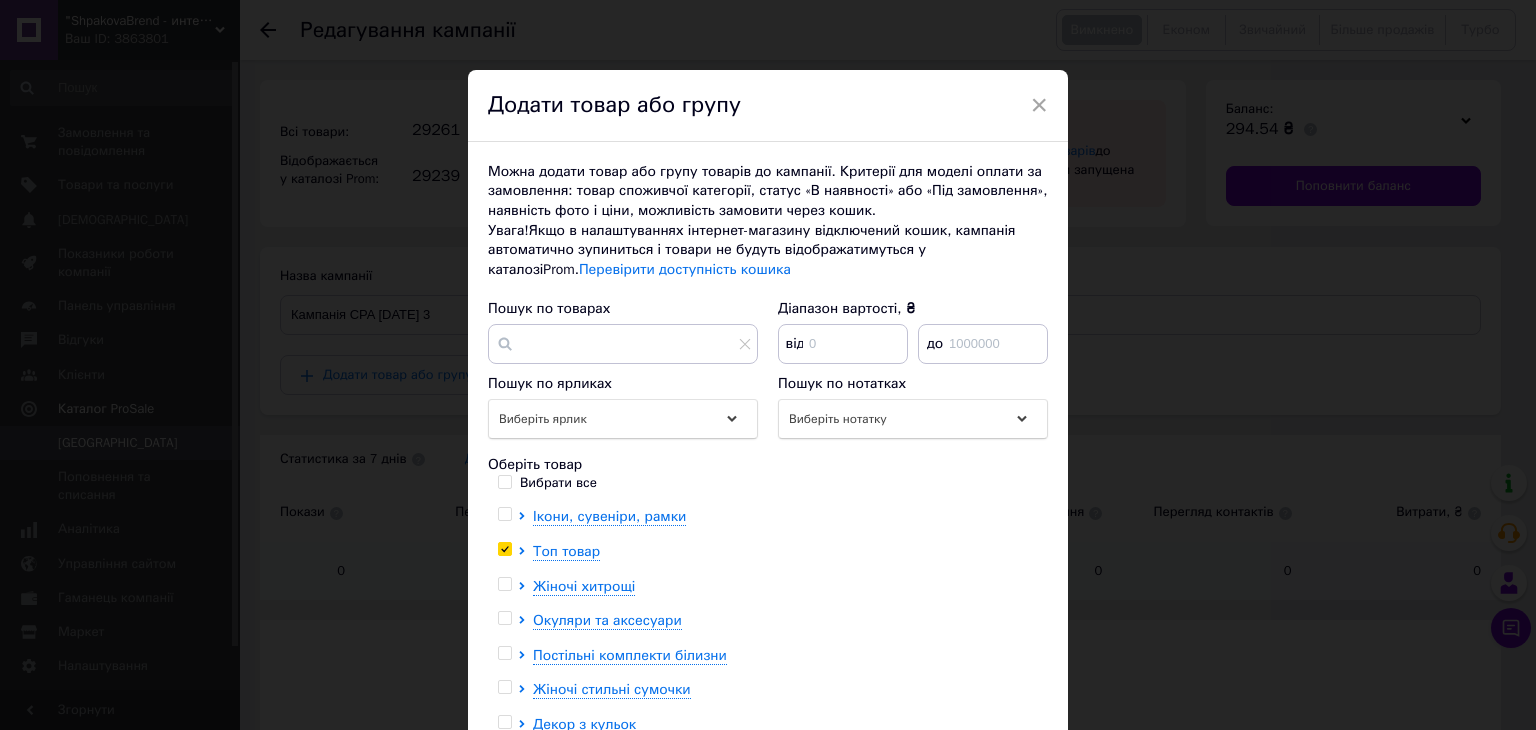 checkbox on "true" 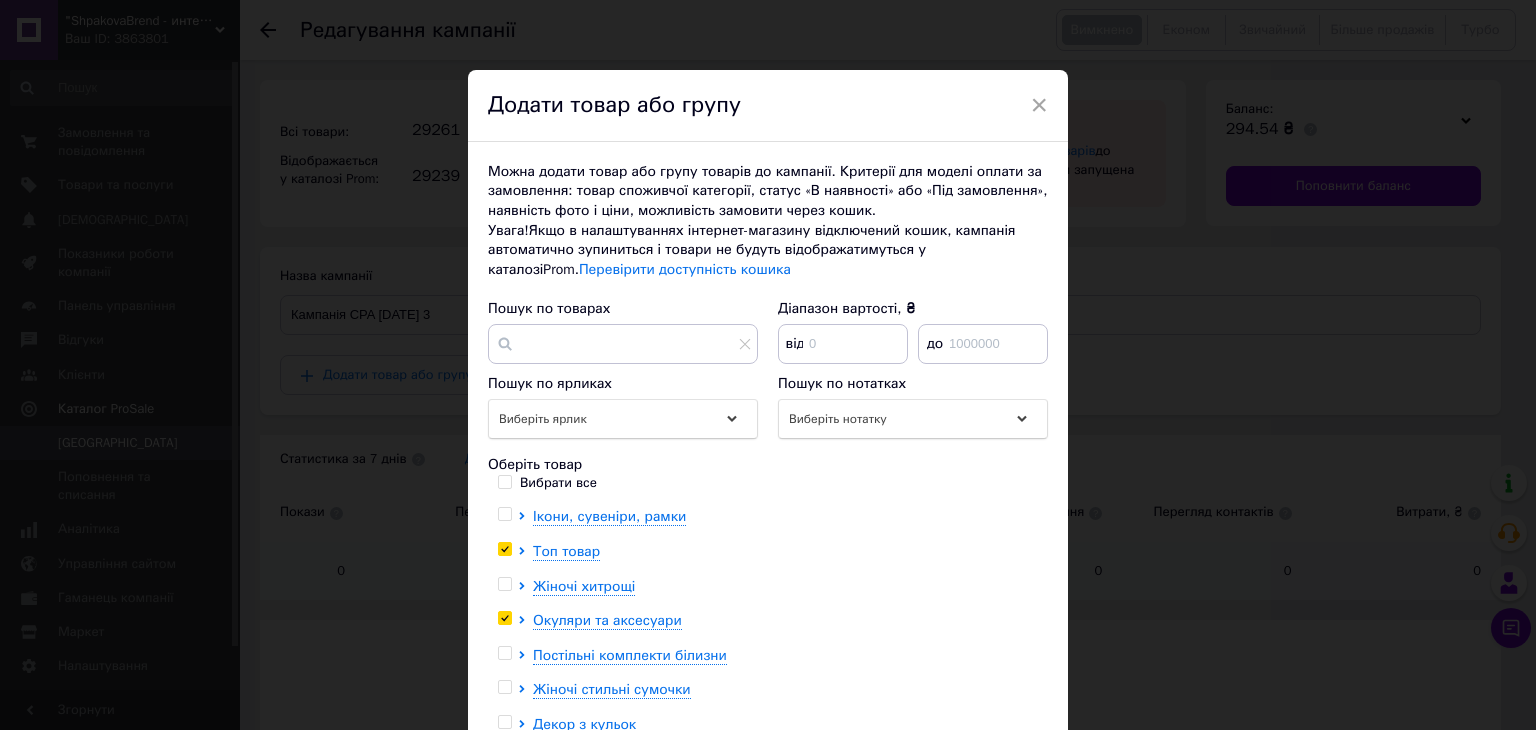 checkbox on "true" 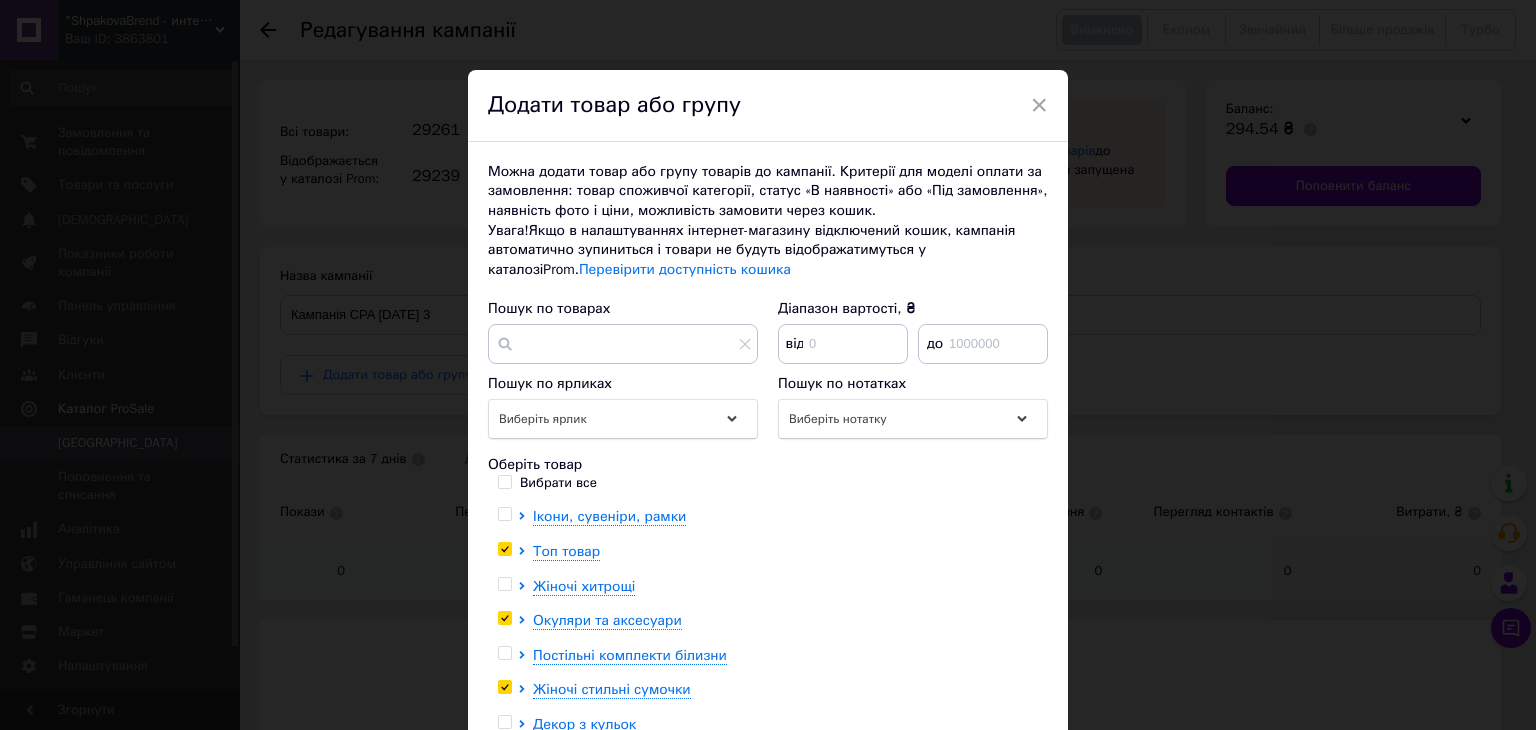 checkbox on "true" 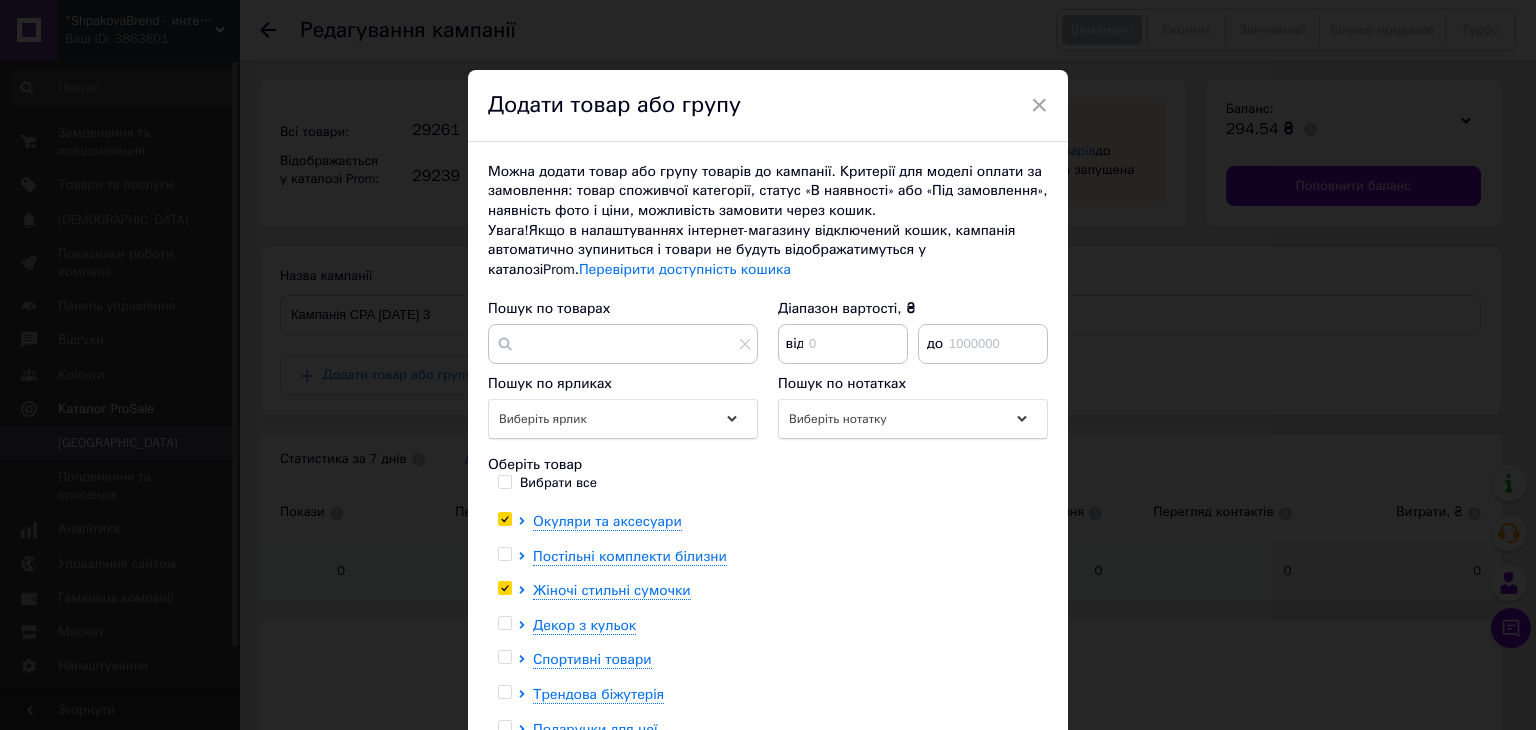 click on "Ікони, сувеніри, рамки Топ товар Жіночі хитрощі Окуляри та аксесуари Постільні комплекти білизни Жіночі стильні сумочки Декор з кульок Спортивні товари Трендова біжутерія Подарунки для неї Білизна жіноча Єгипетські масляні духи Дитячий світ Іграшки" at bounding box center (767, 642) 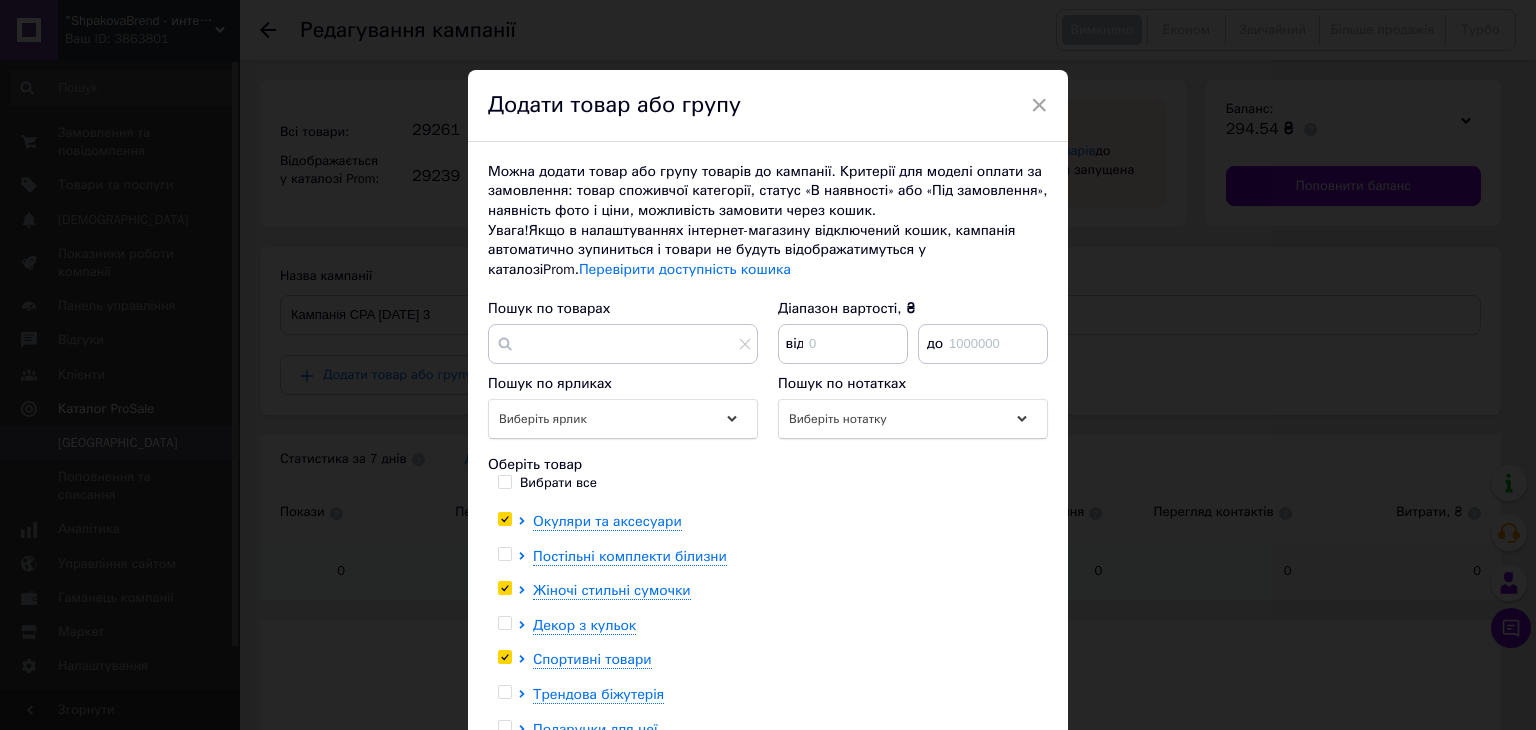 checkbox on "true" 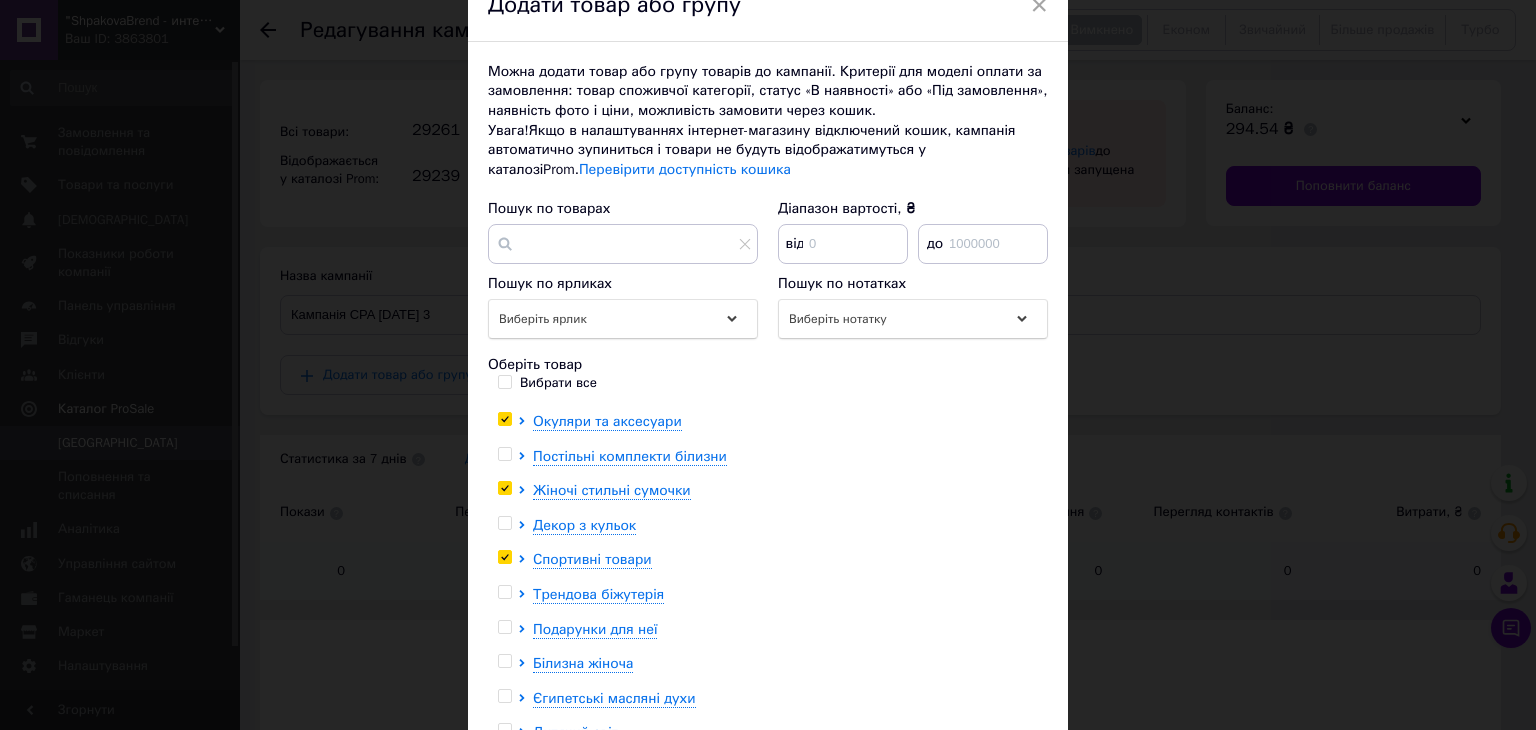 click at bounding box center (504, 627) 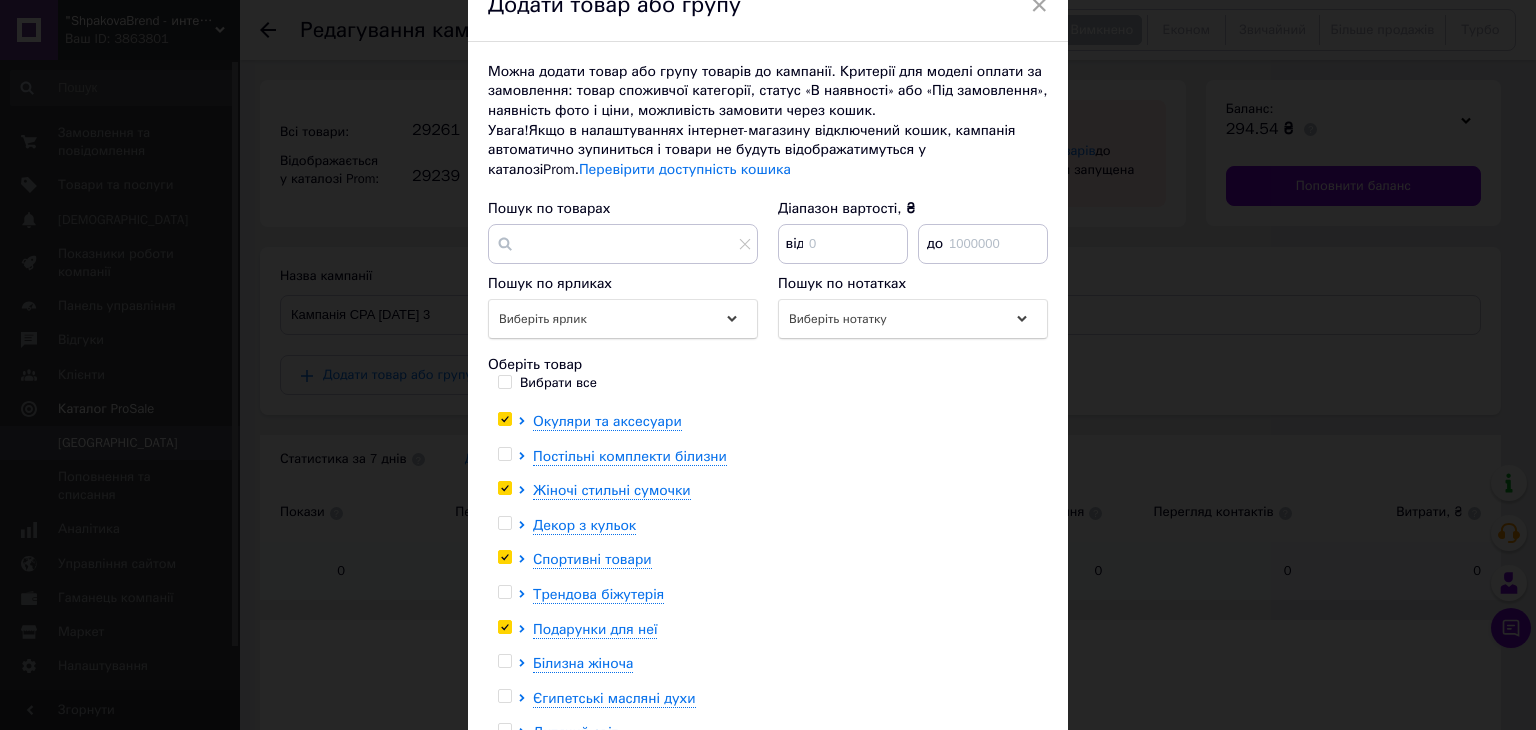 checkbox on "true" 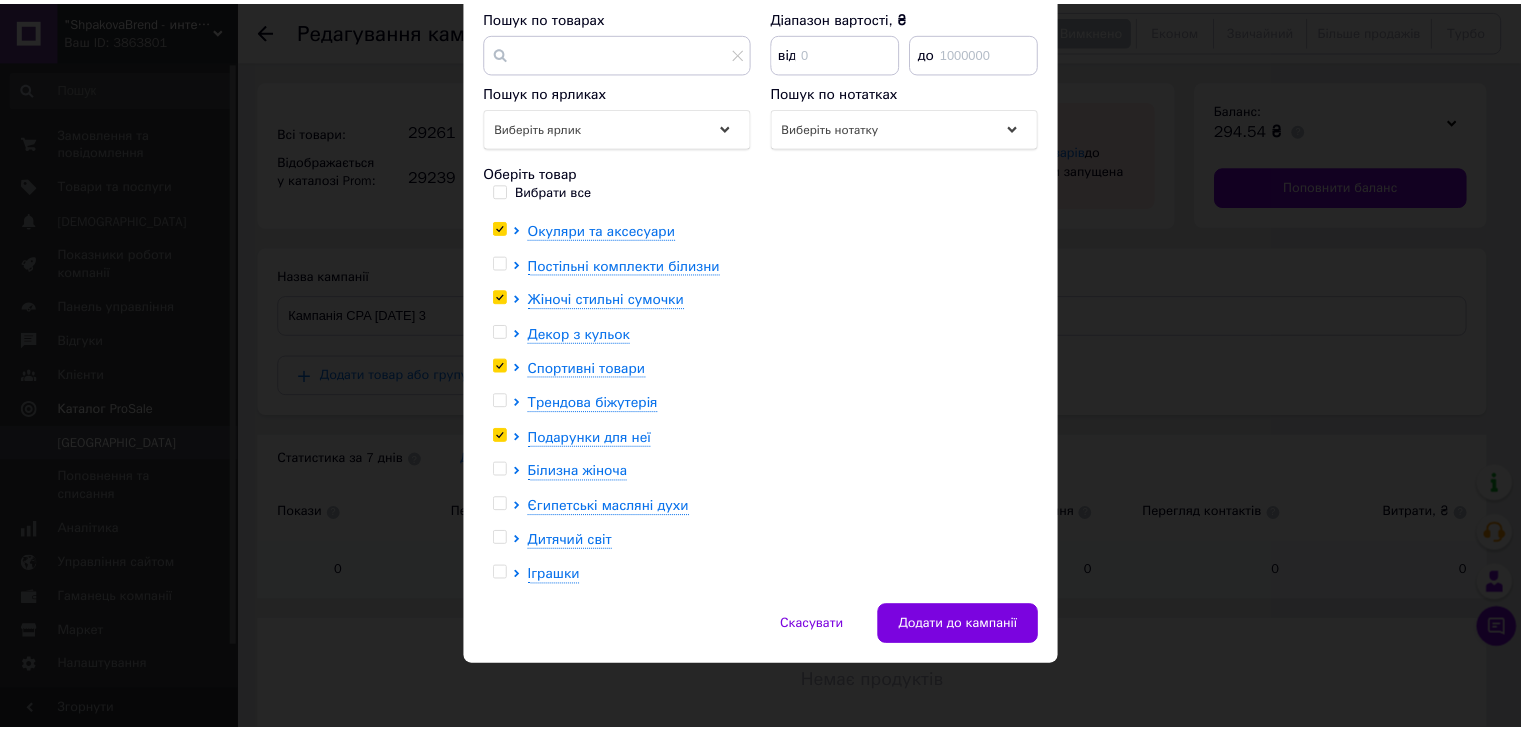 scroll, scrollTop: 296, scrollLeft: 0, axis: vertical 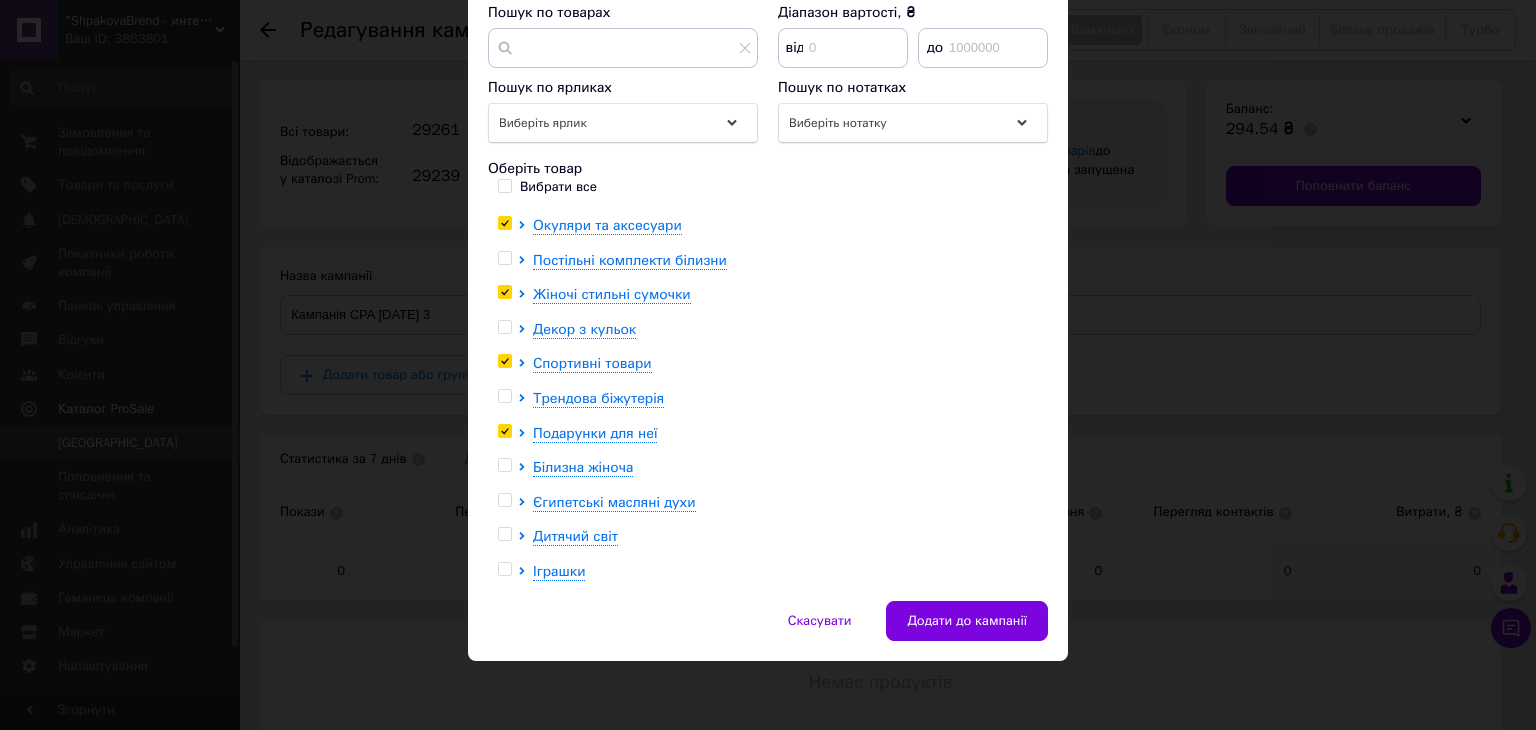 click at bounding box center (504, 500) 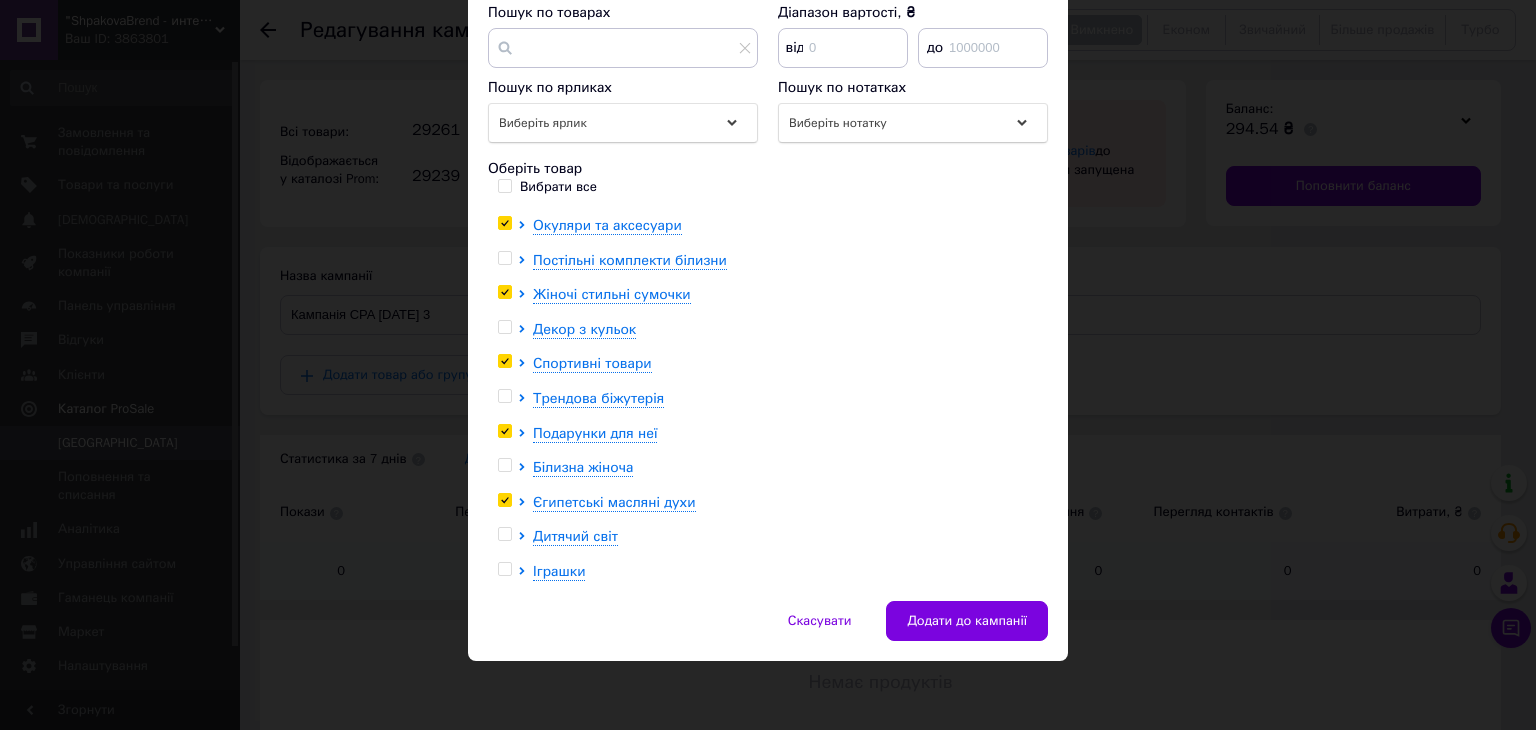 checkbox on "true" 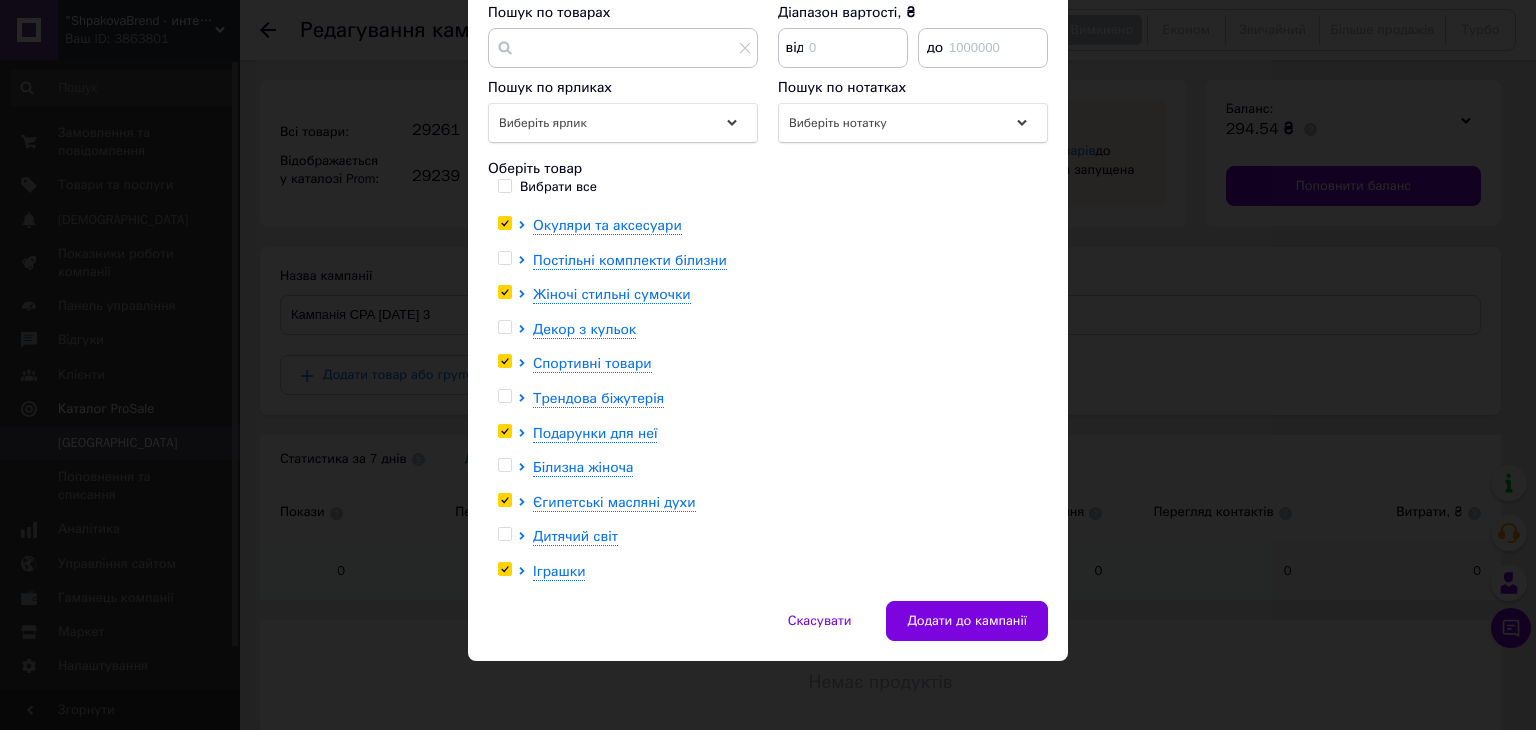 checkbox on "true" 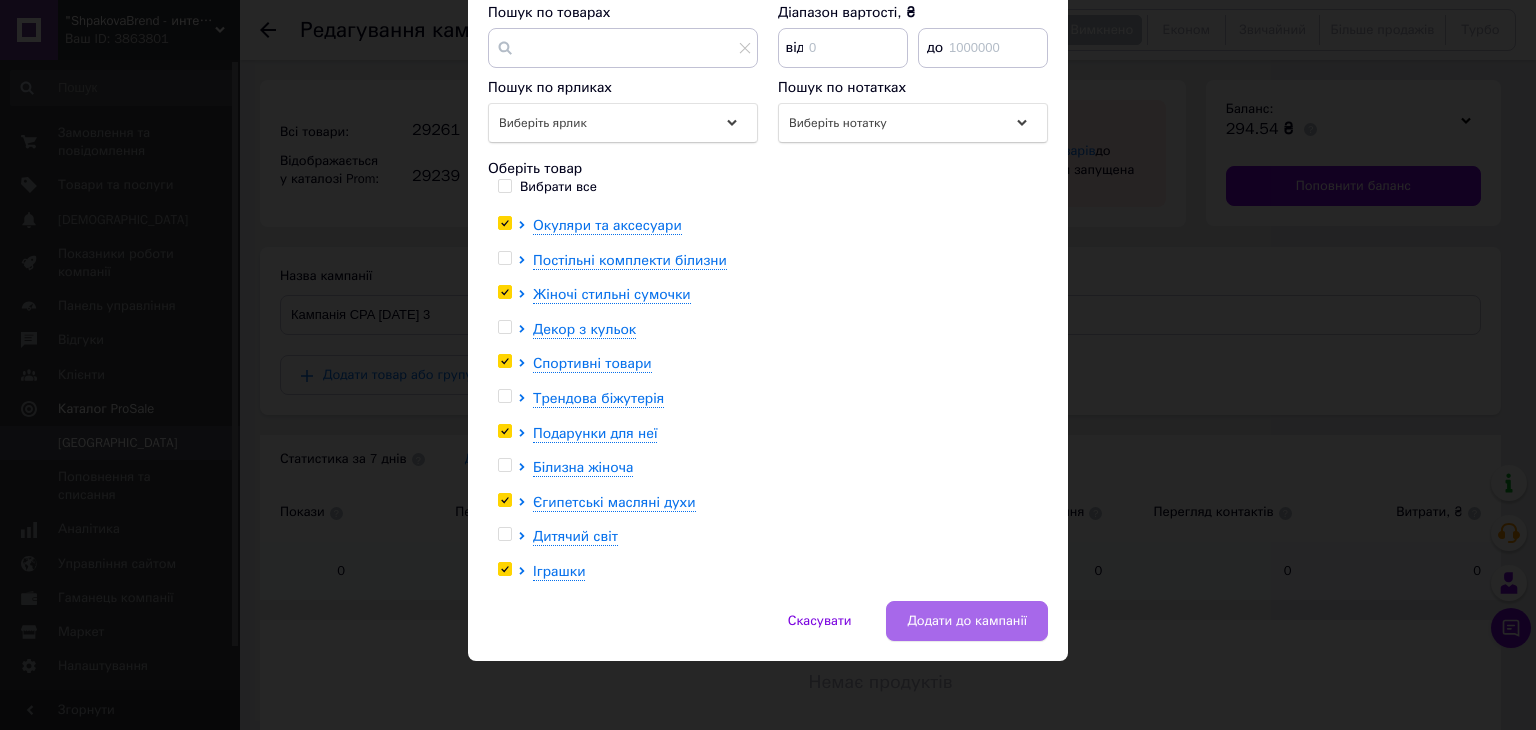 click on "Додати до кампанії" at bounding box center (967, 621) 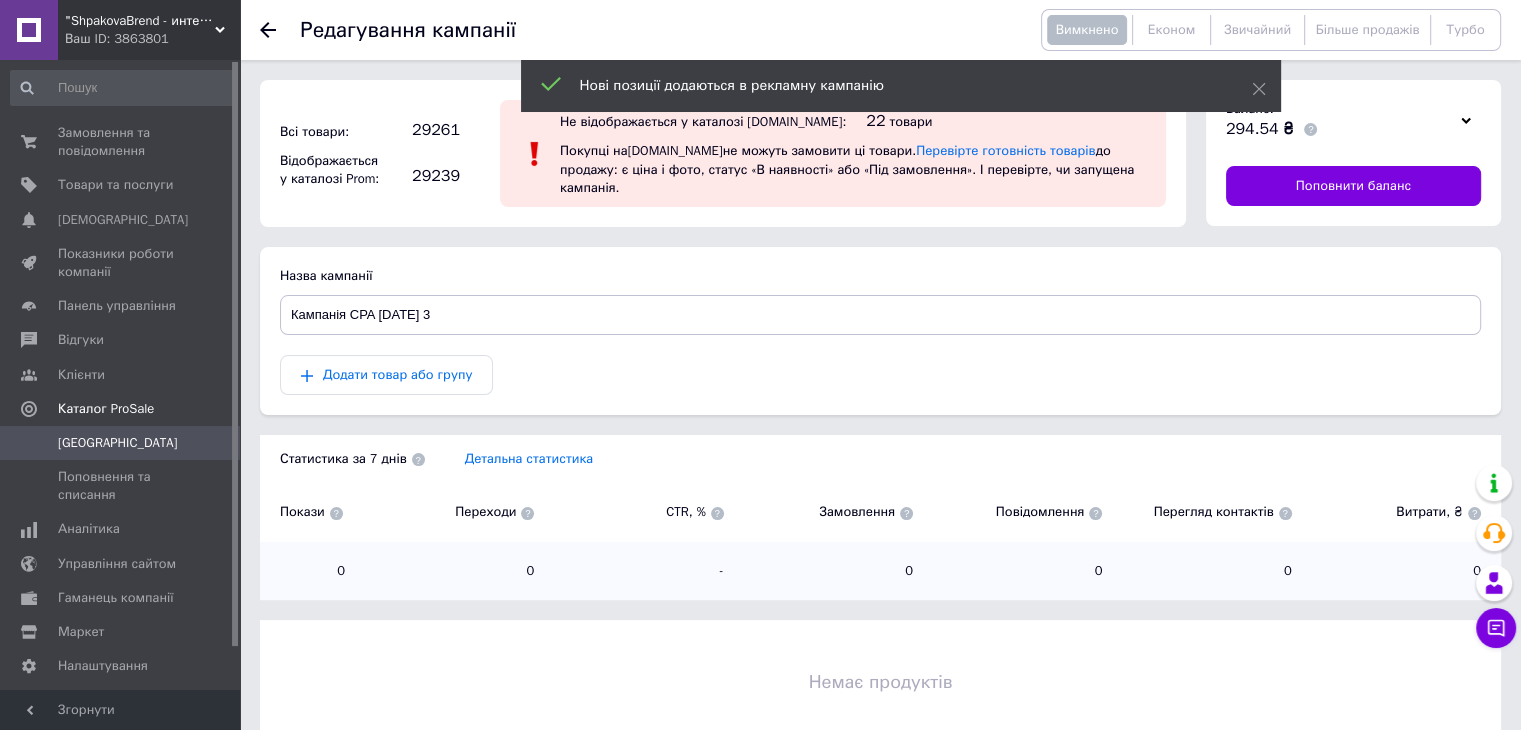 click on ""ShpakovaBrend - интернет магазин брендовых подарков"" at bounding box center (140, 21) 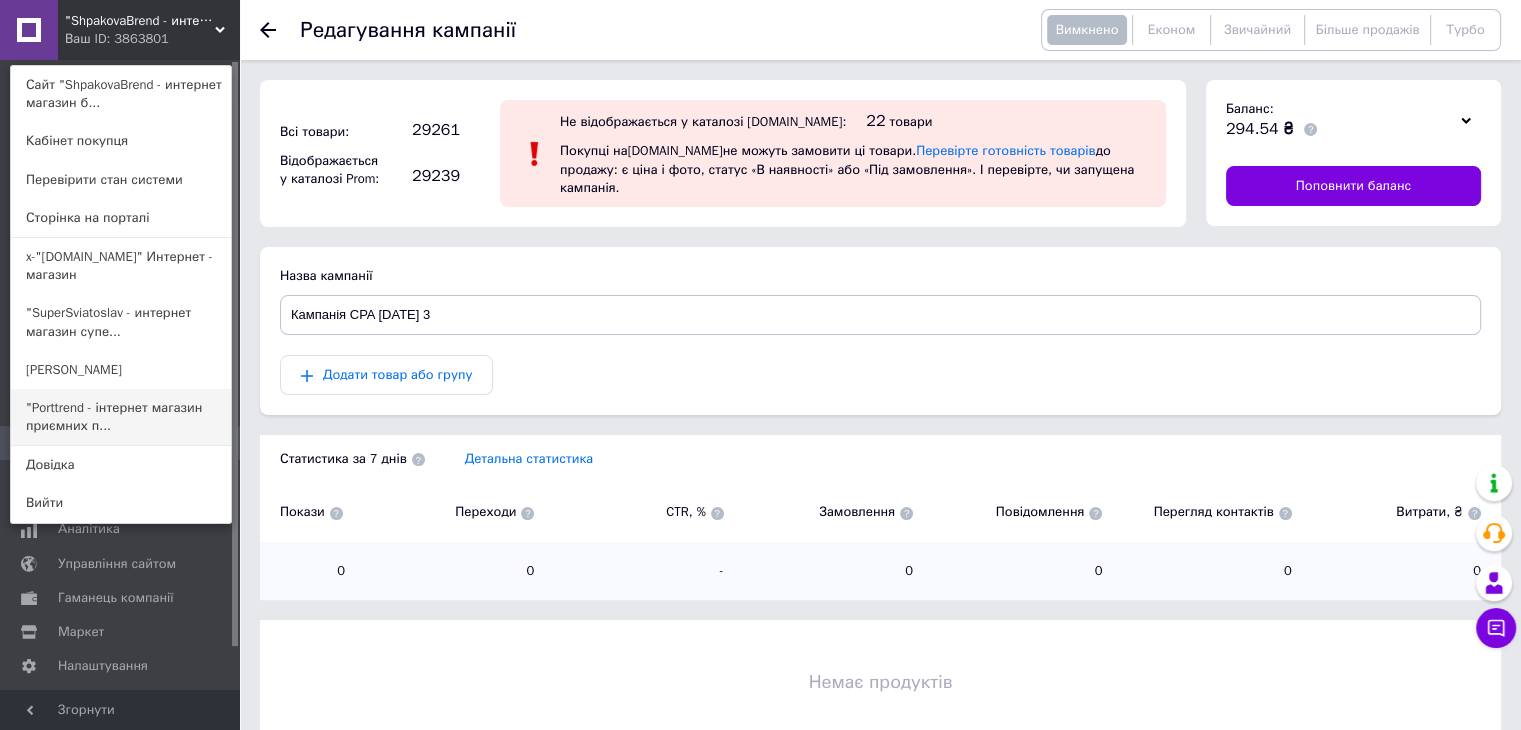 click on ""Porttrend - інтернет магазин приємних п..." at bounding box center [121, 417] 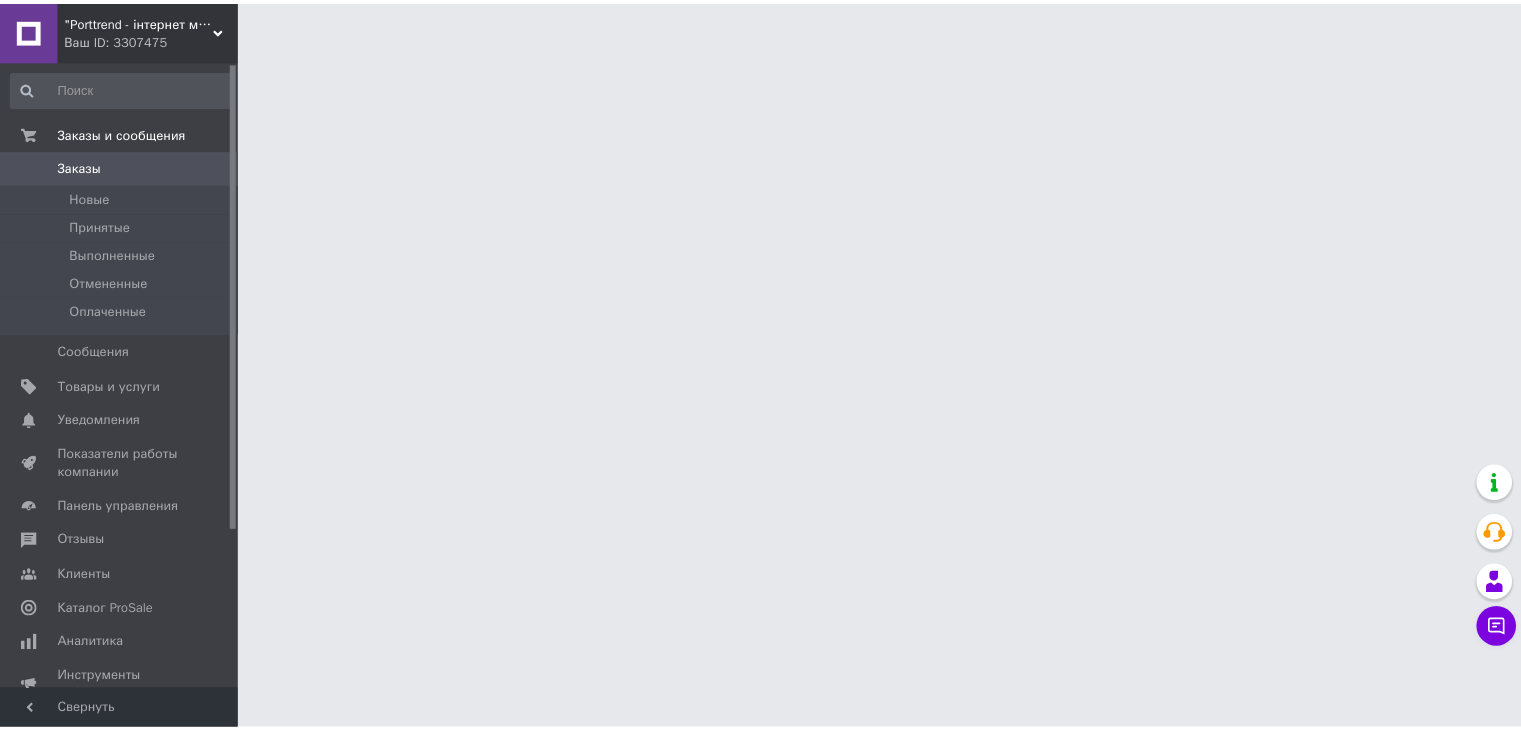 scroll, scrollTop: 0, scrollLeft: 0, axis: both 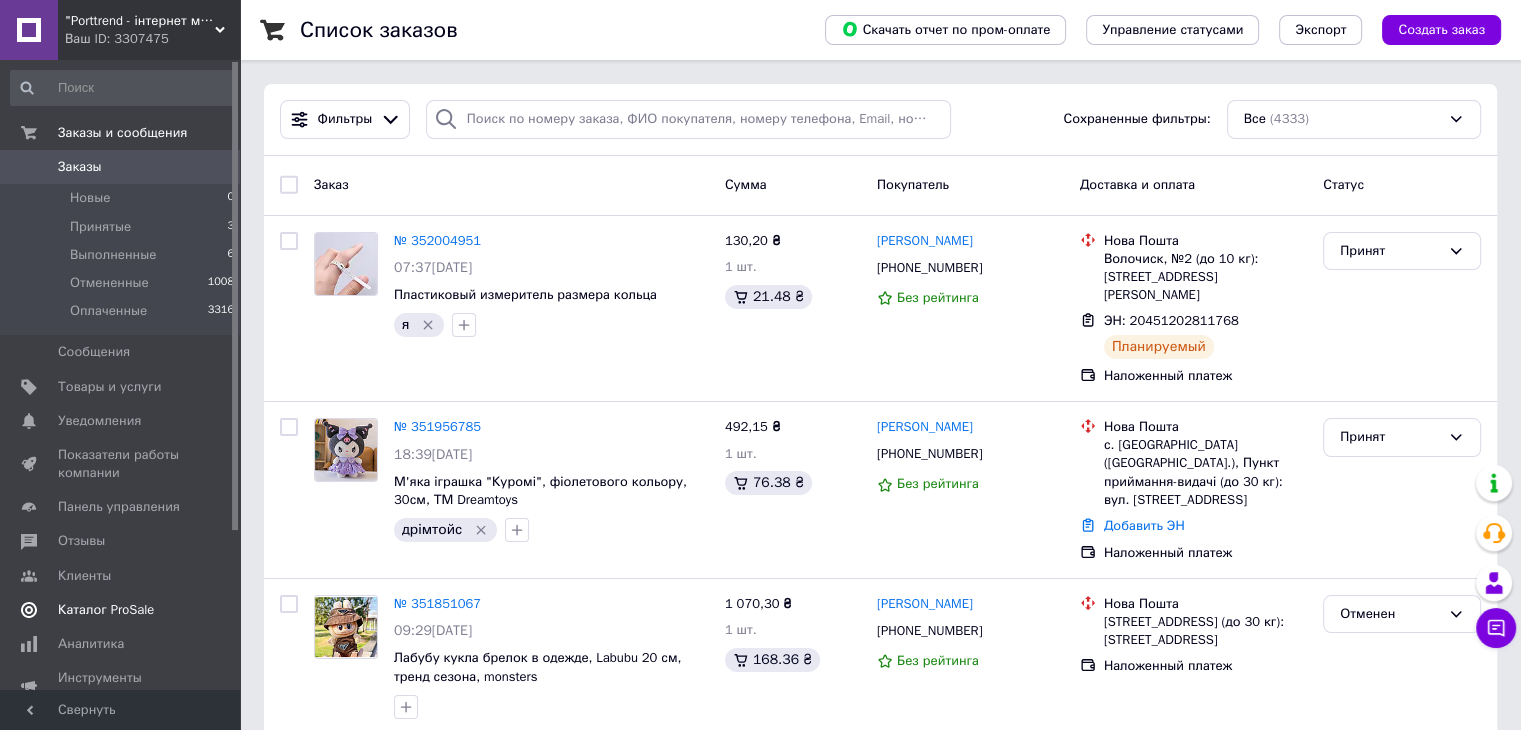 click on "Каталог ProSale" at bounding box center (106, 610) 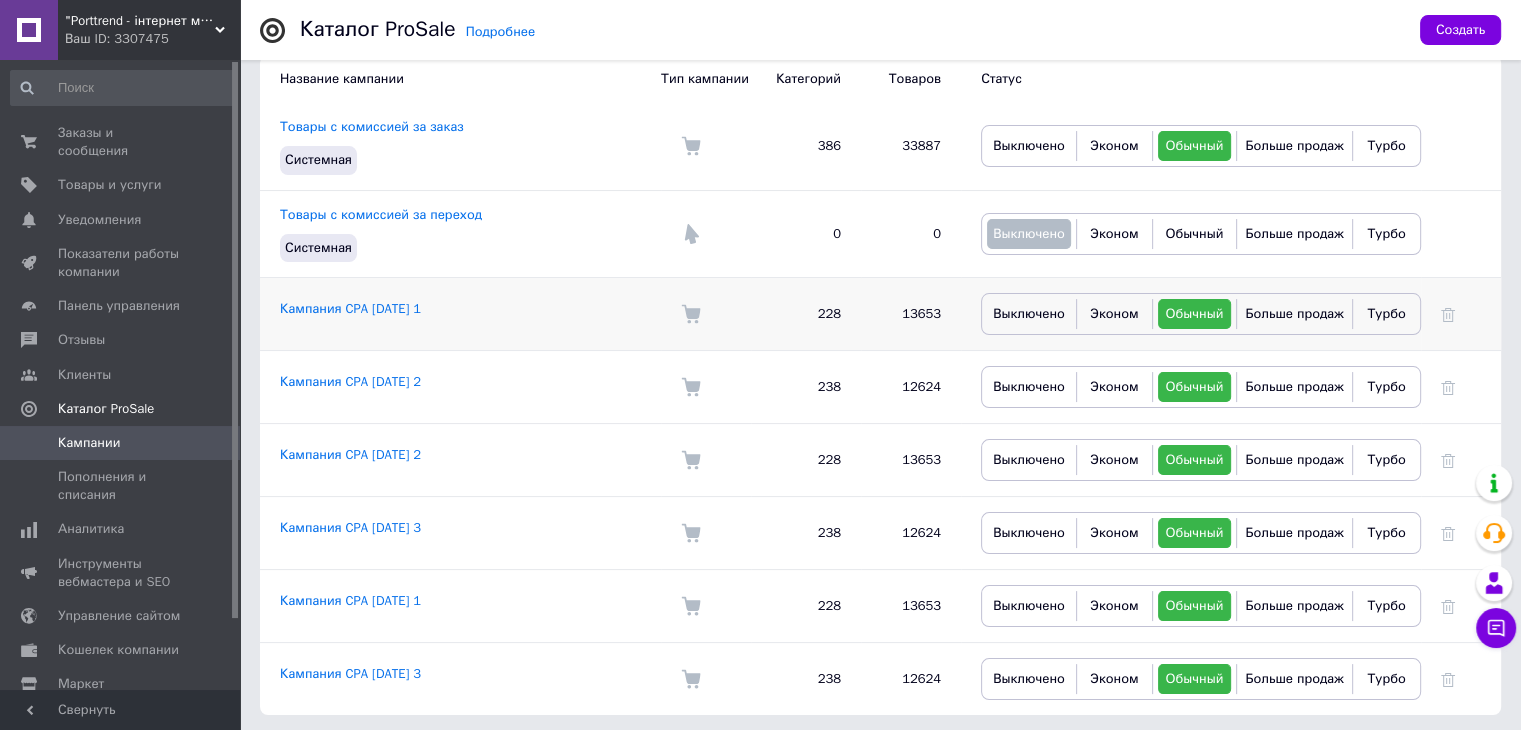 scroll, scrollTop: 193, scrollLeft: 0, axis: vertical 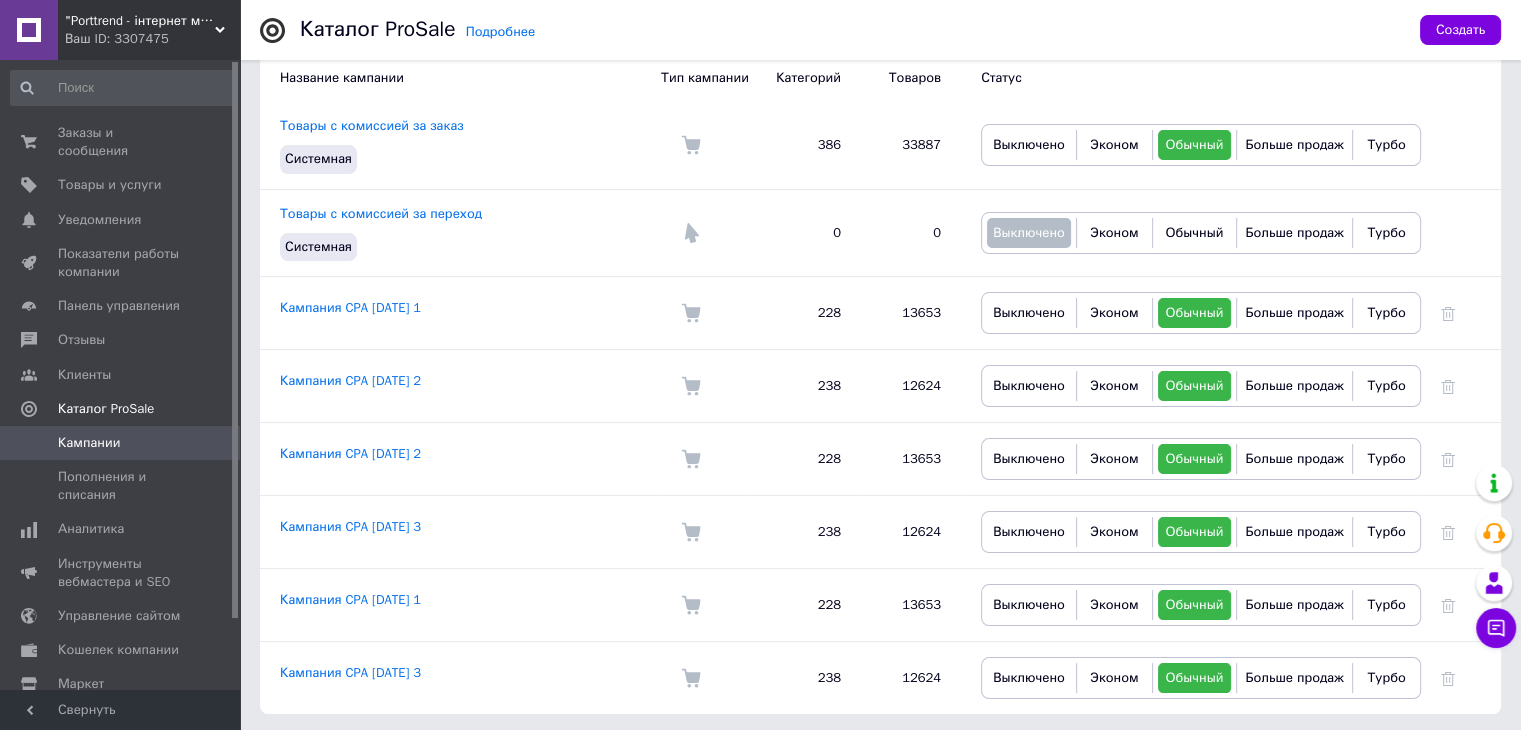 click on "Ваш ID: 3307475" at bounding box center (152, 39) 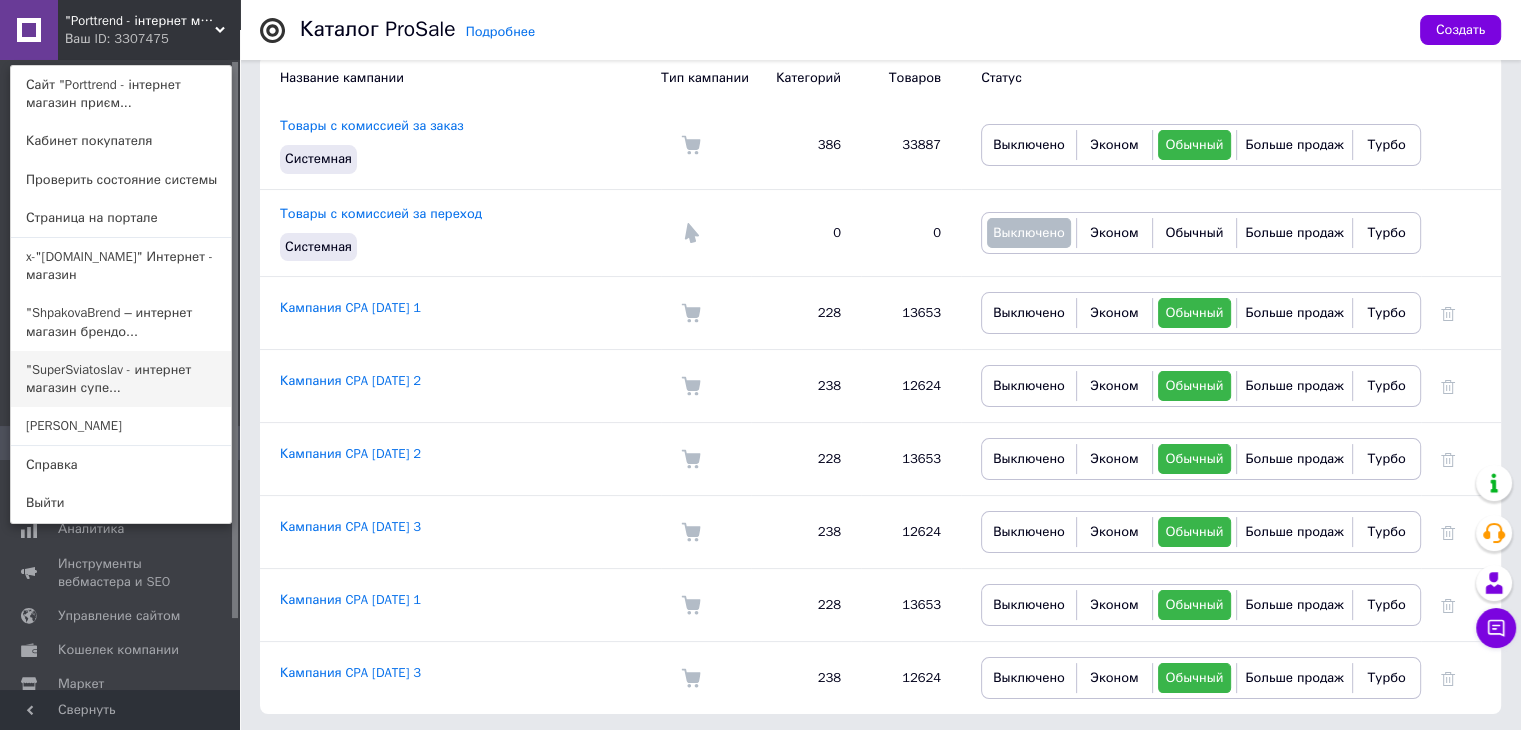 click on ""SuperSviatoslav - интернет магазин супе..." at bounding box center (121, 379) 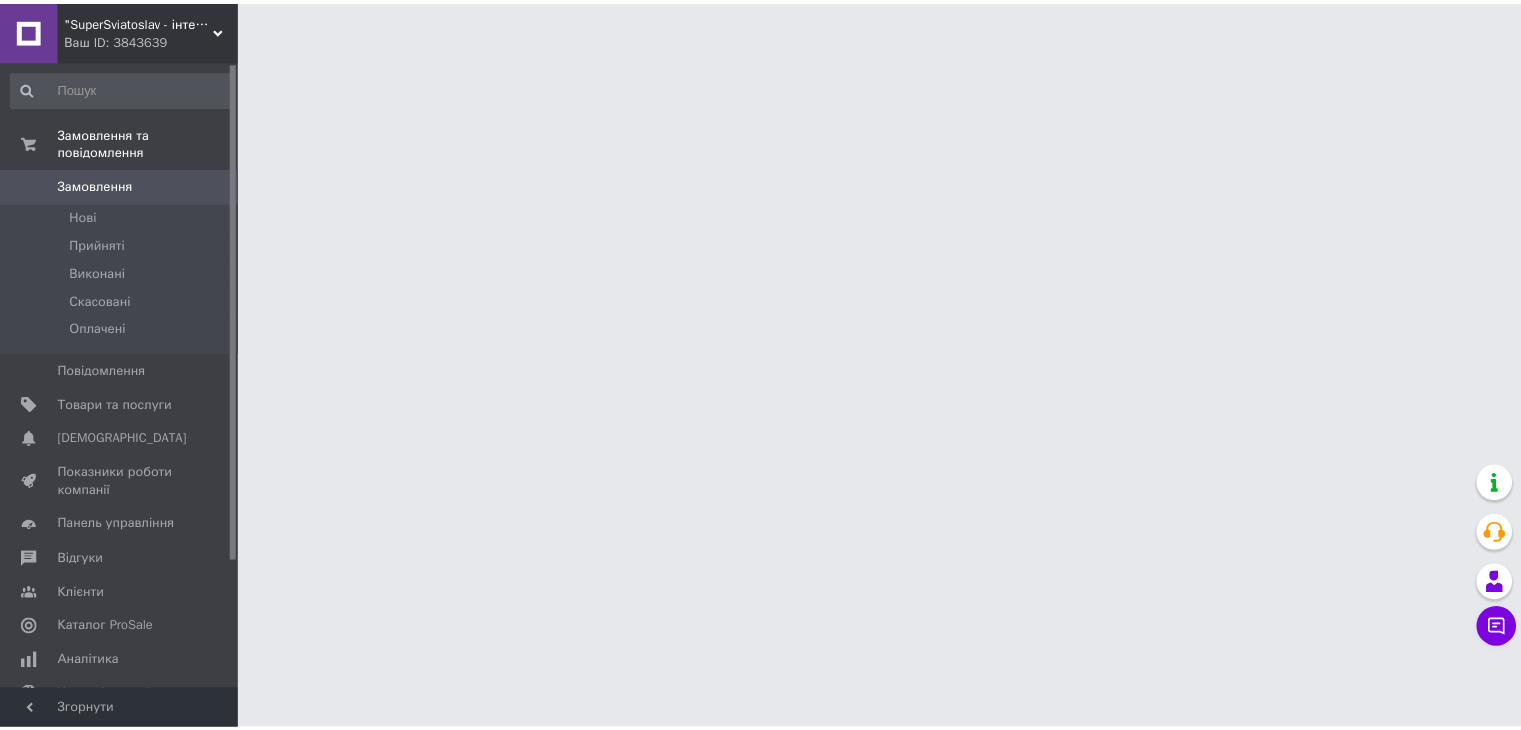 scroll, scrollTop: 0, scrollLeft: 0, axis: both 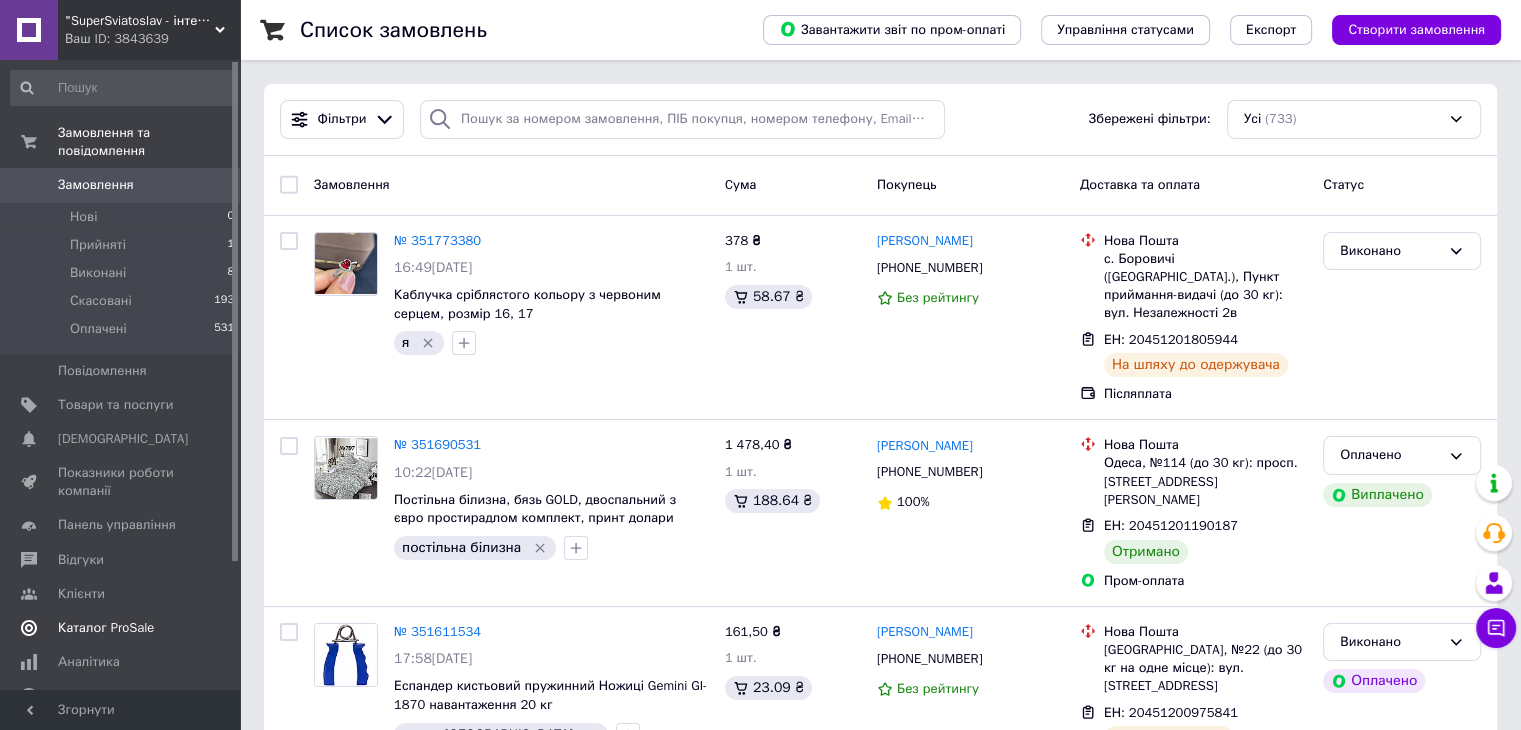 click on "Каталог ProSale" at bounding box center [106, 628] 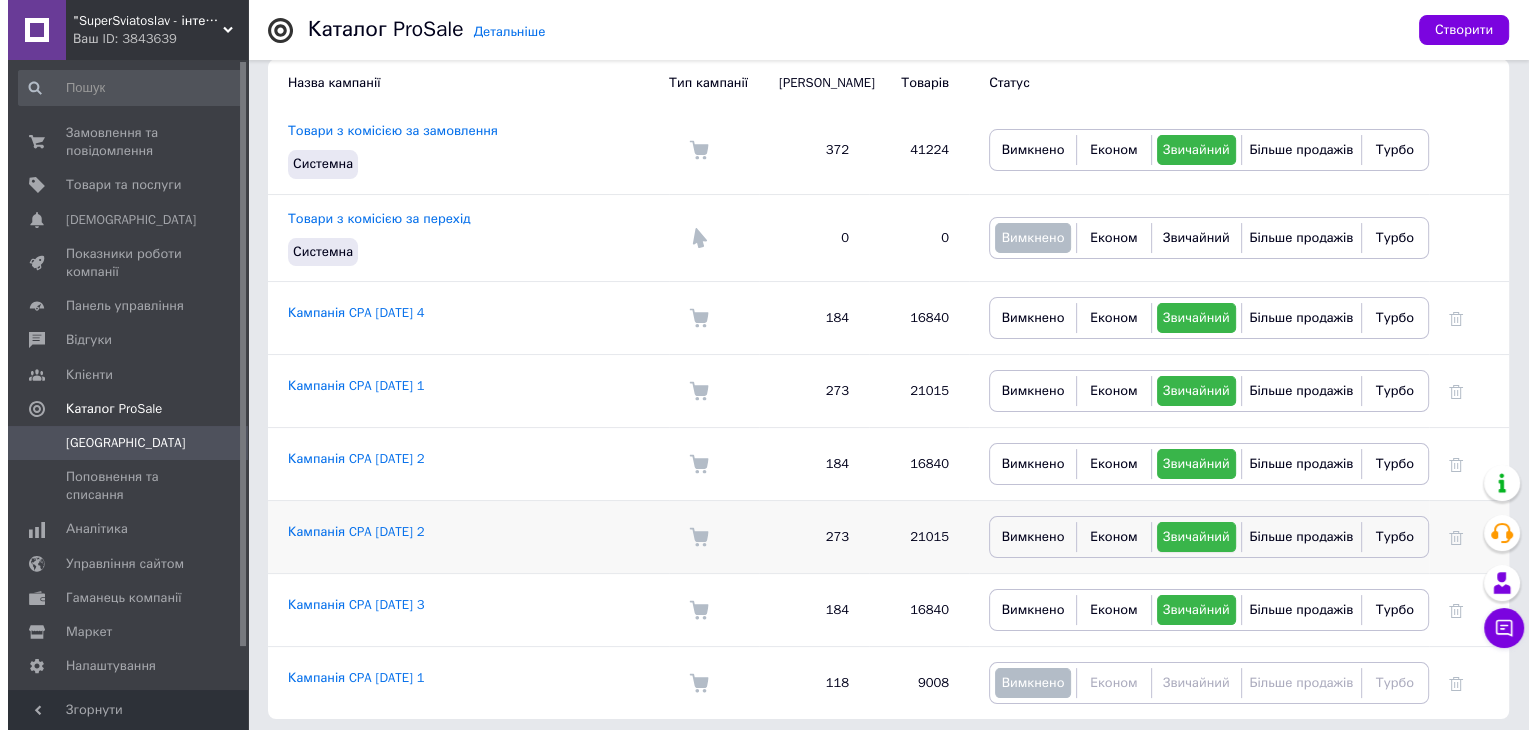 scroll, scrollTop: 192, scrollLeft: 0, axis: vertical 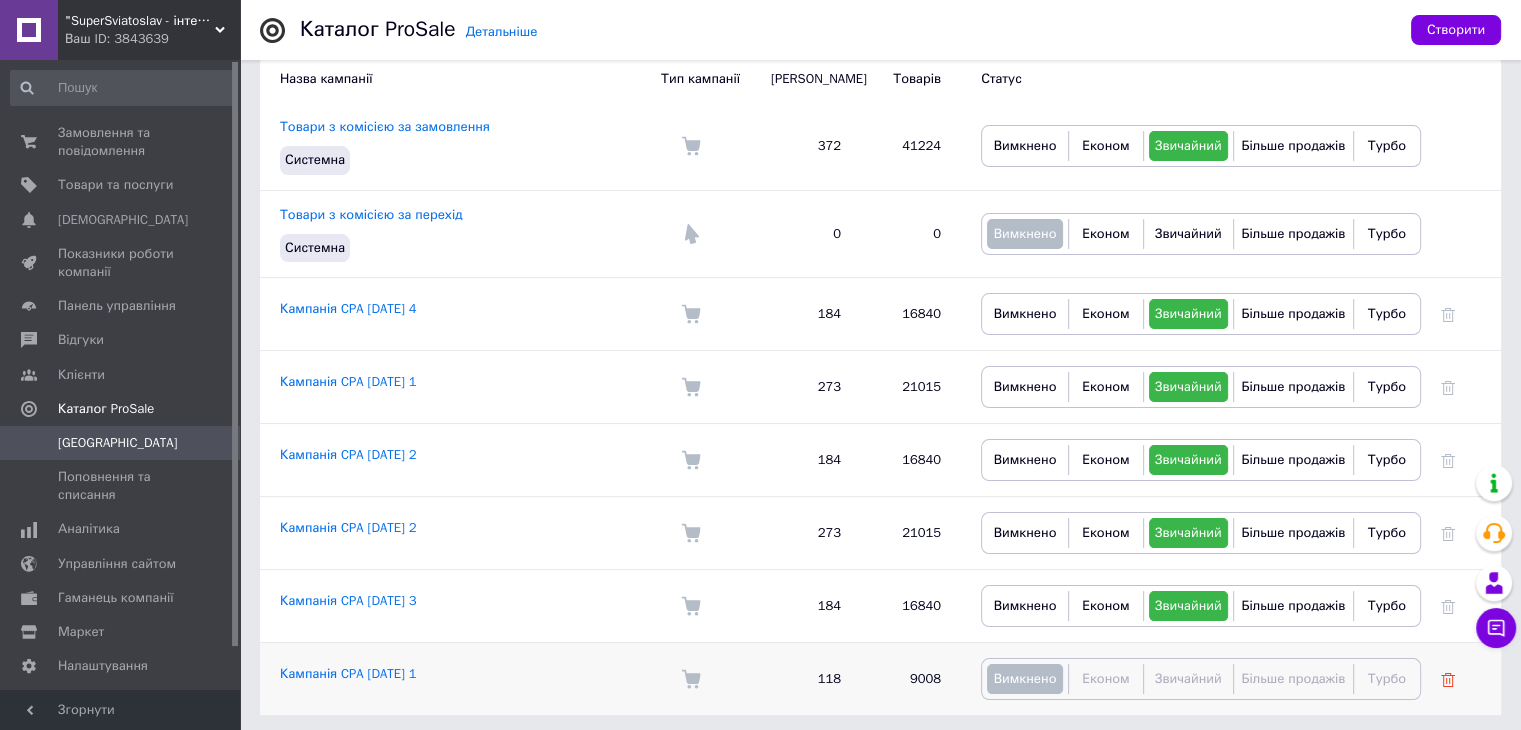 click 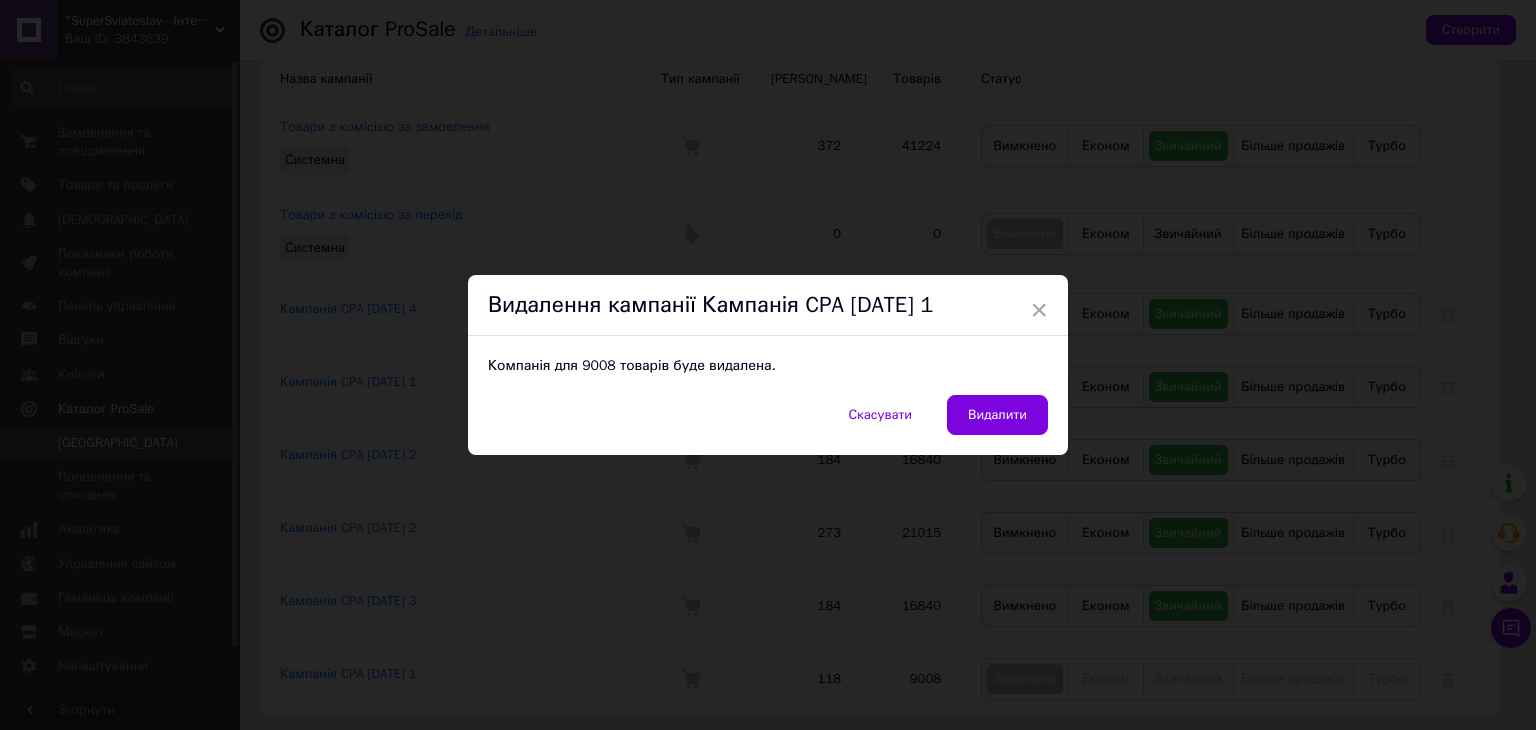 click on "Видалити" at bounding box center [997, 415] 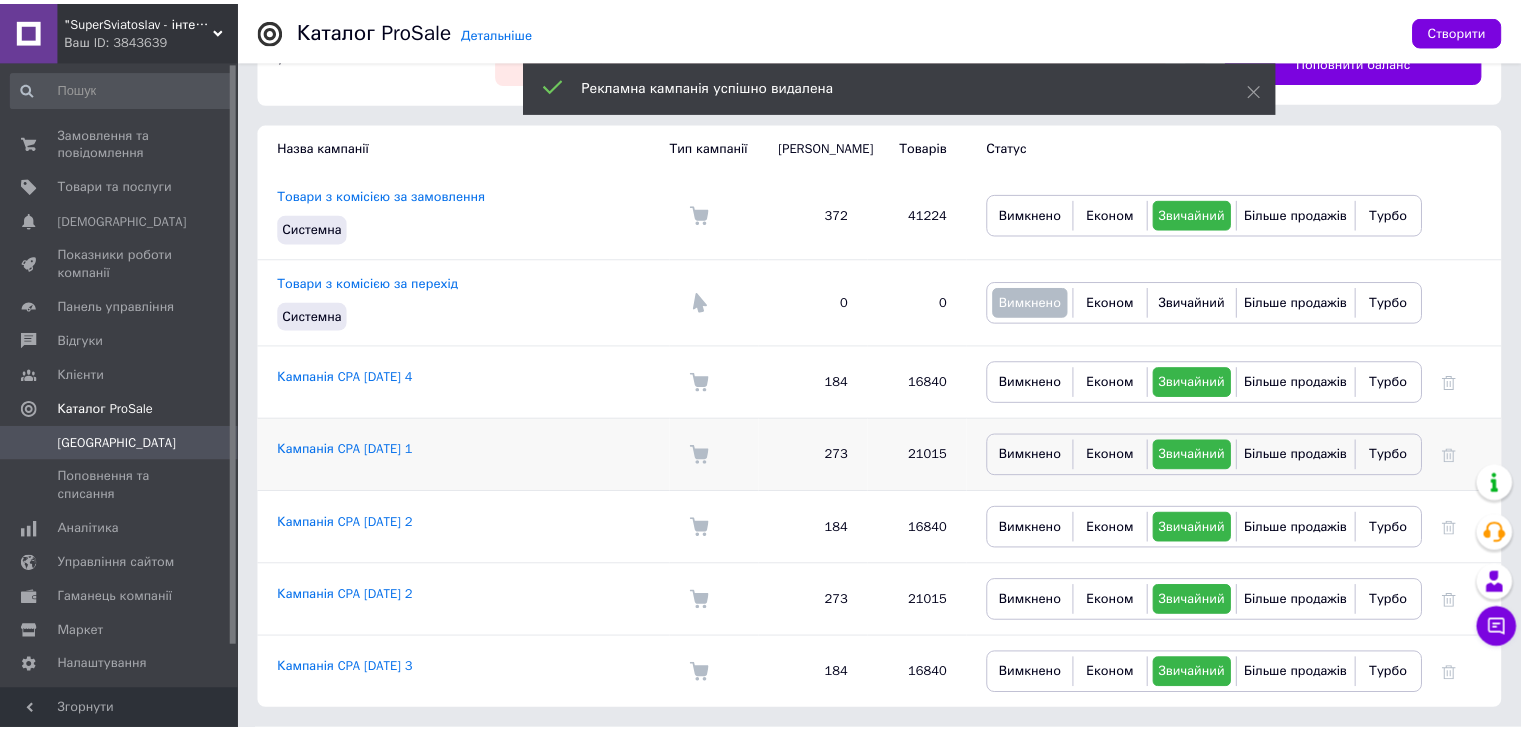 scroll, scrollTop: 120, scrollLeft: 0, axis: vertical 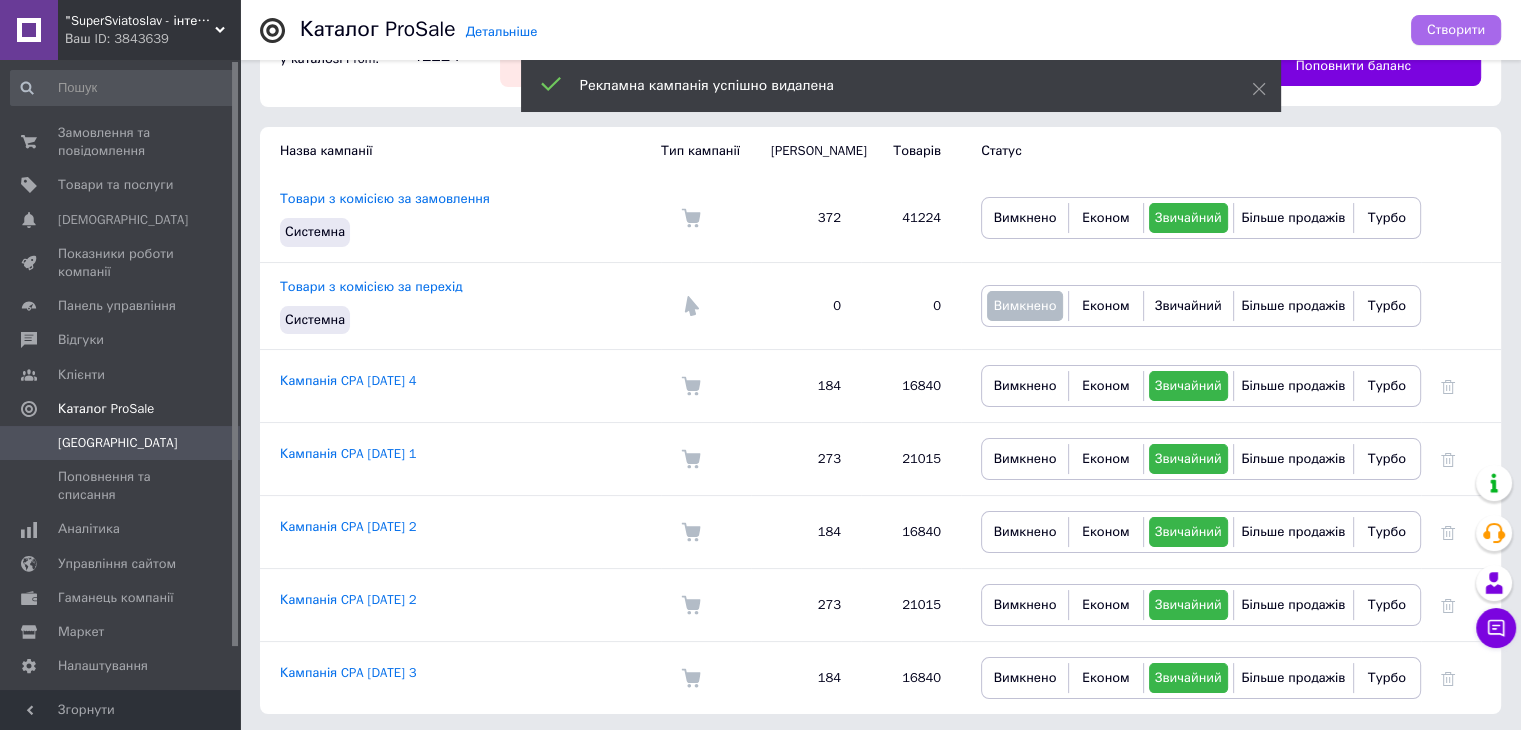 click on "Створити" at bounding box center (1456, 30) 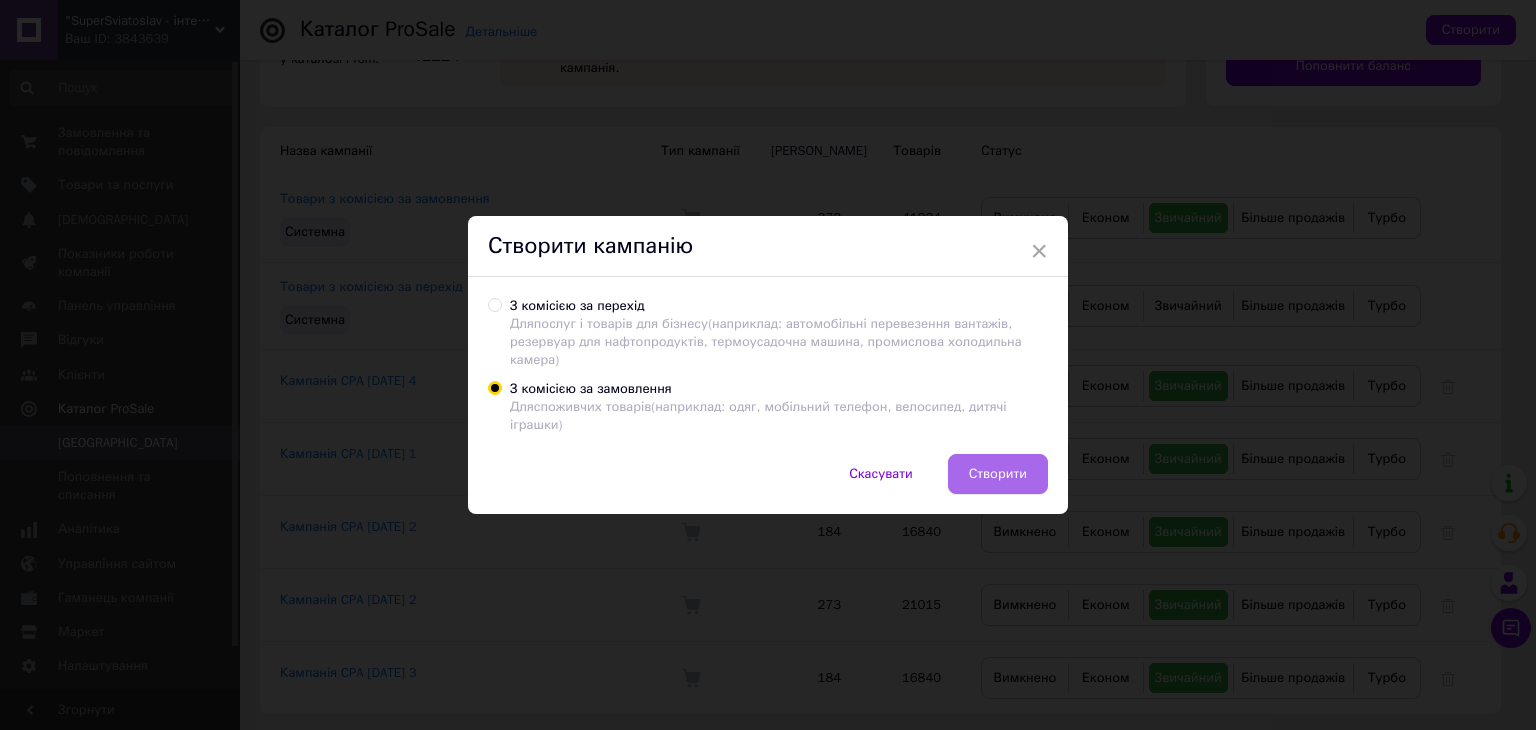 click on "Створити" at bounding box center (998, 474) 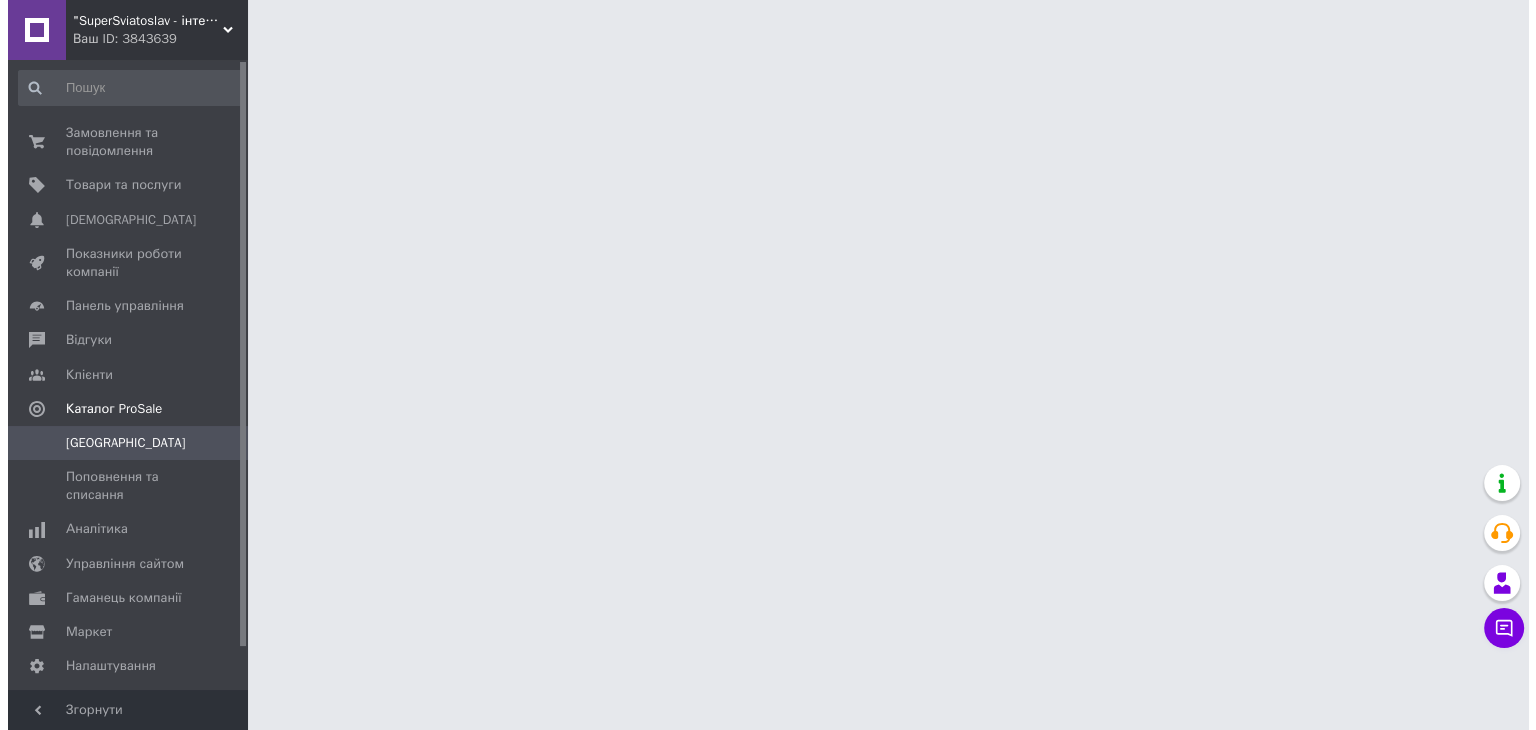 scroll, scrollTop: 0, scrollLeft: 0, axis: both 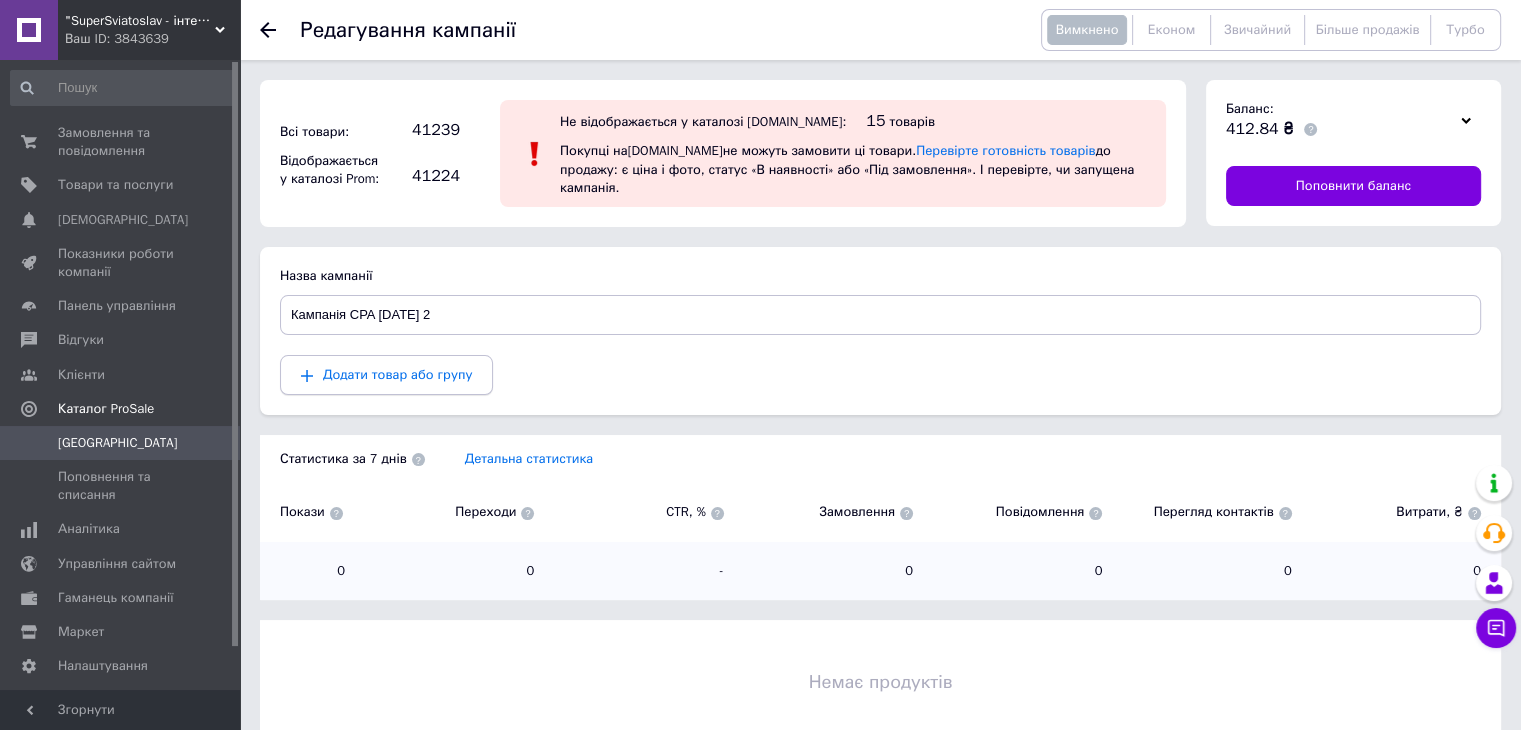 click on "Додати товар або групу" at bounding box center [386, 375] 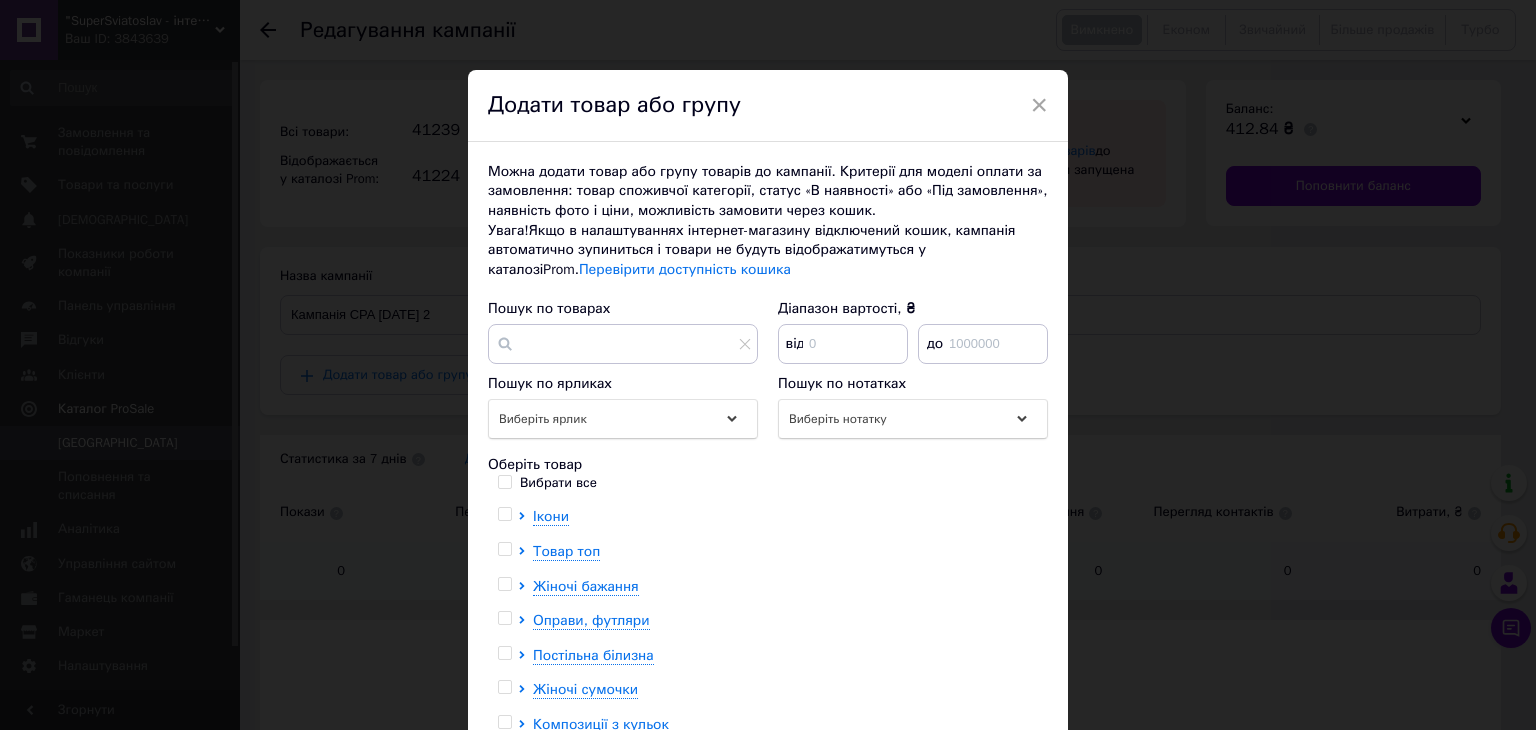 click at bounding box center (504, 514) 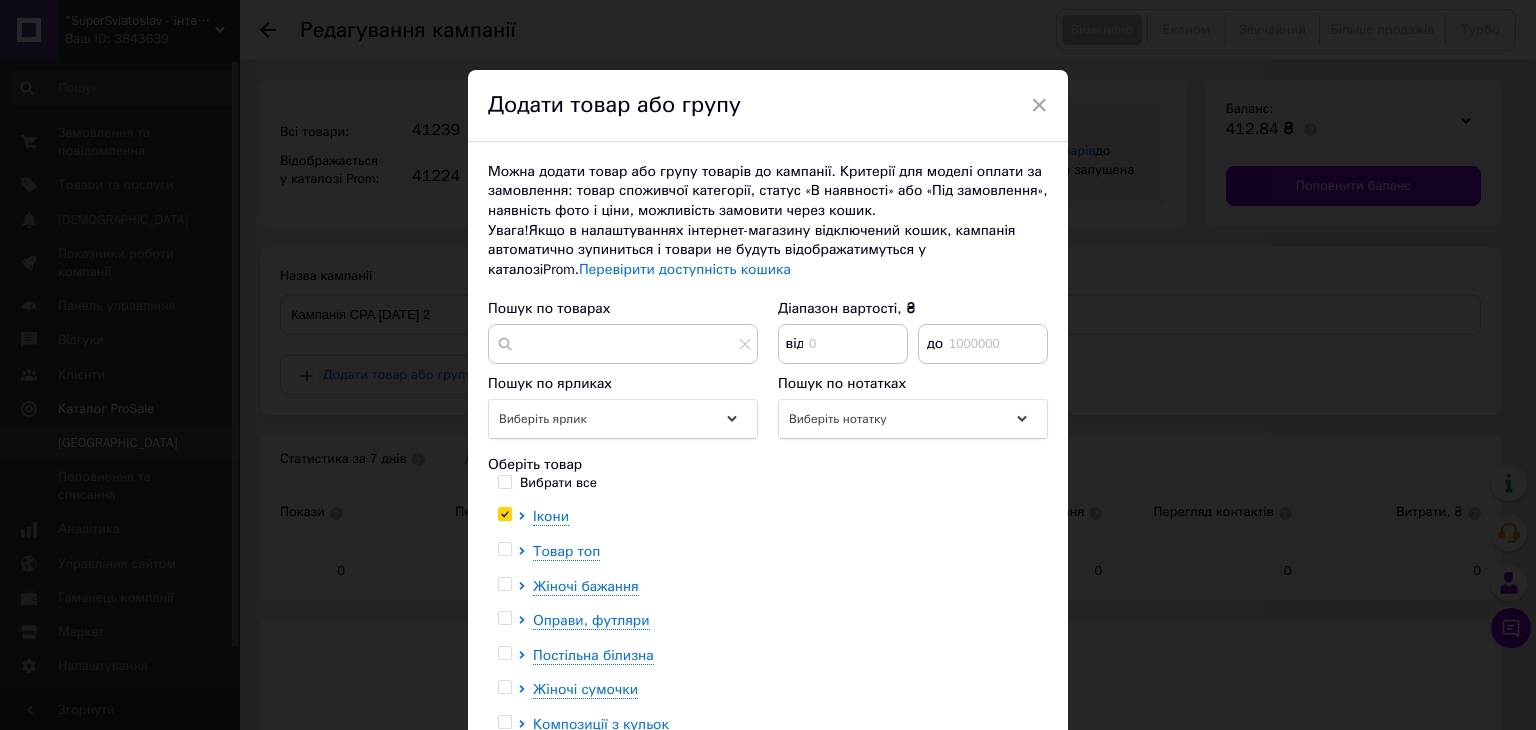 checkbox on "true" 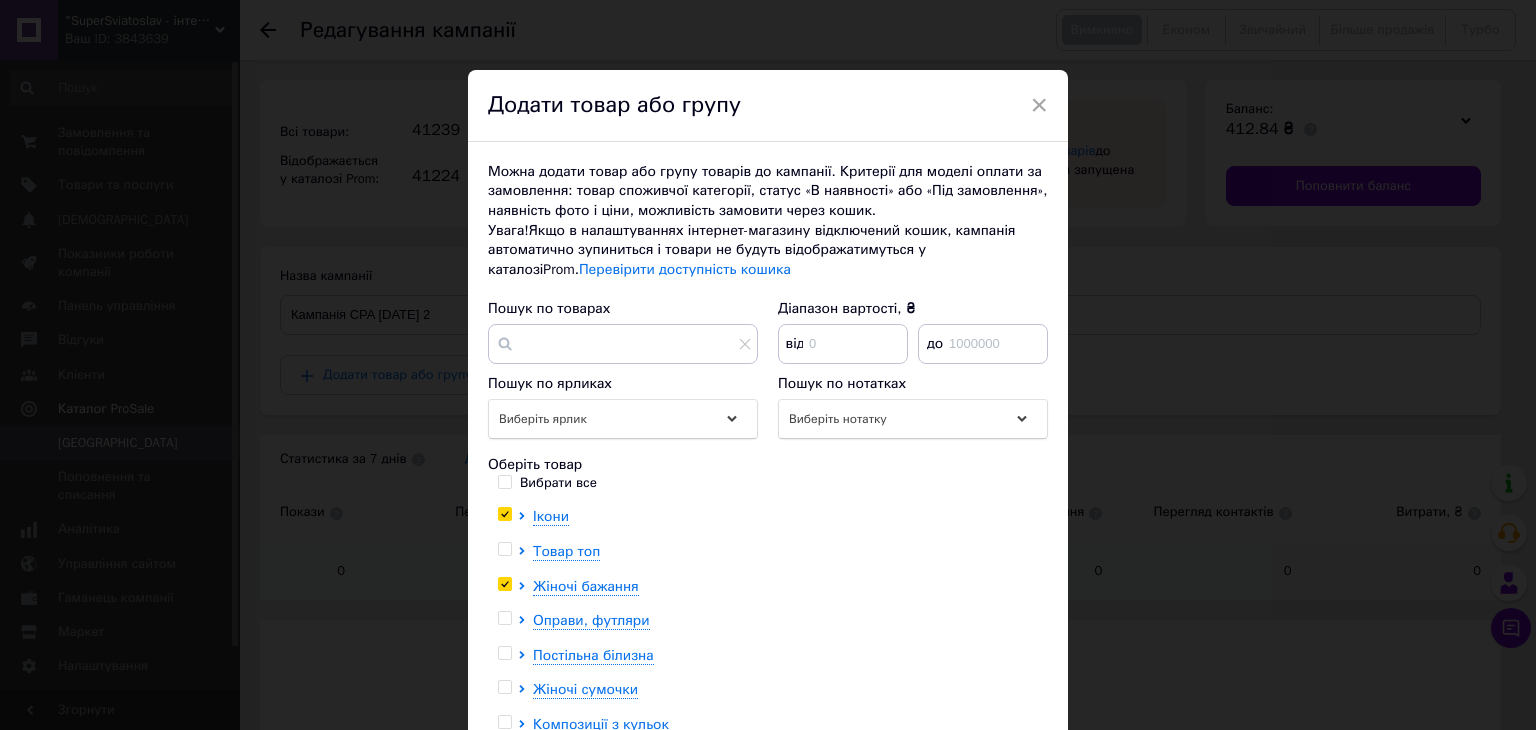 checkbox on "true" 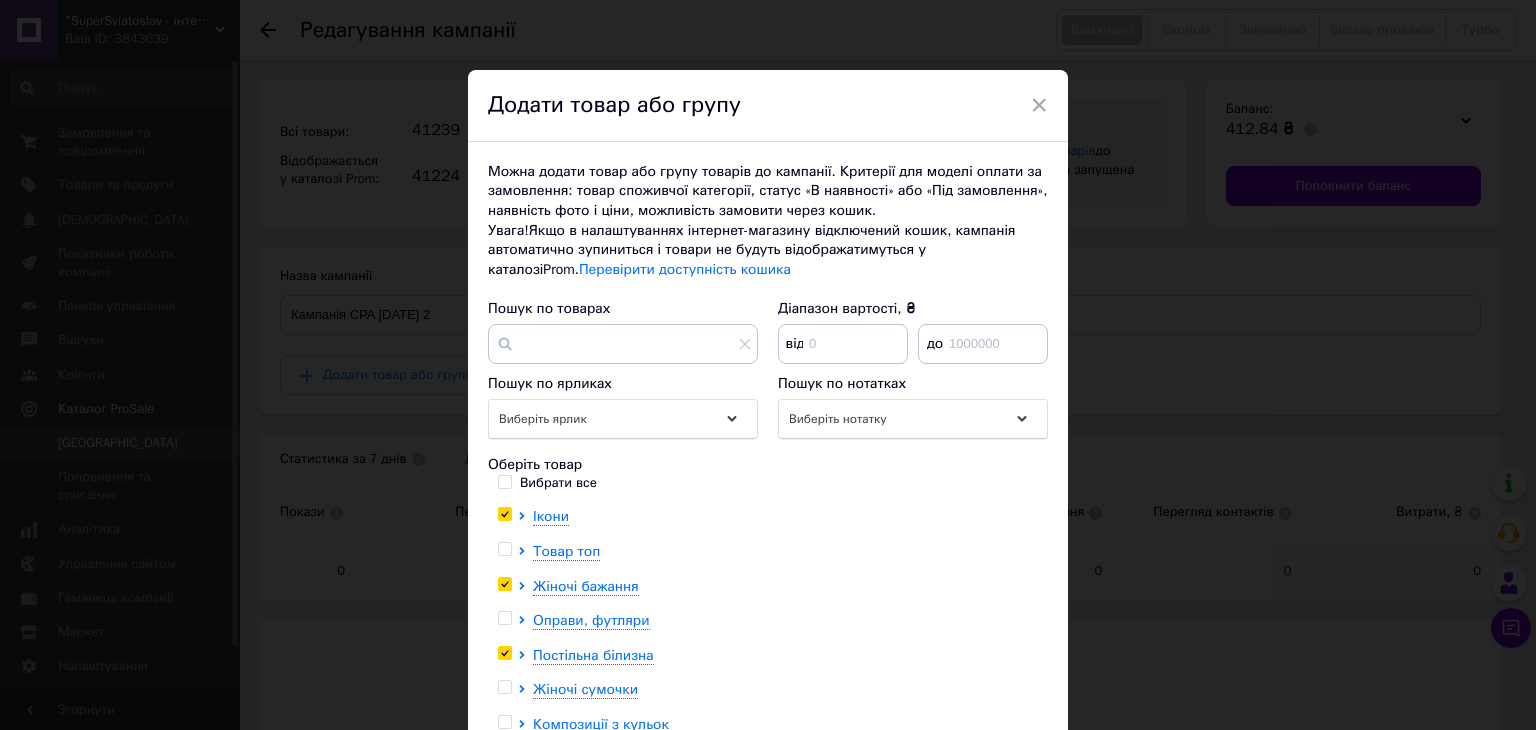 checkbox on "true" 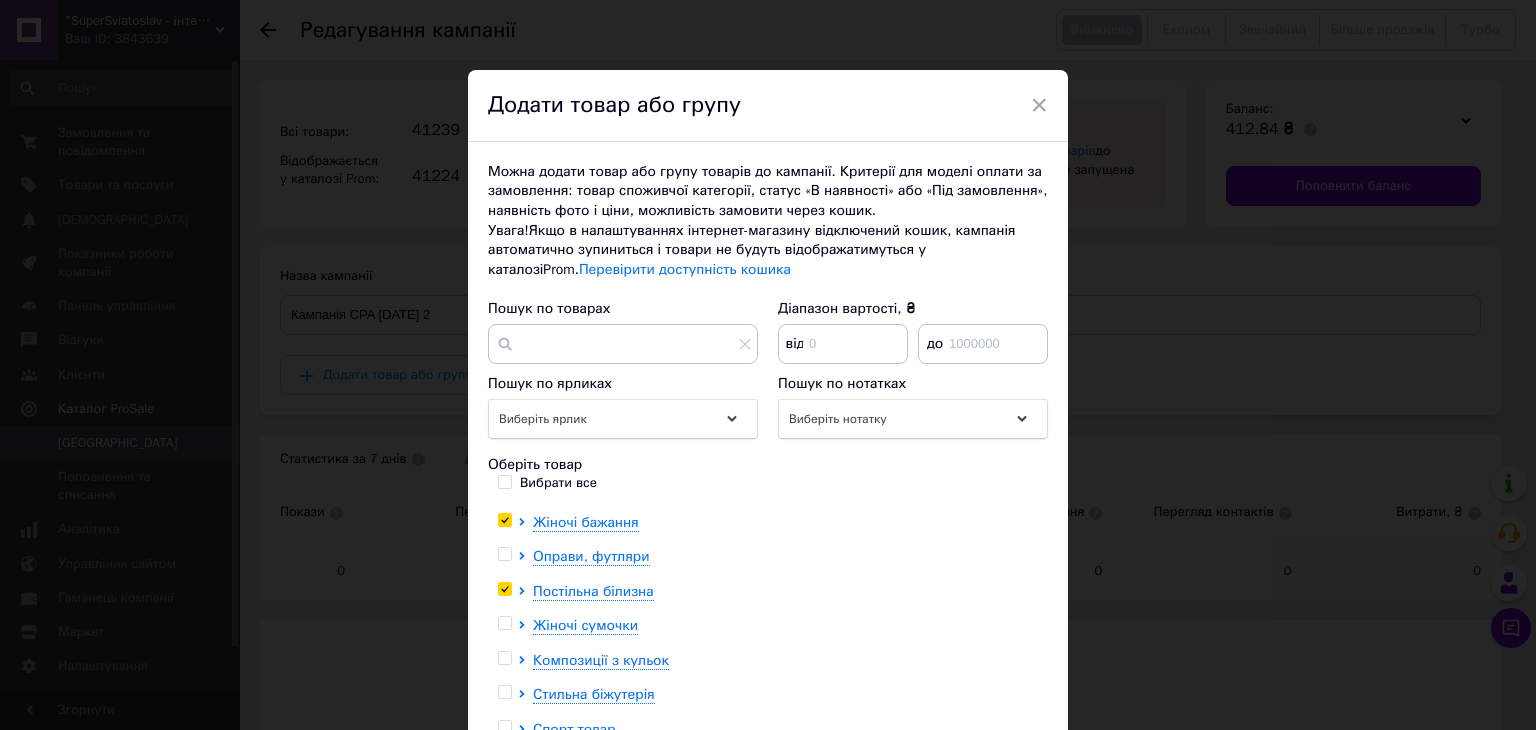 scroll, scrollTop: 99, scrollLeft: 0, axis: vertical 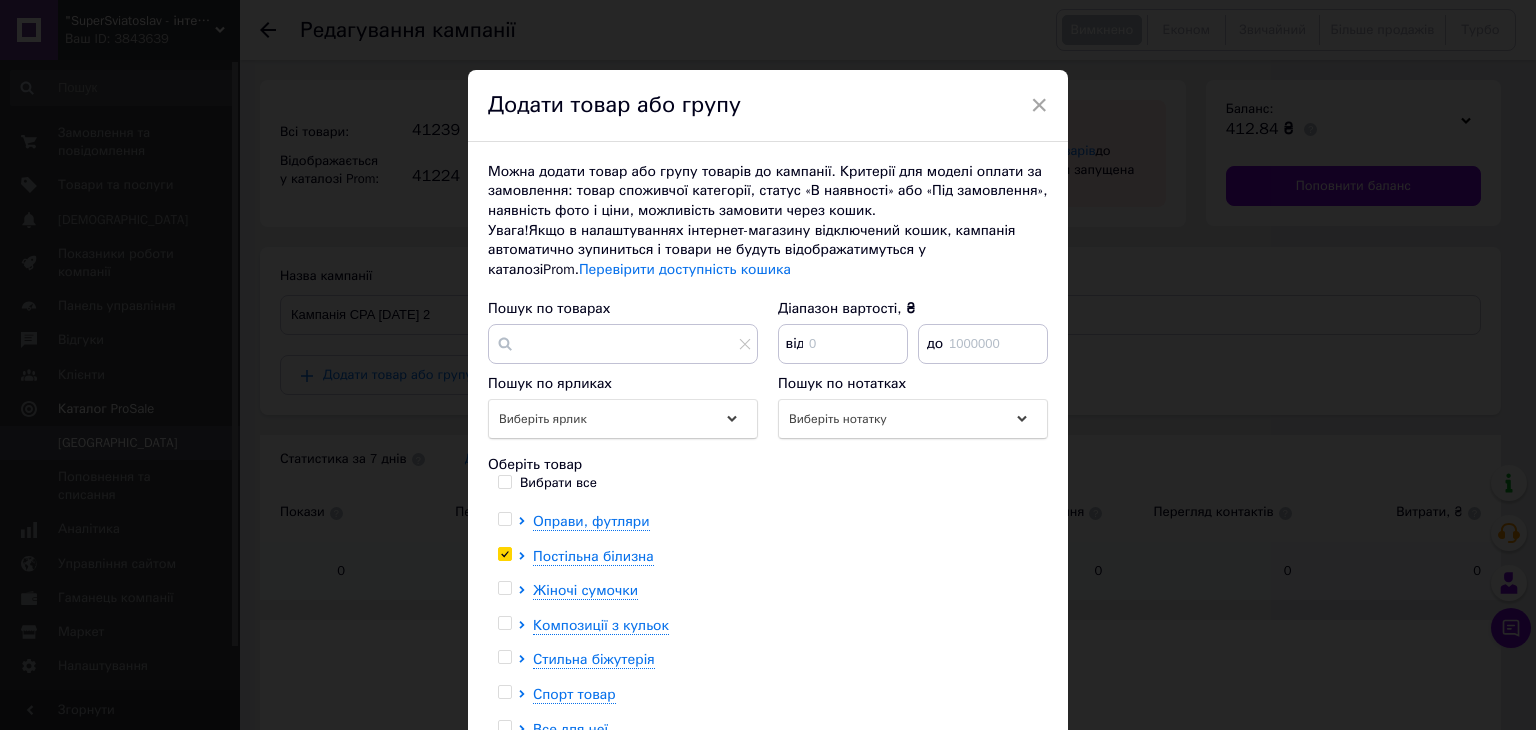 click at bounding box center [504, 623] 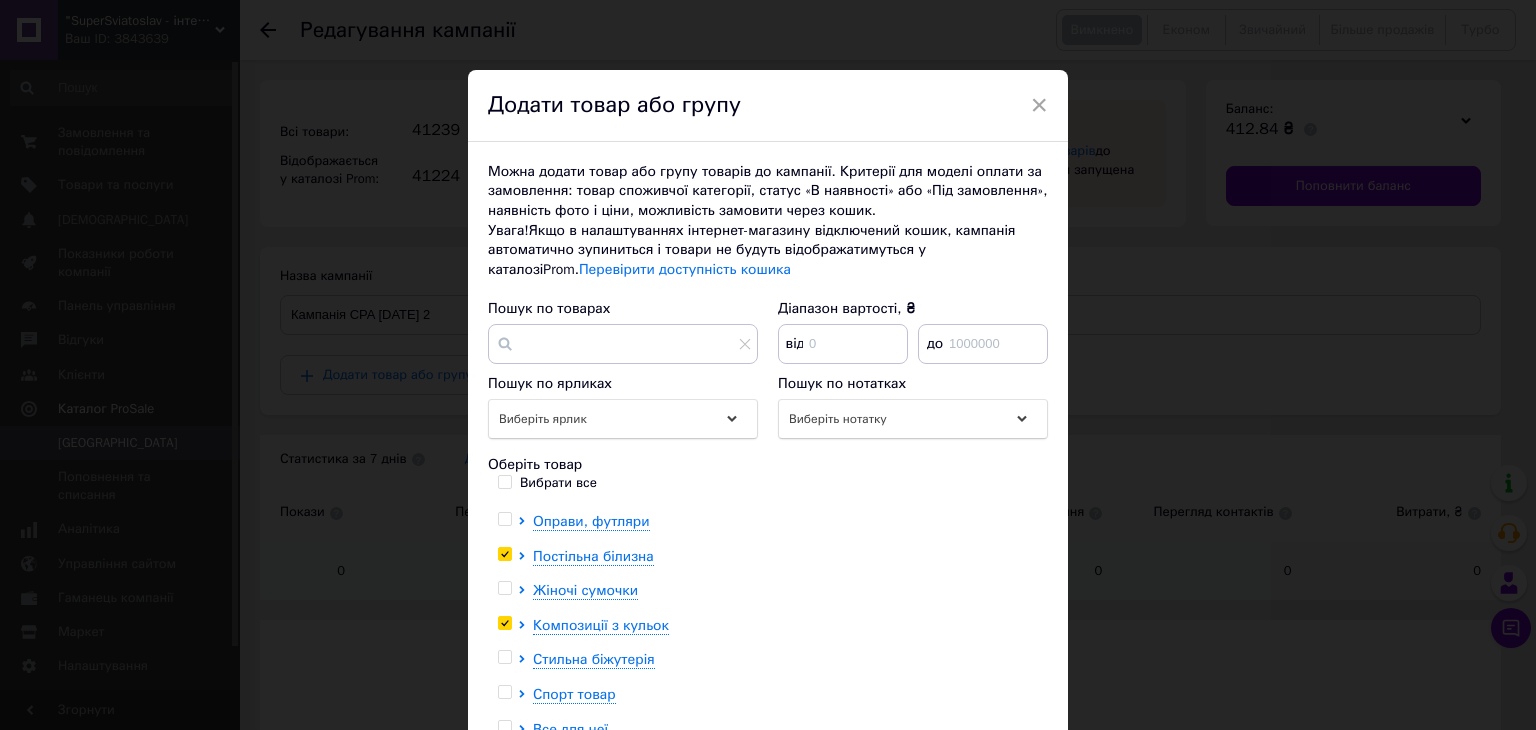 checkbox on "true" 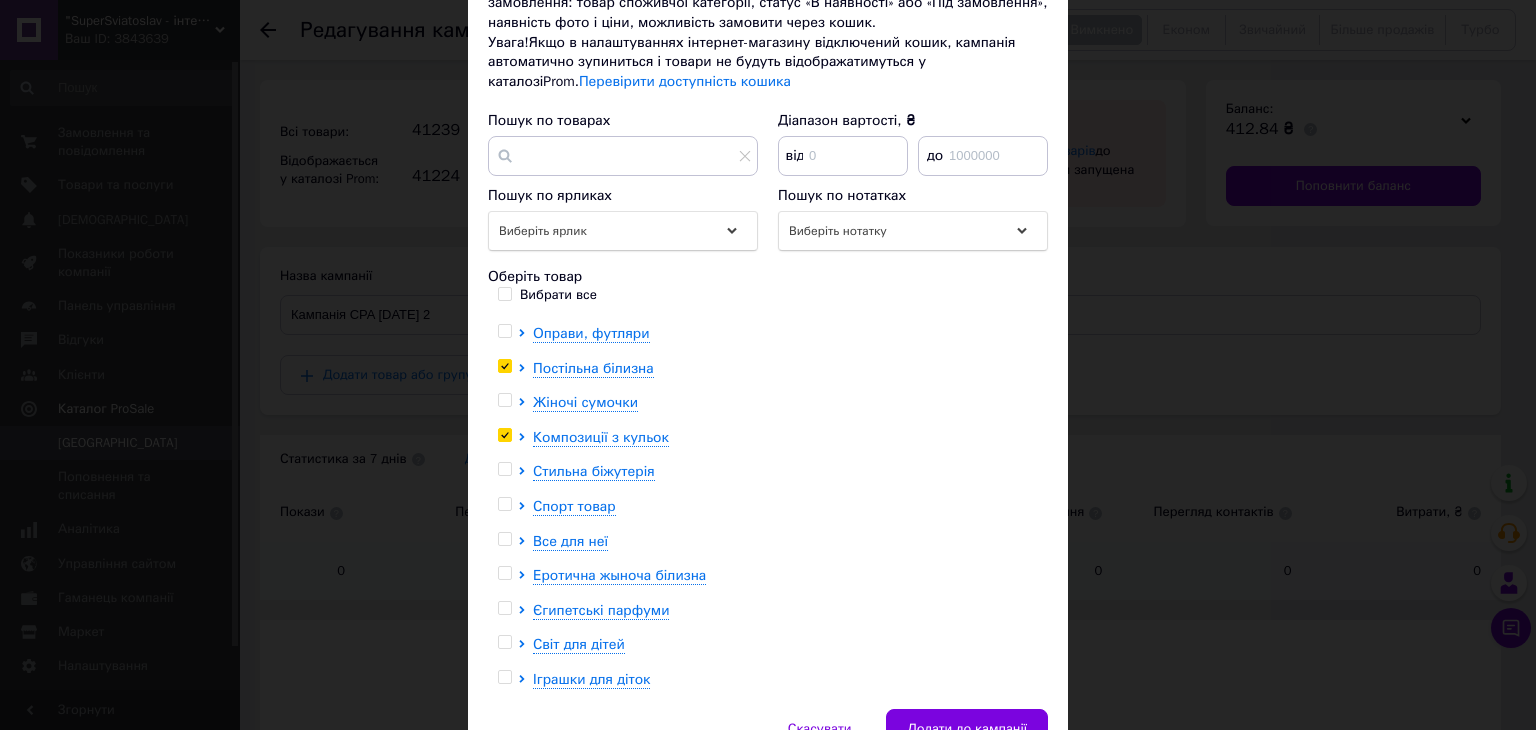 scroll, scrollTop: 200, scrollLeft: 0, axis: vertical 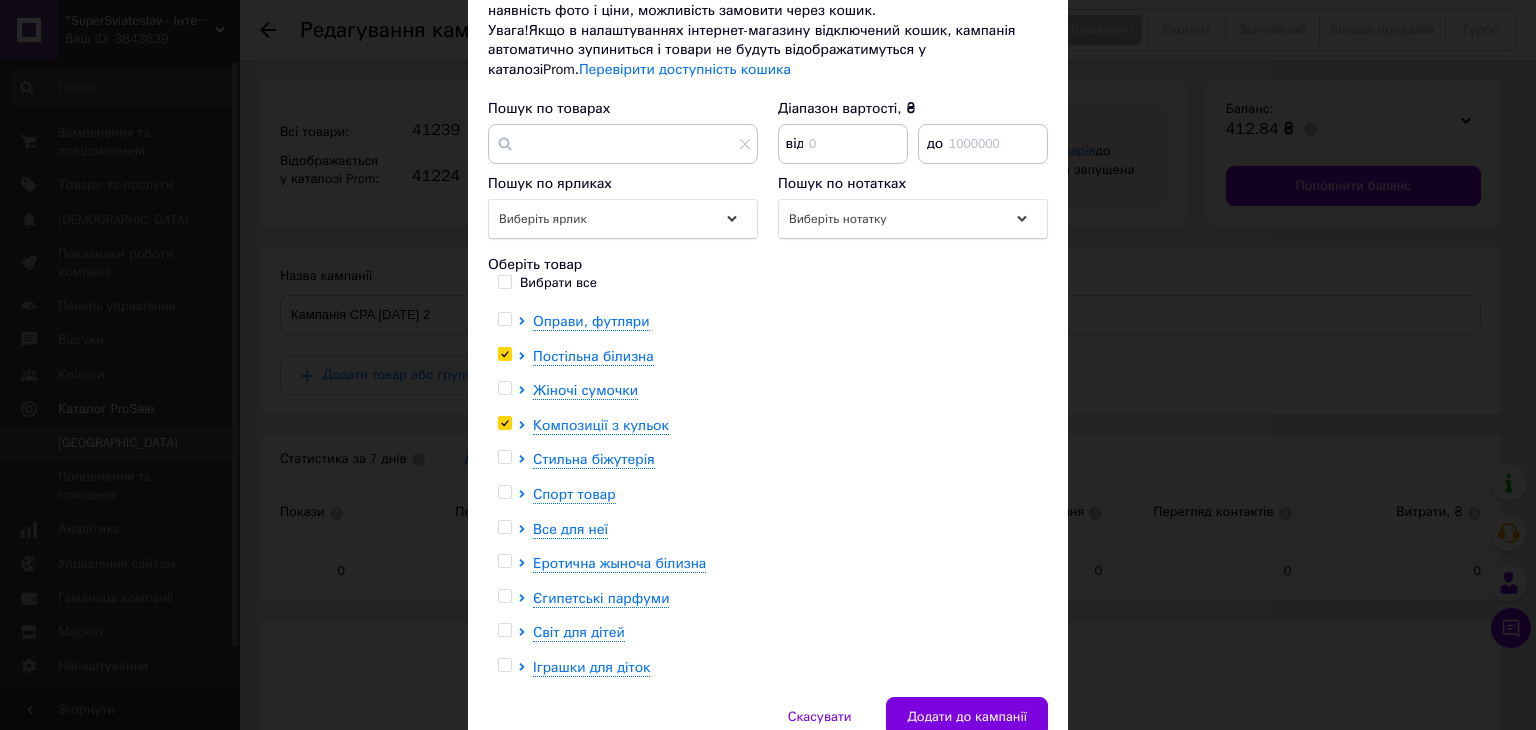 click at bounding box center (504, 492) 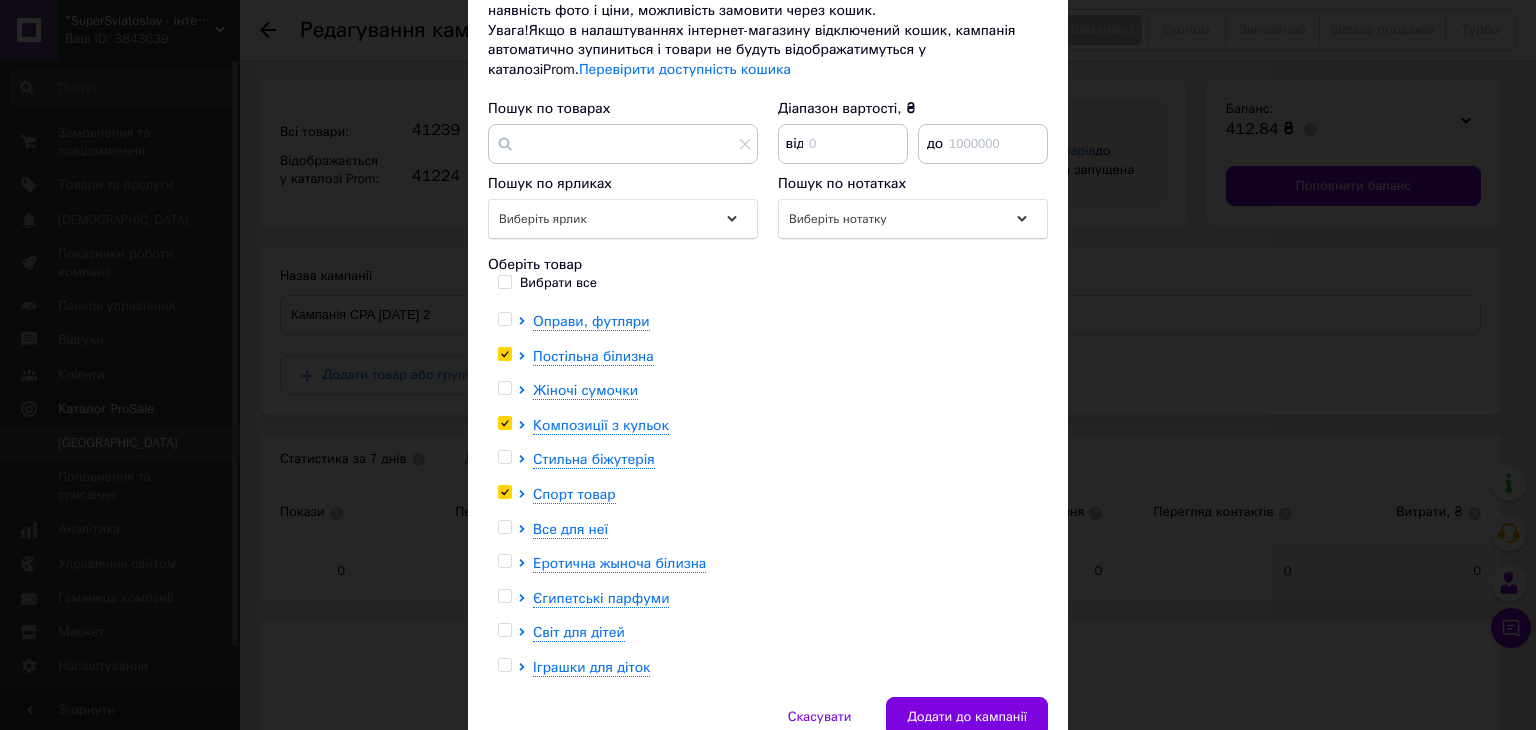 checkbox on "true" 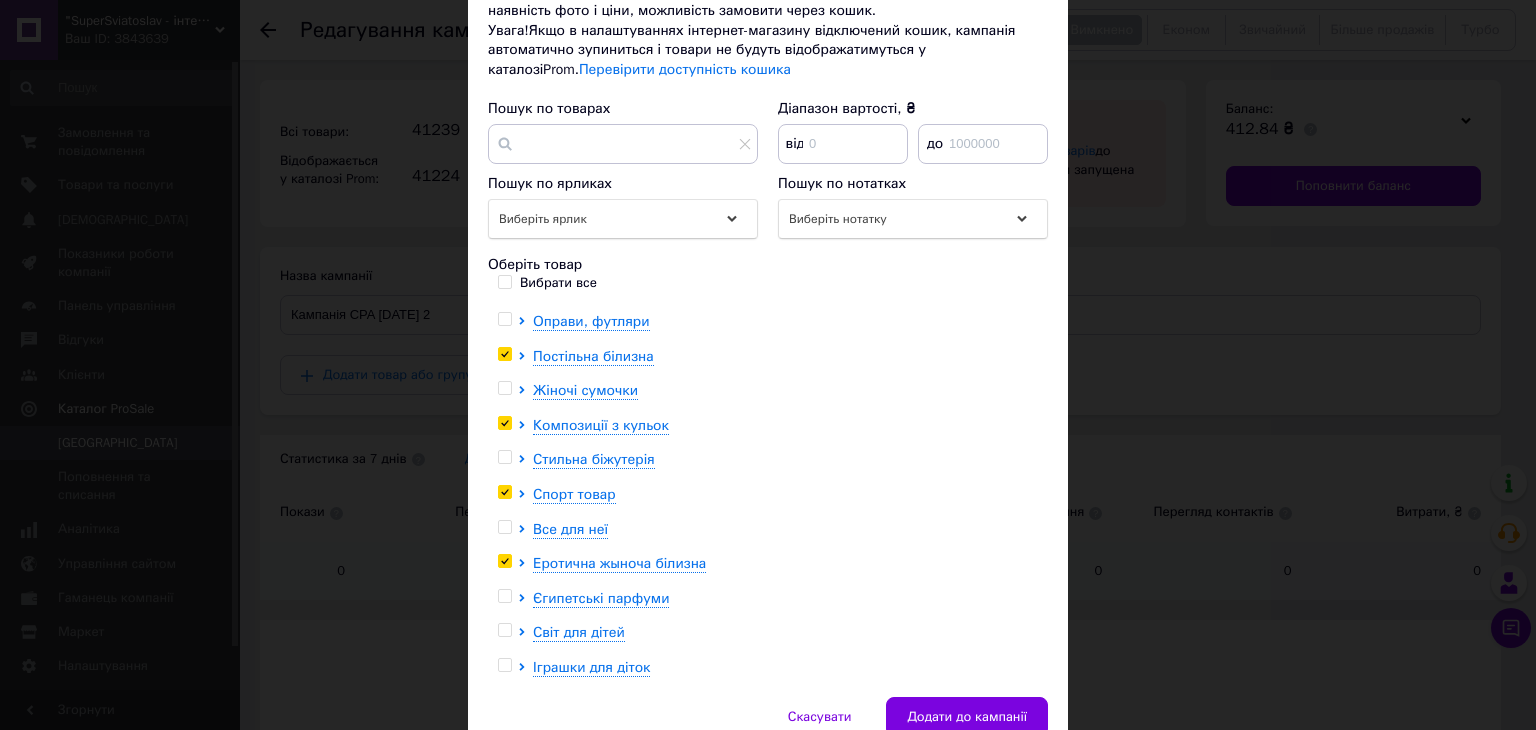 checkbox on "true" 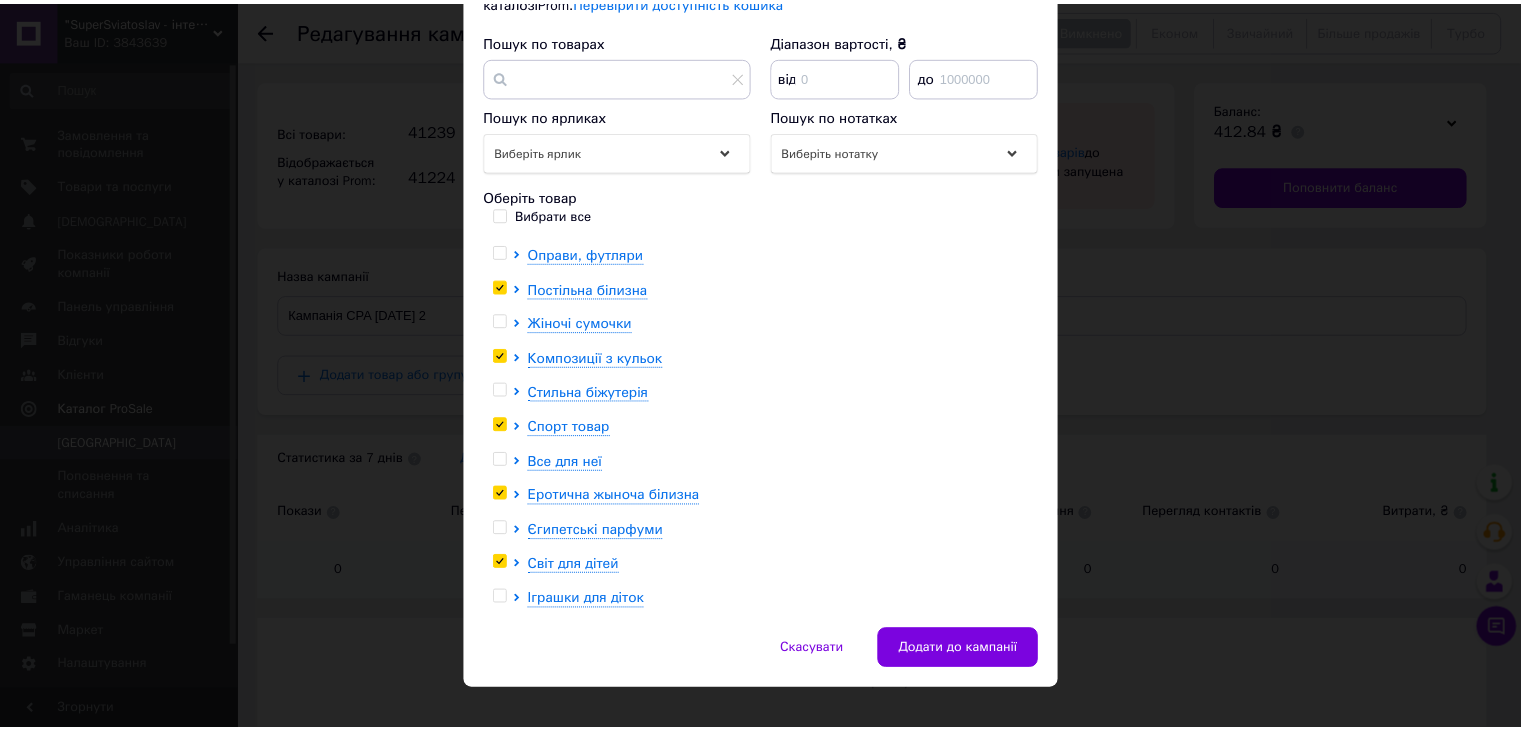 scroll, scrollTop: 296, scrollLeft: 0, axis: vertical 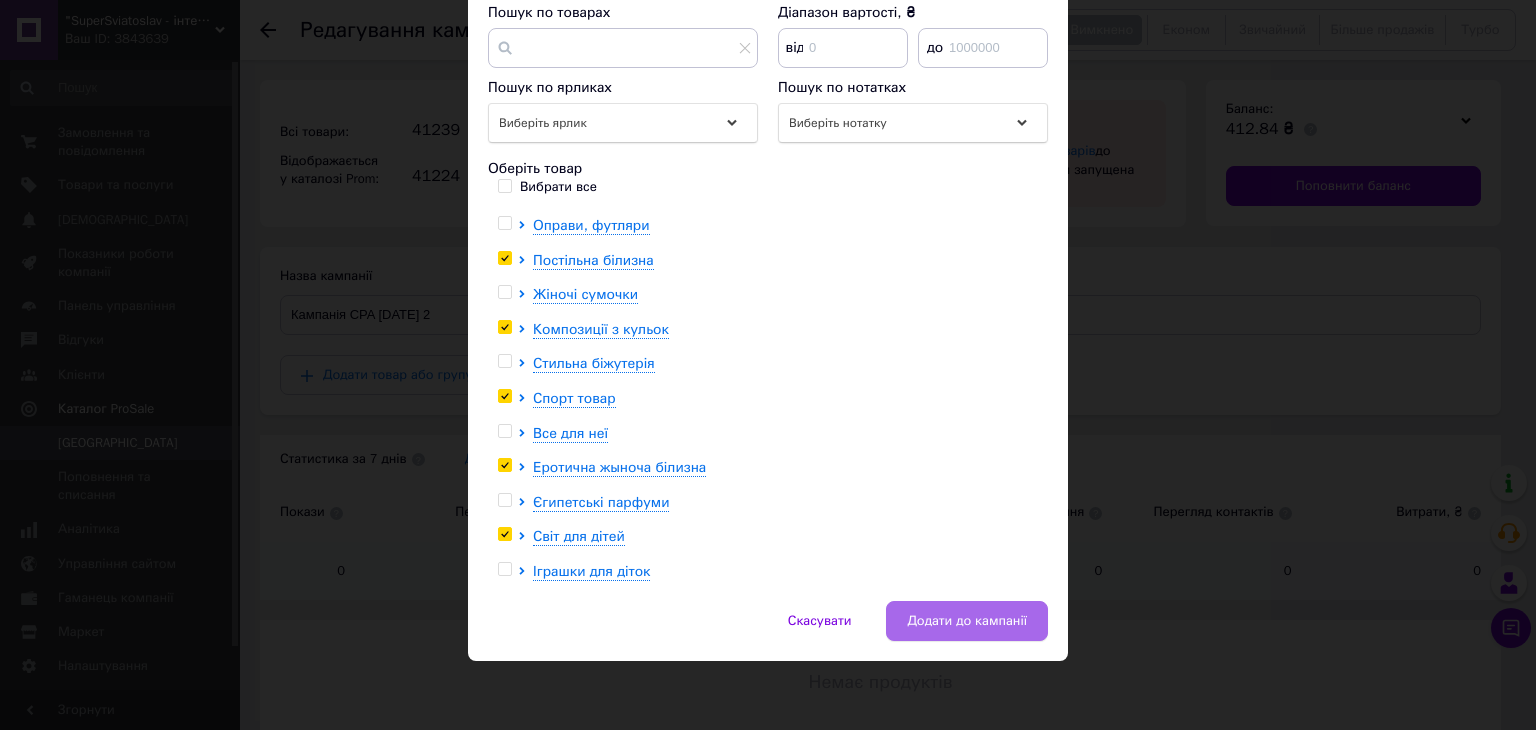 click on "Додати до кампанії" at bounding box center [967, 621] 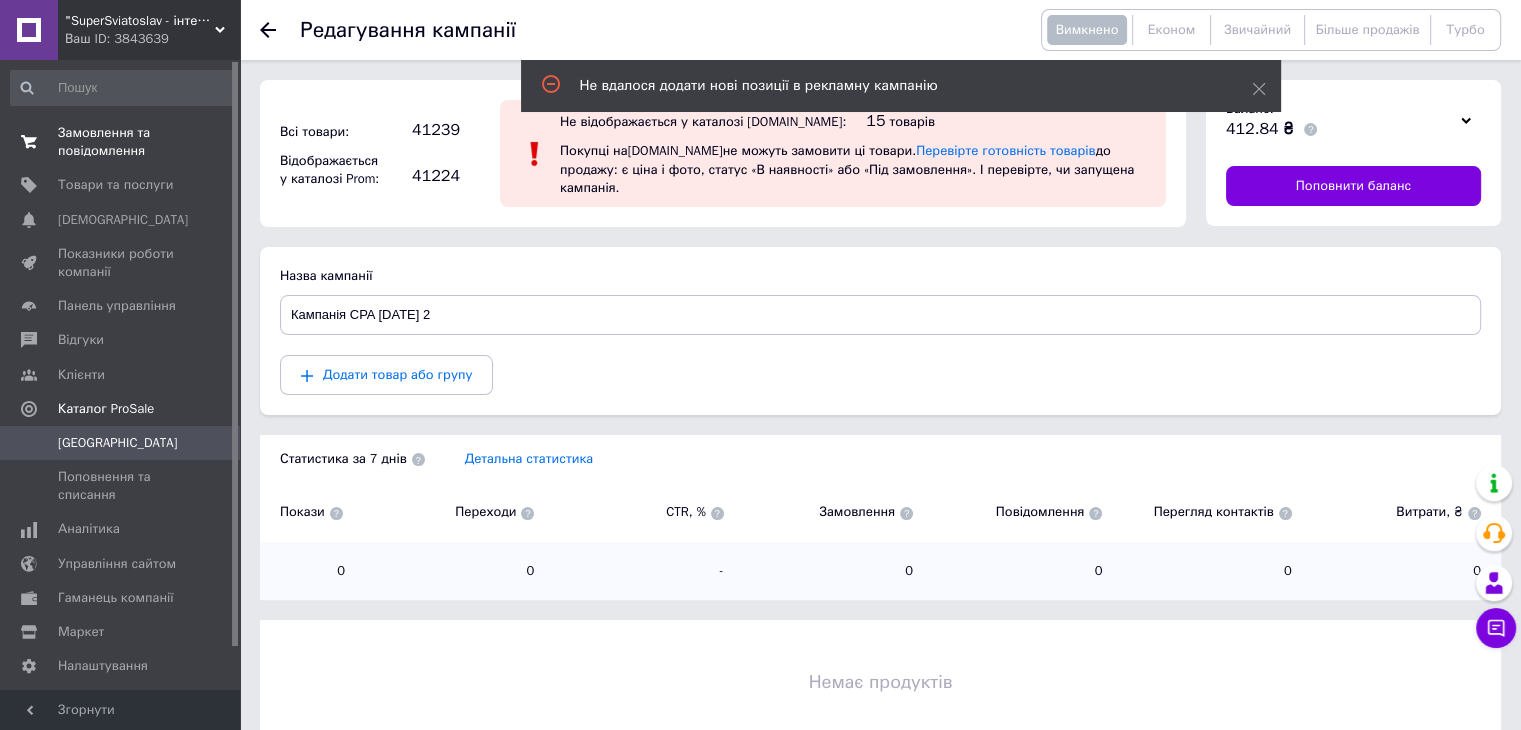 click on "Замовлення та повідомлення" at bounding box center (121, 142) 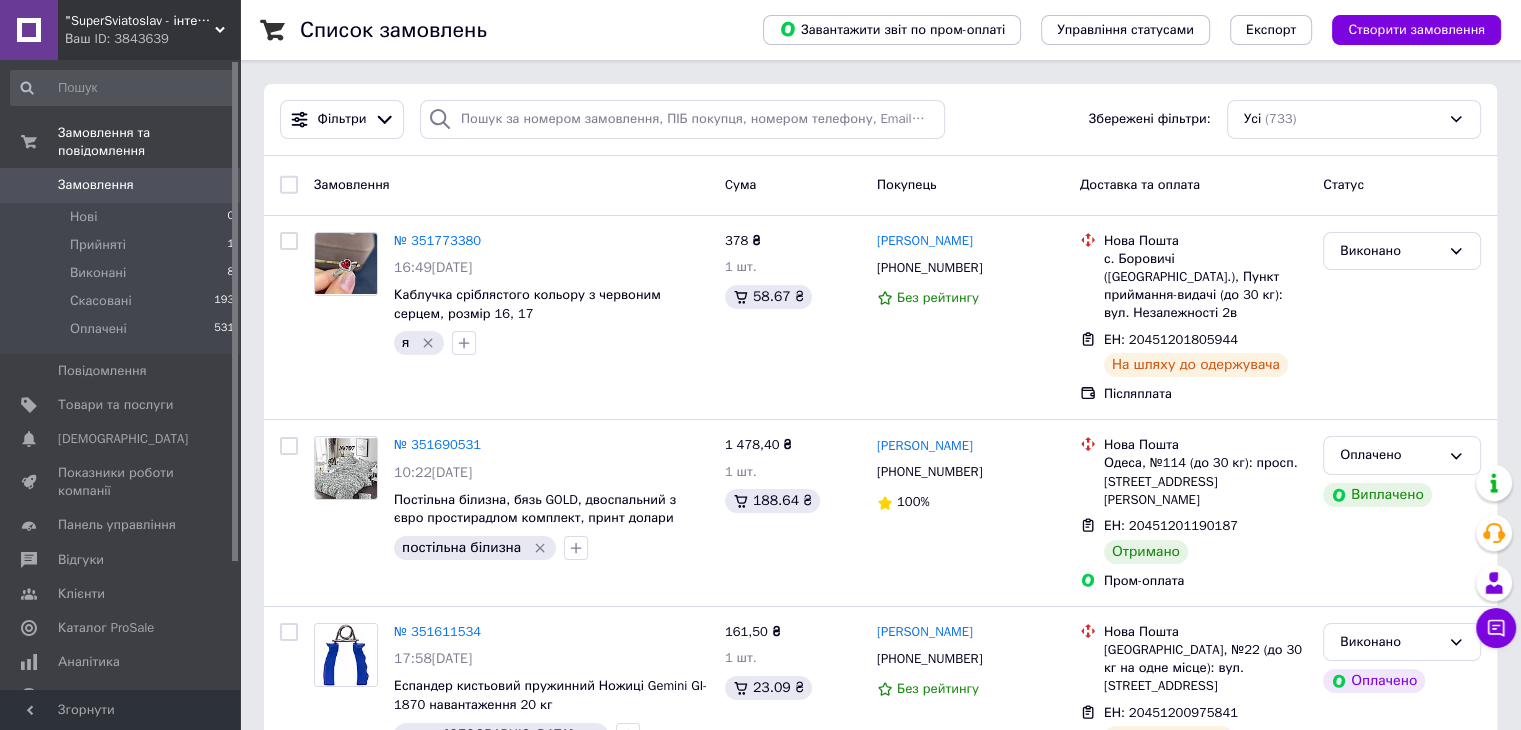 click on ""SuperSviatoslav - інтернет магазин суперових подарунків"" at bounding box center [140, 21] 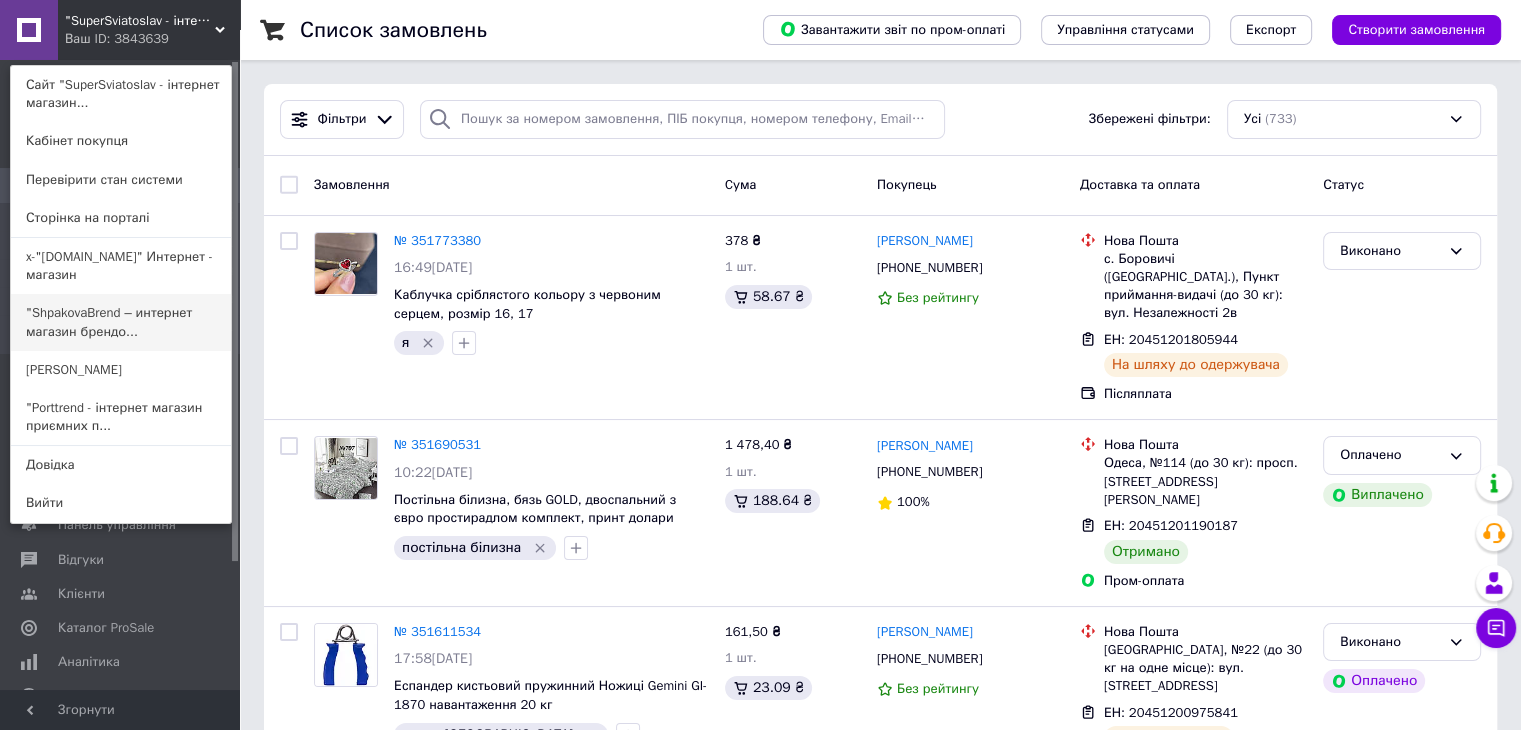 click on ""ShpakovaBrend – интернет магазин брендо..." at bounding box center (121, 322) 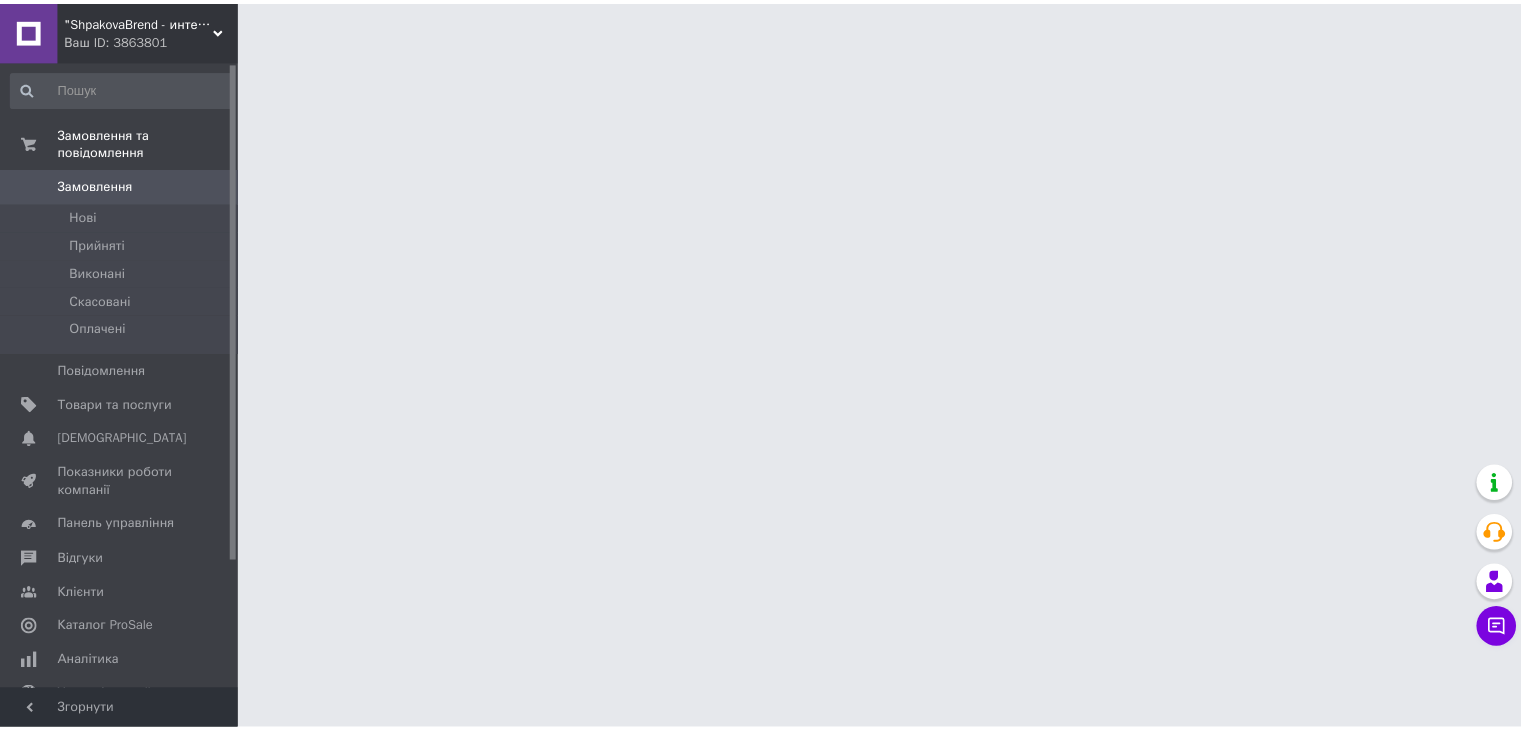 scroll, scrollTop: 0, scrollLeft: 0, axis: both 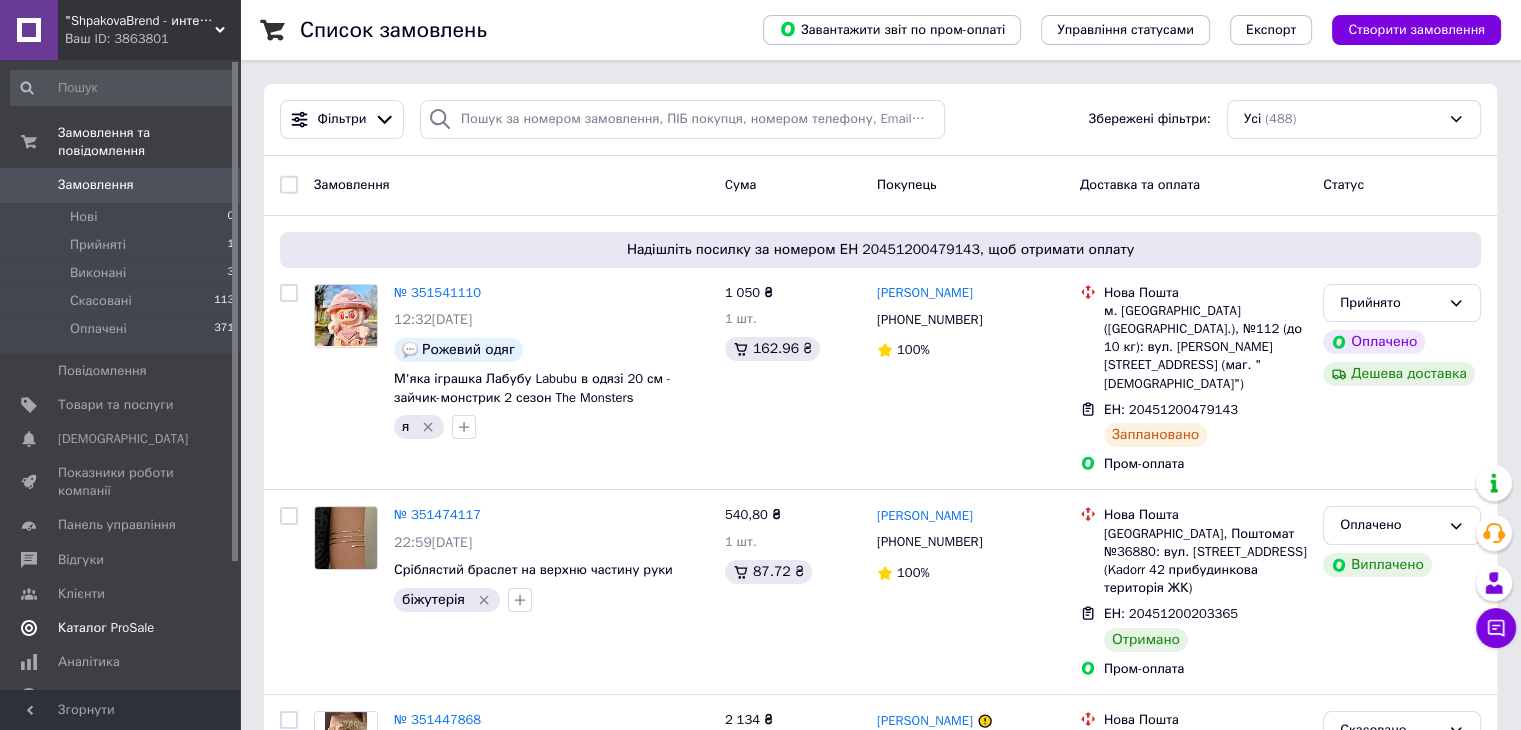 click on "Каталог ProSale" at bounding box center (123, 628) 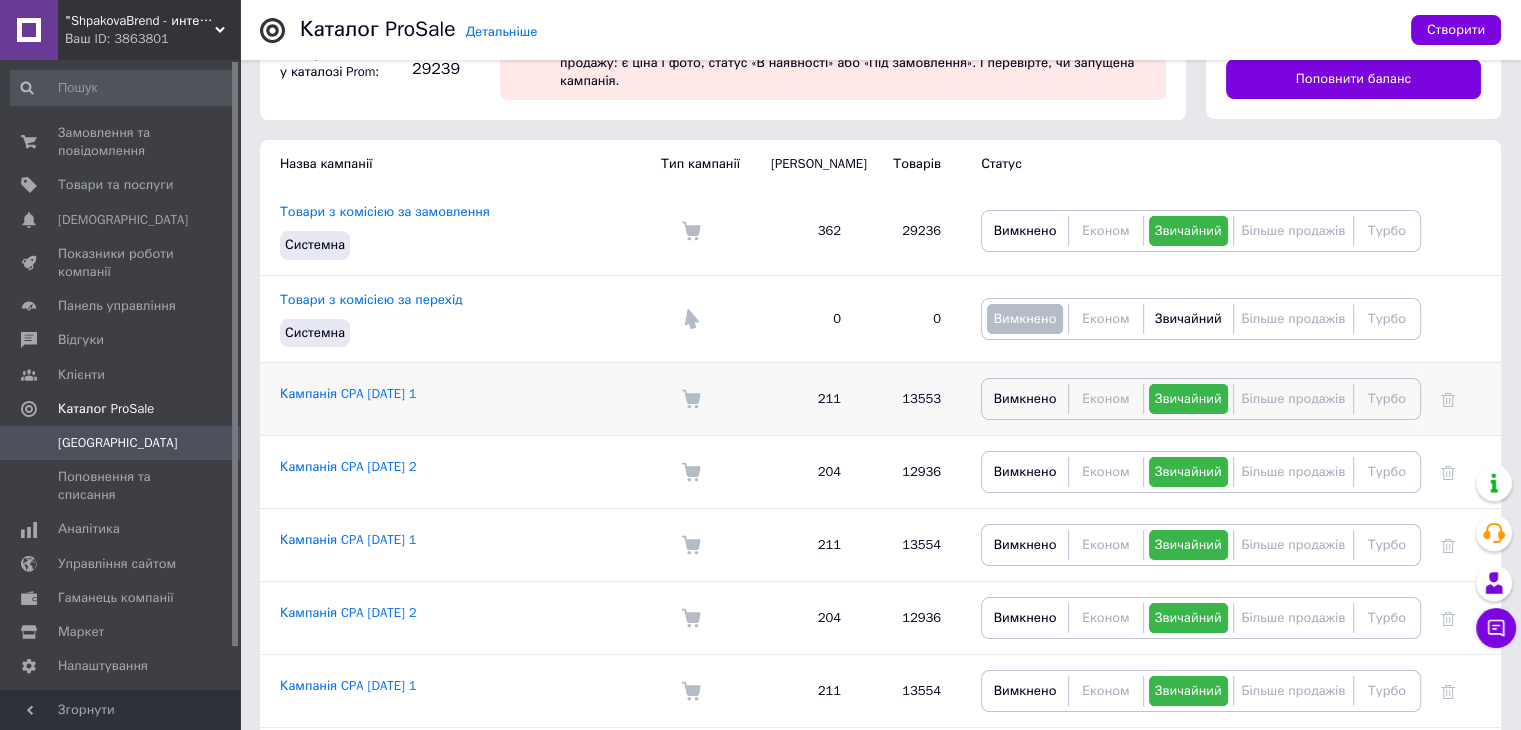 scroll, scrollTop: 192, scrollLeft: 0, axis: vertical 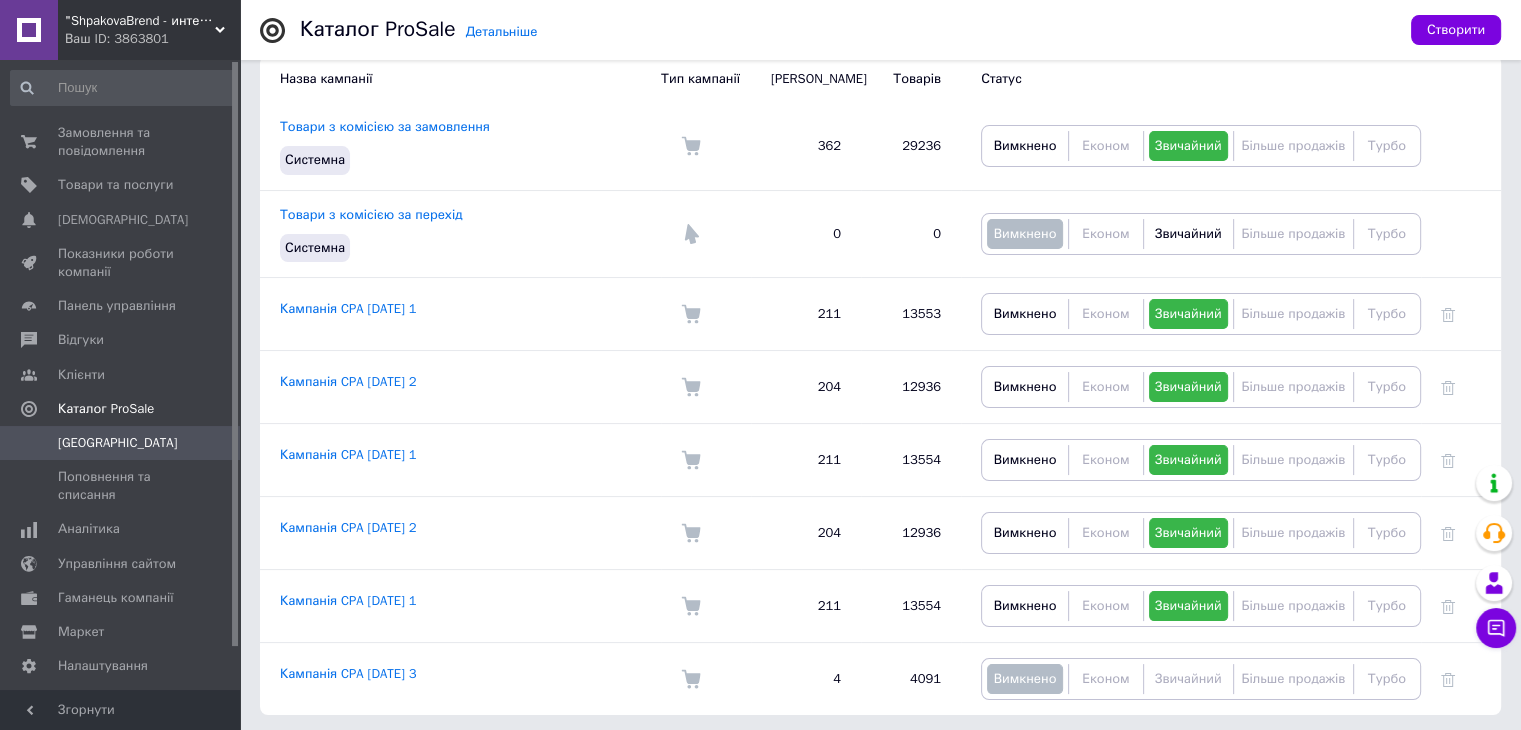 click on ""ShpakovaBrend - интернет магазин брендовых подарков" Ваш ID: 3863801" at bounding box center [149, 30] 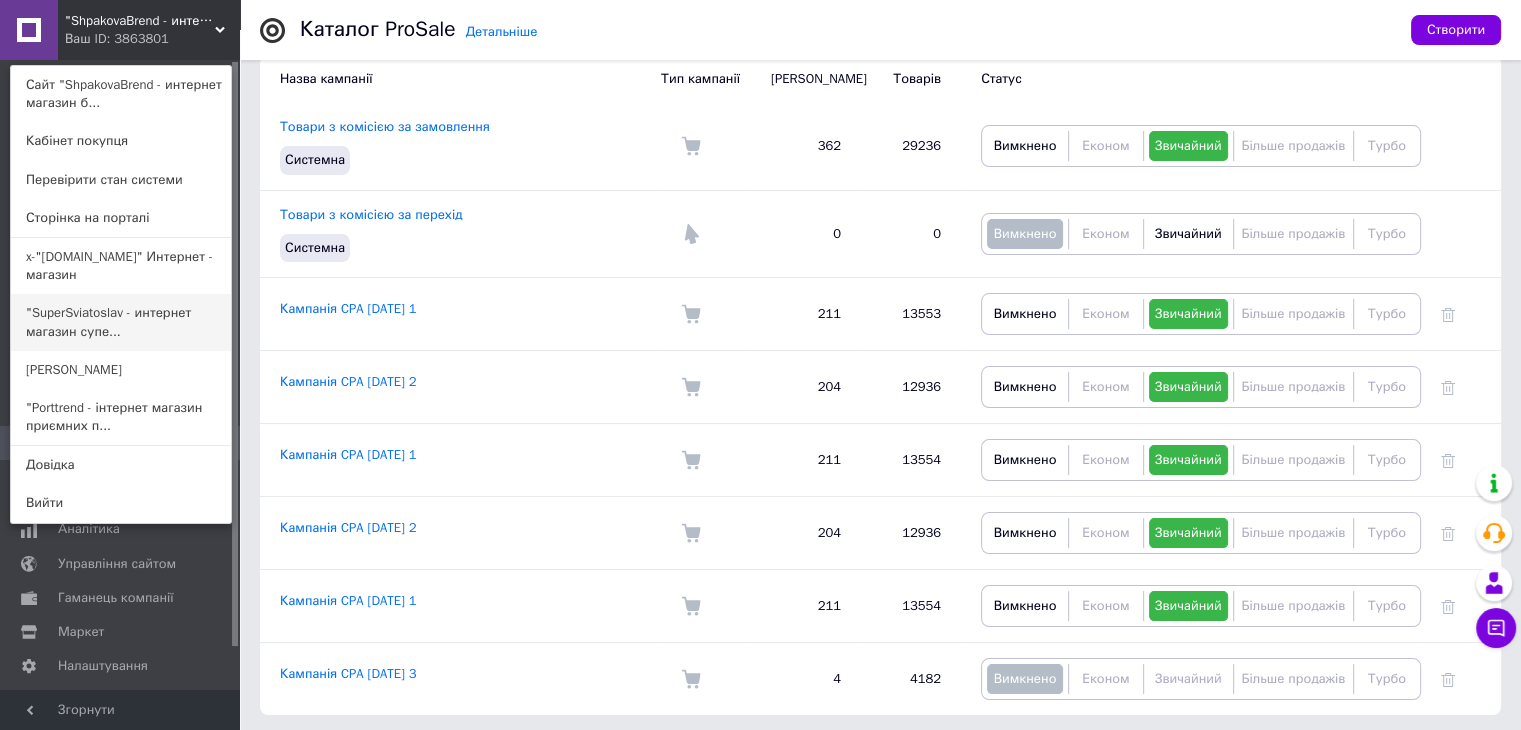 click on ""SuperSviatoslav - интернет магазин супе..." at bounding box center [121, 322] 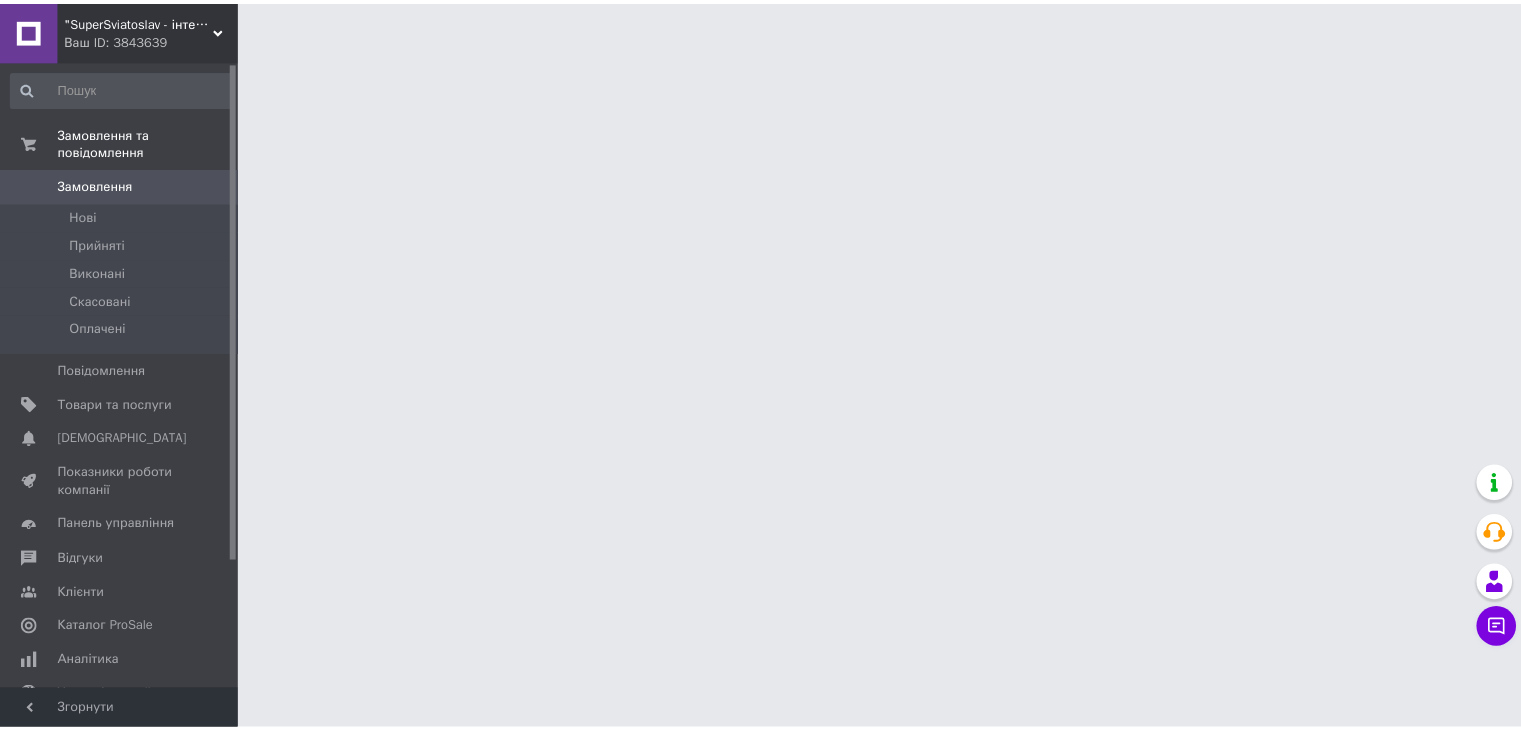 scroll, scrollTop: 0, scrollLeft: 0, axis: both 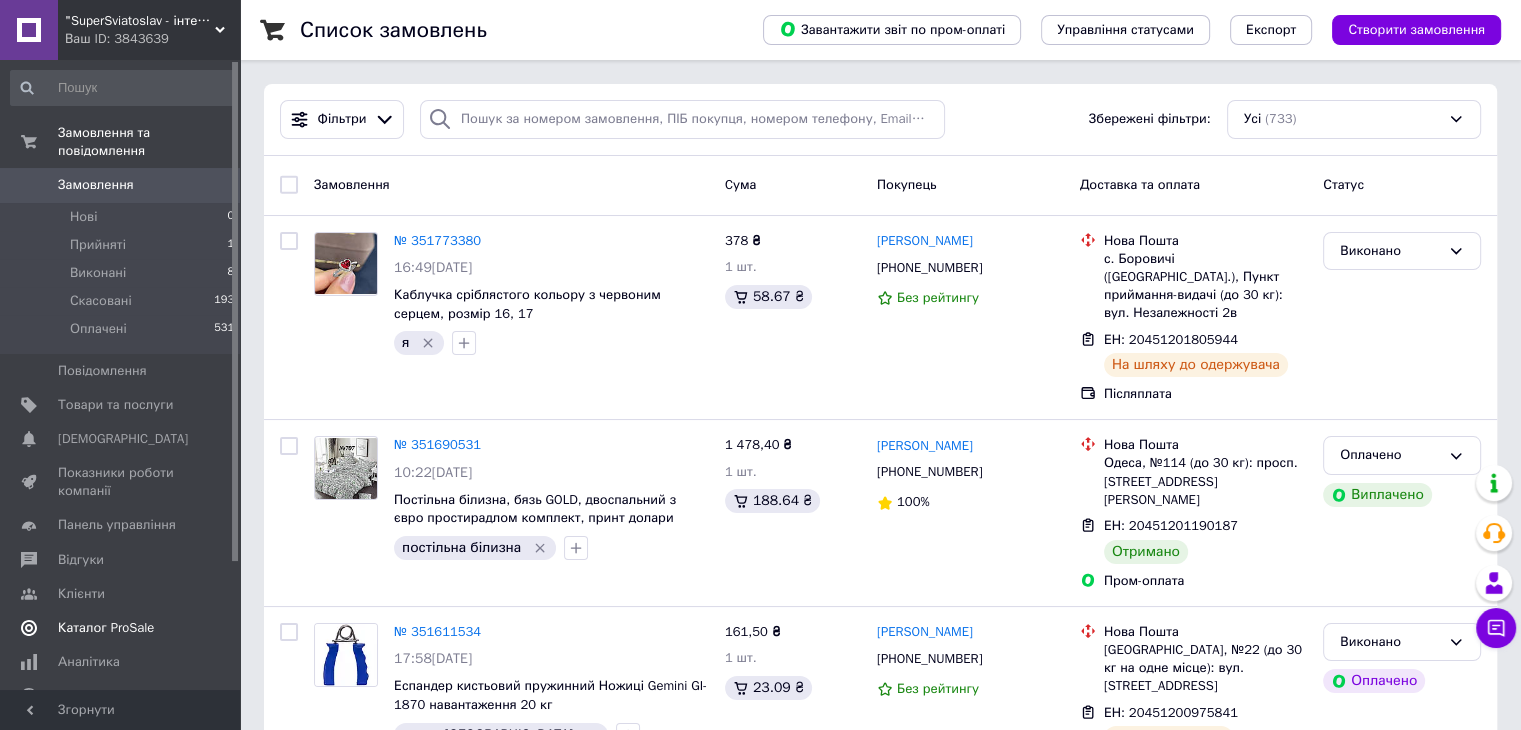 click on "Каталог ProSale" at bounding box center [106, 628] 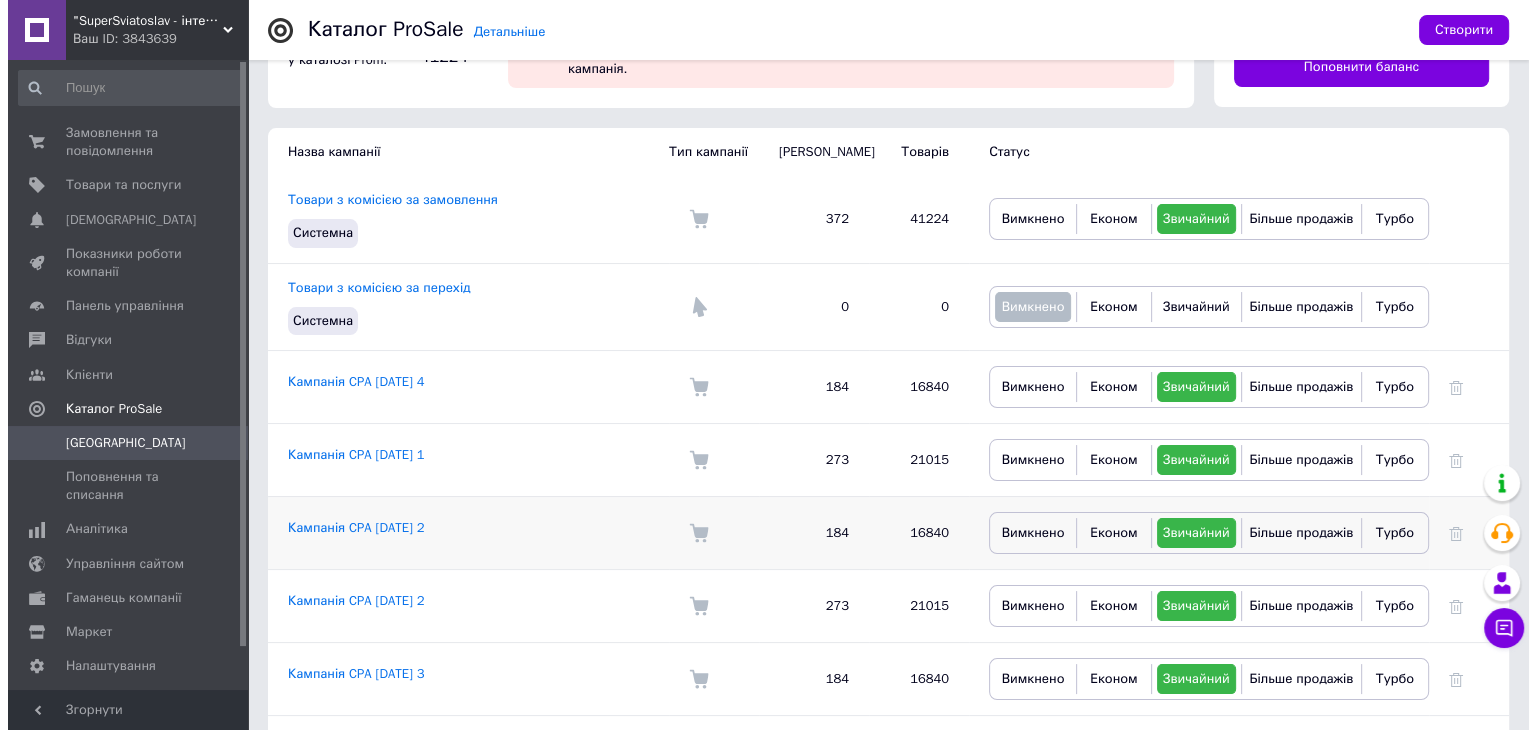 scroll, scrollTop: 192, scrollLeft: 0, axis: vertical 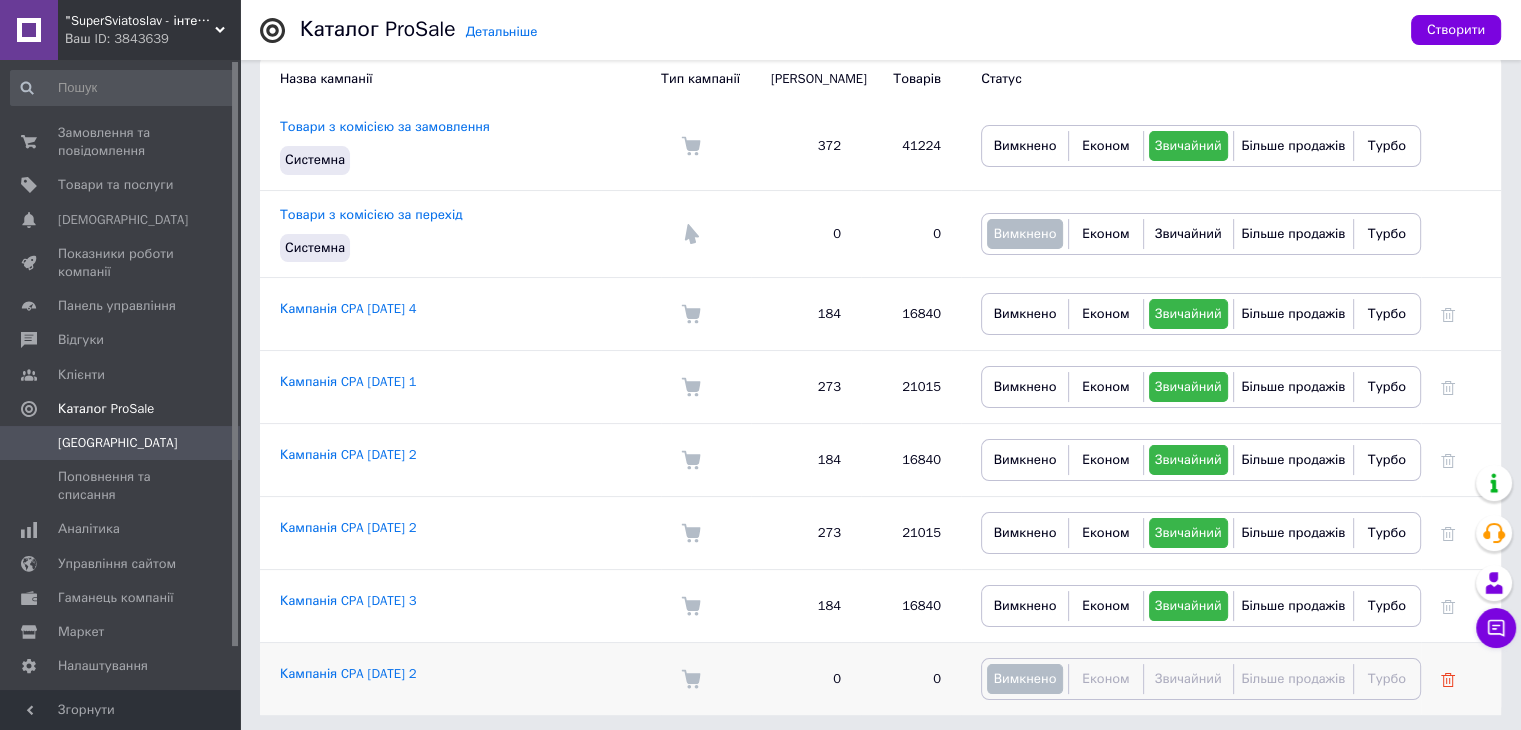 click 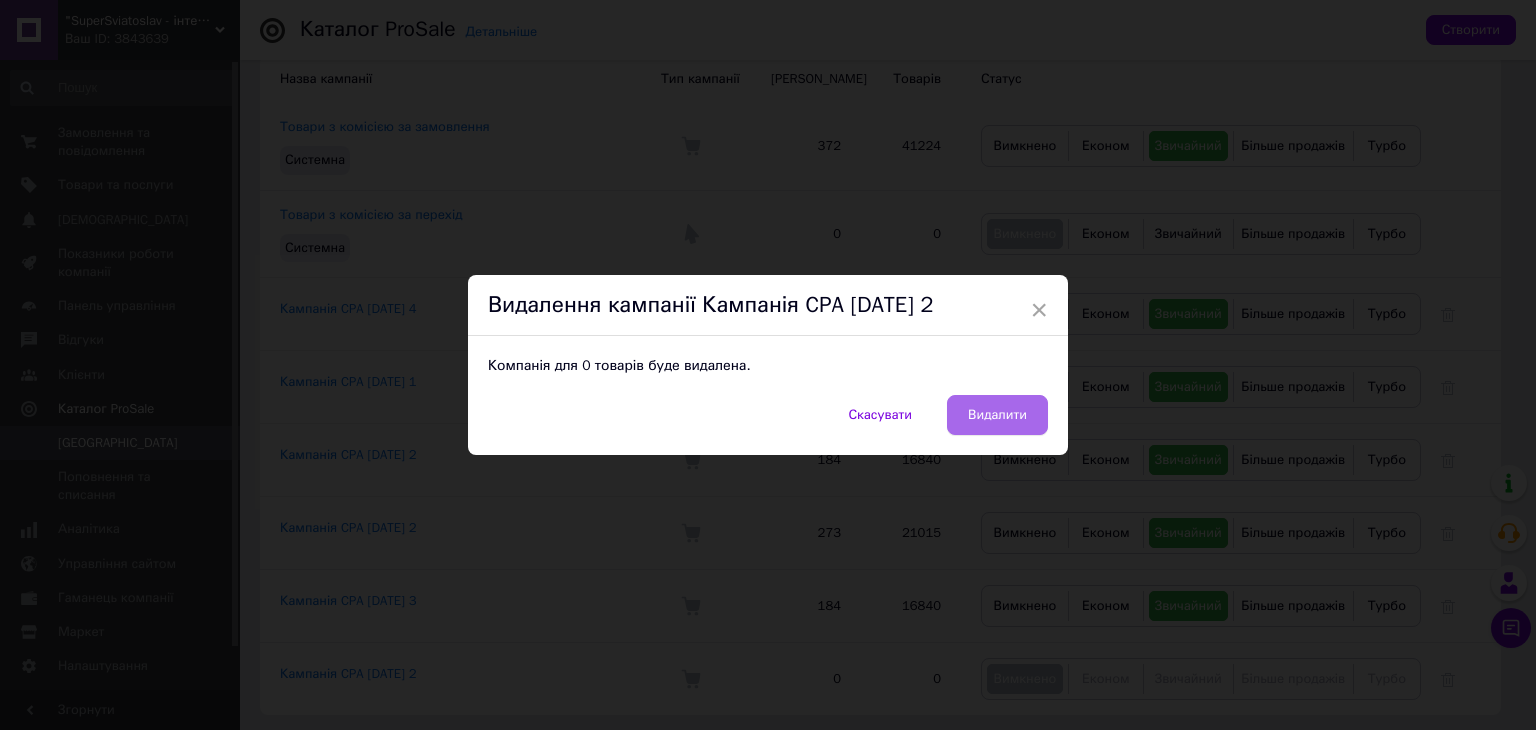 click on "Видалити" at bounding box center [997, 415] 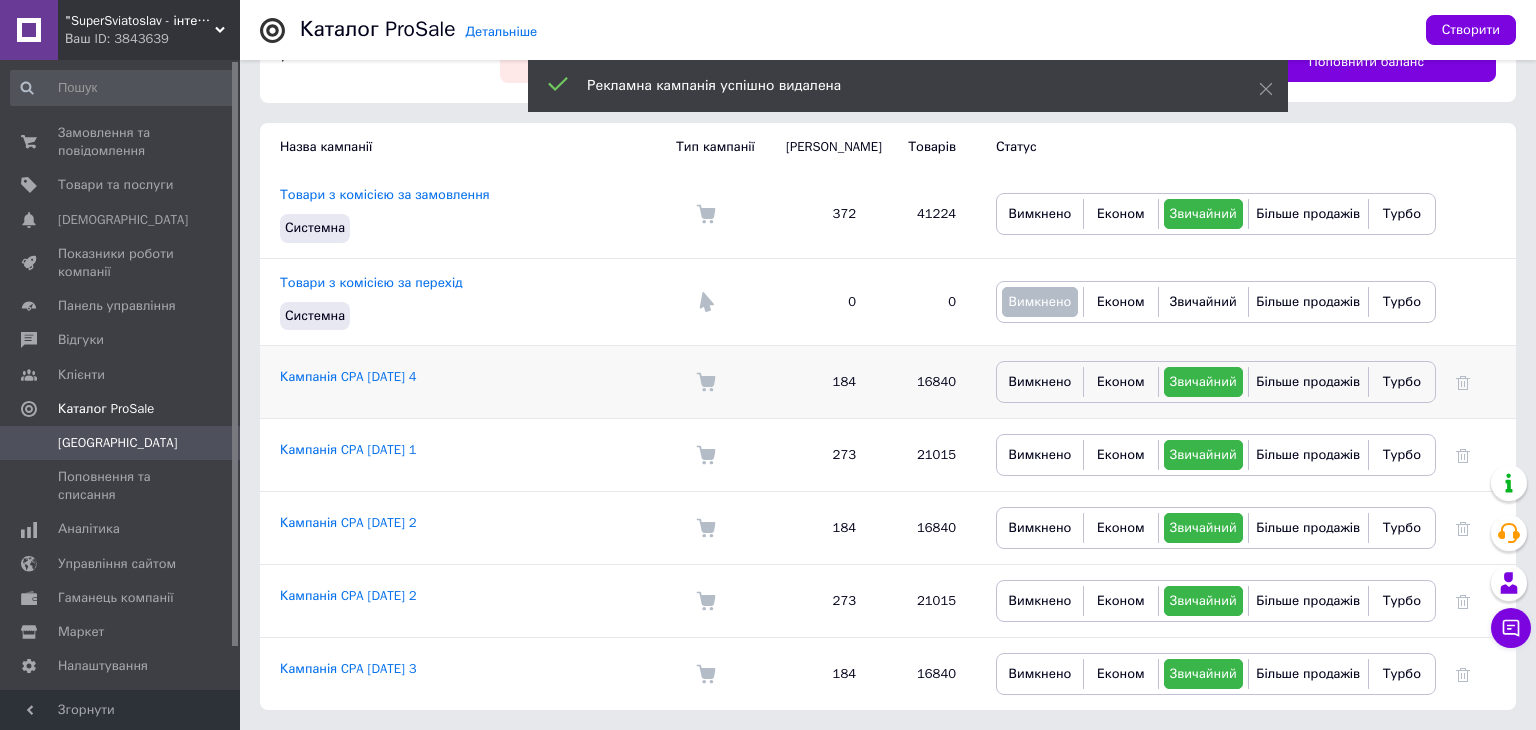 scroll, scrollTop: 120, scrollLeft: 0, axis: vertical 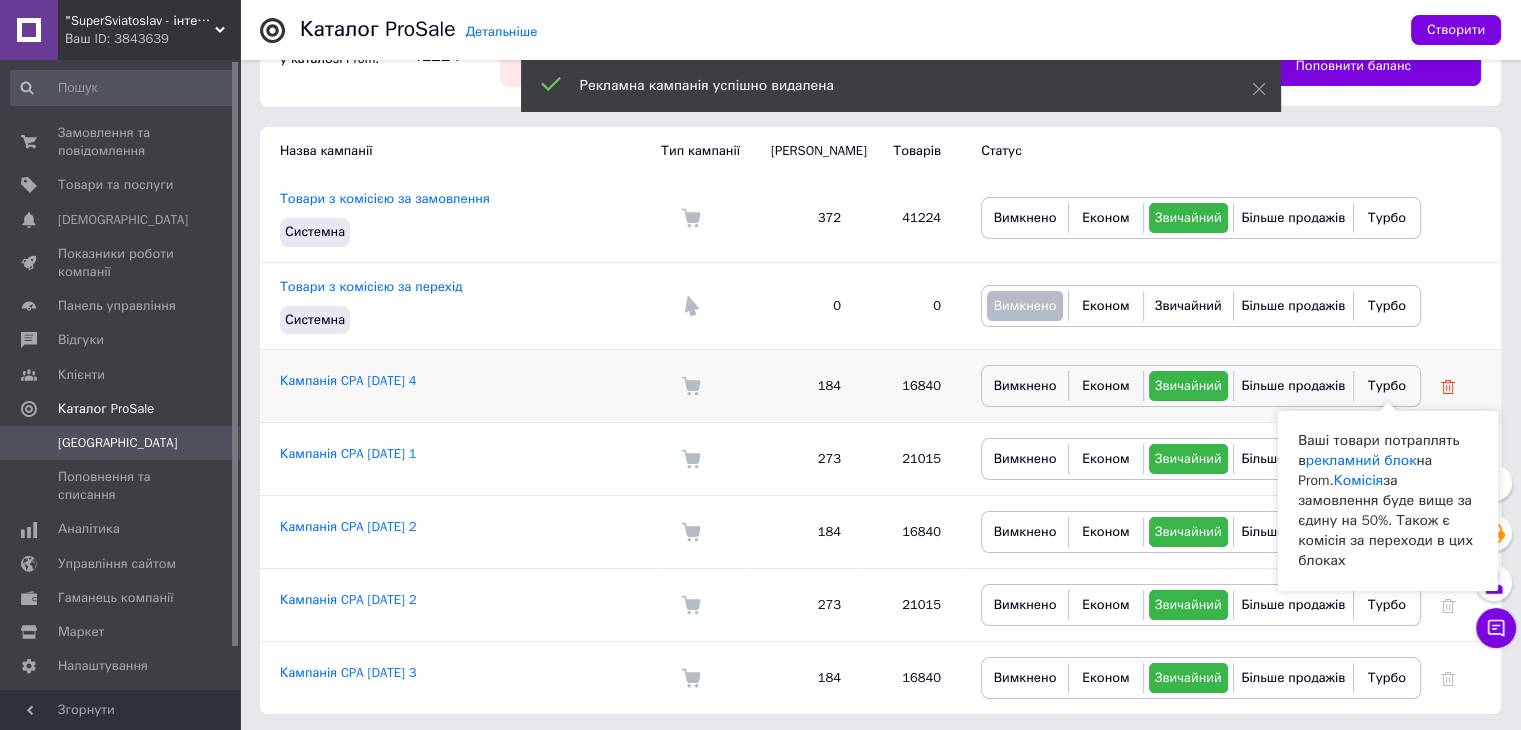 click 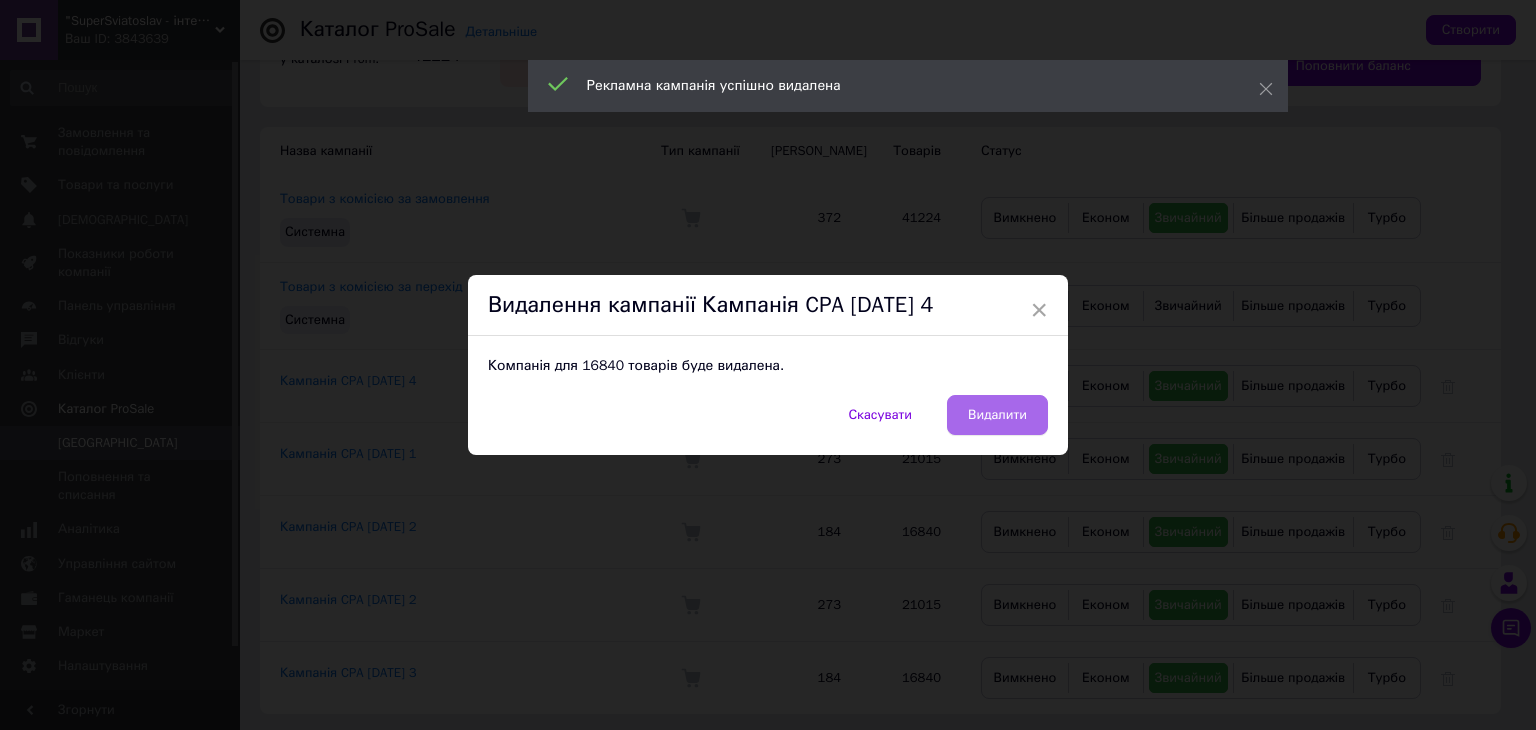 click on "Видалити" at bounding box center [997, 415] 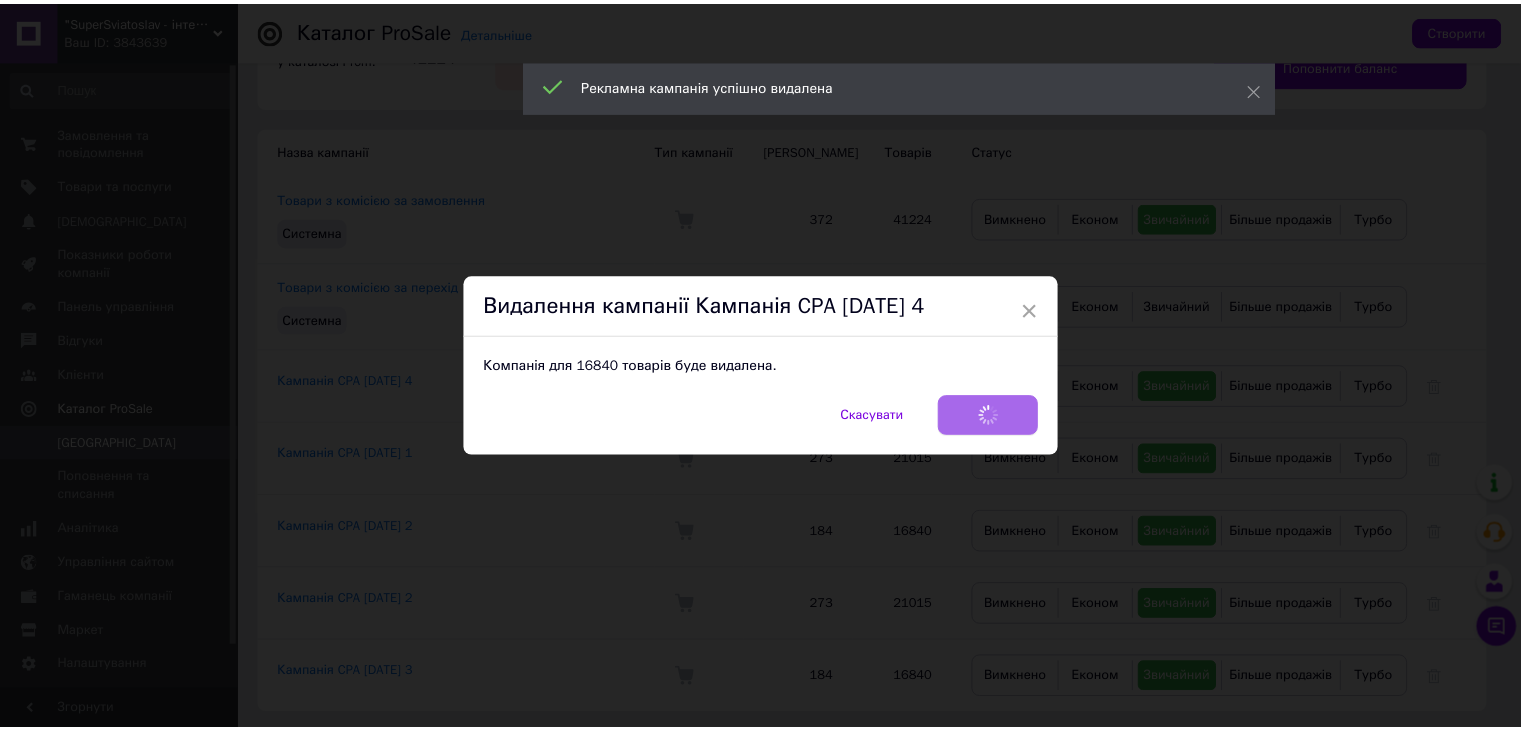 scroll, scrollTop: 47, scrollLeft: 0, axis: vertical 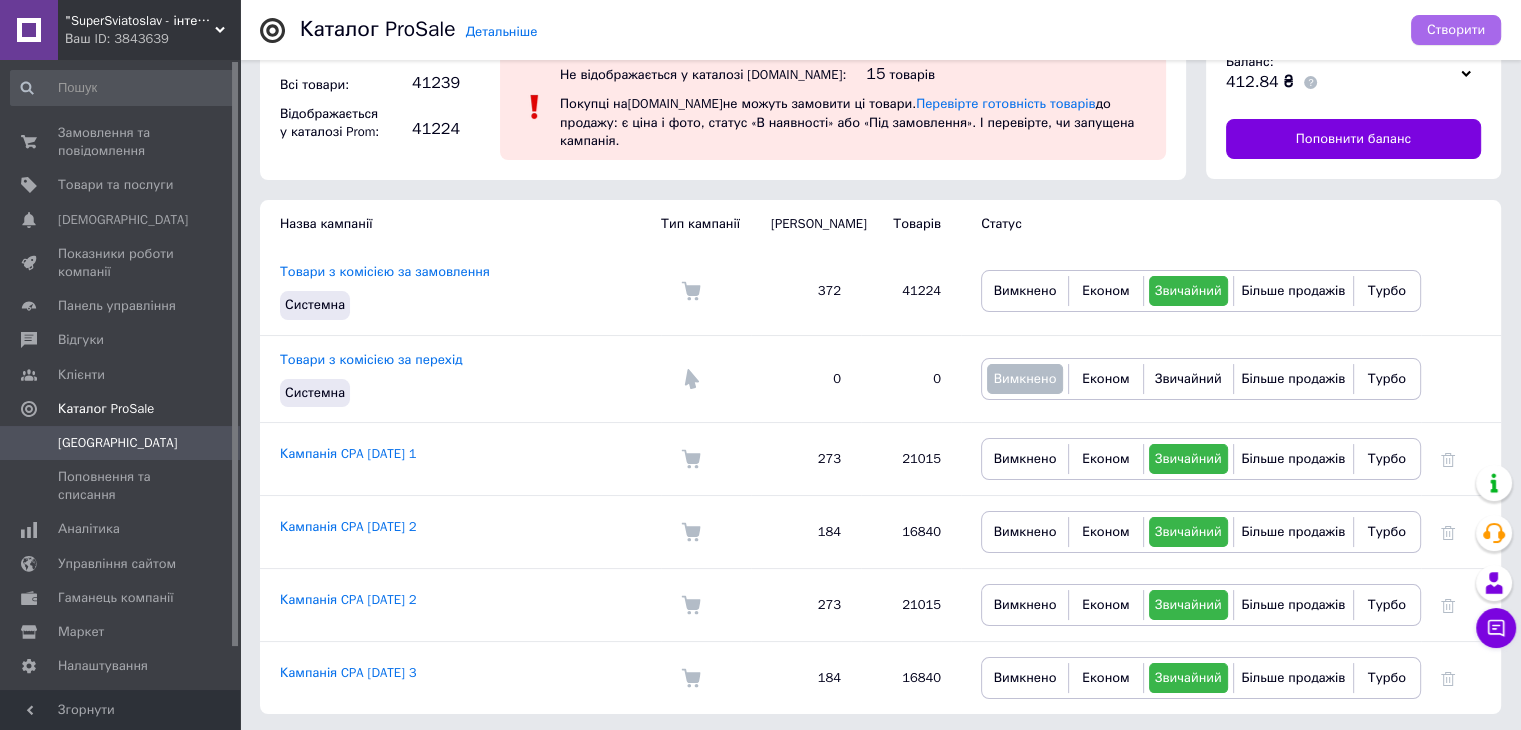 click on "Створити" at bounding box center (1456, 30) 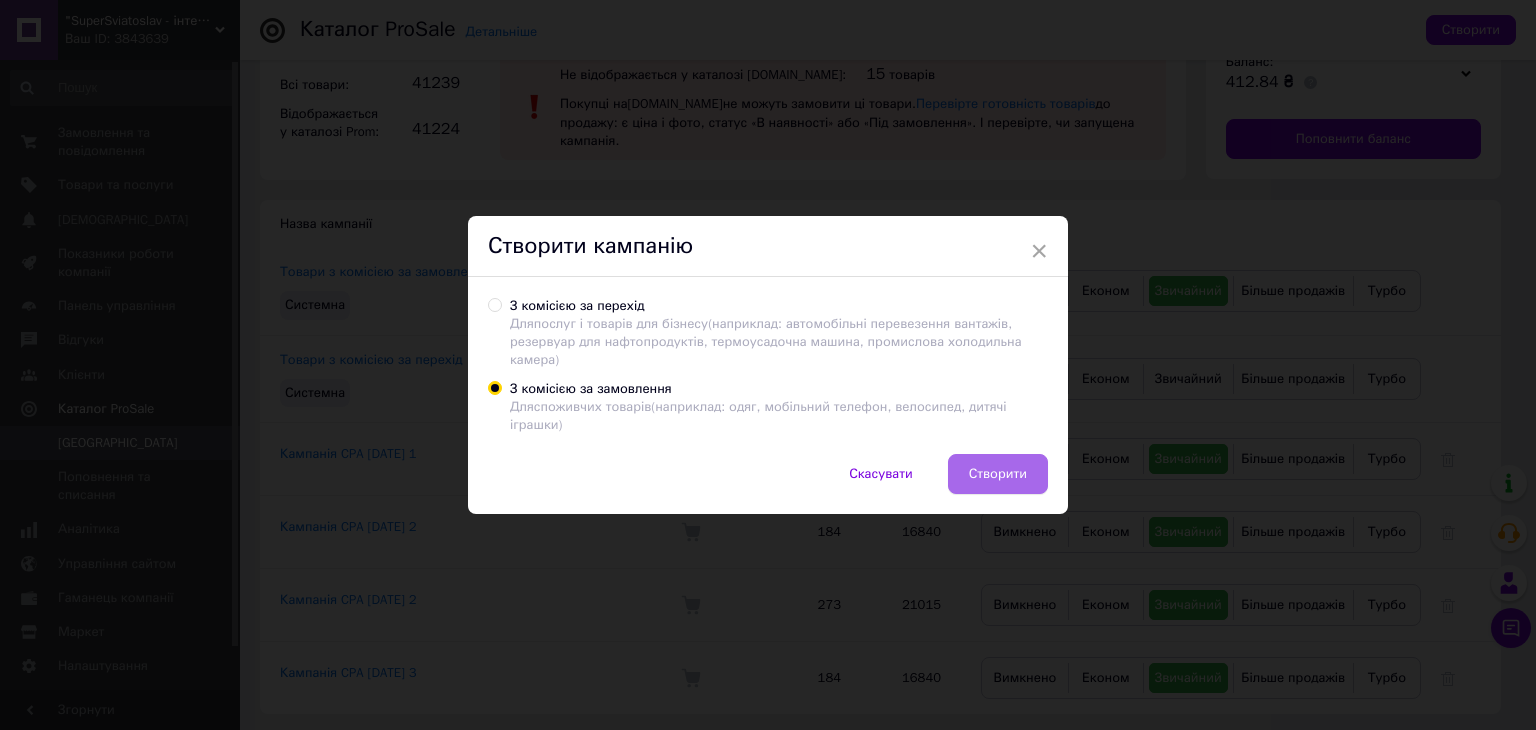 click on "Створити" at bounding box center (998, 474) 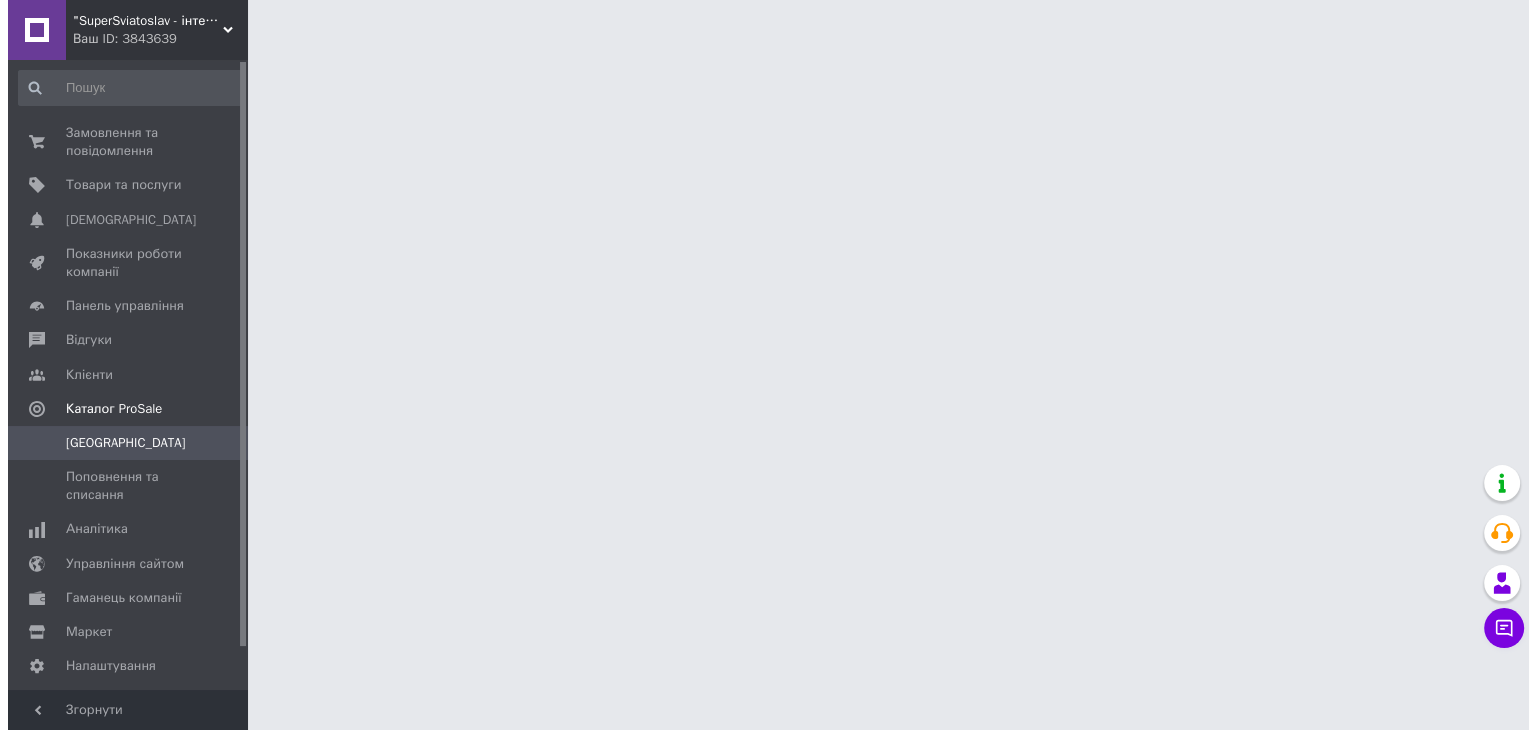 scroll, scrollTop: 0, scrollLeft: 0, axis: both 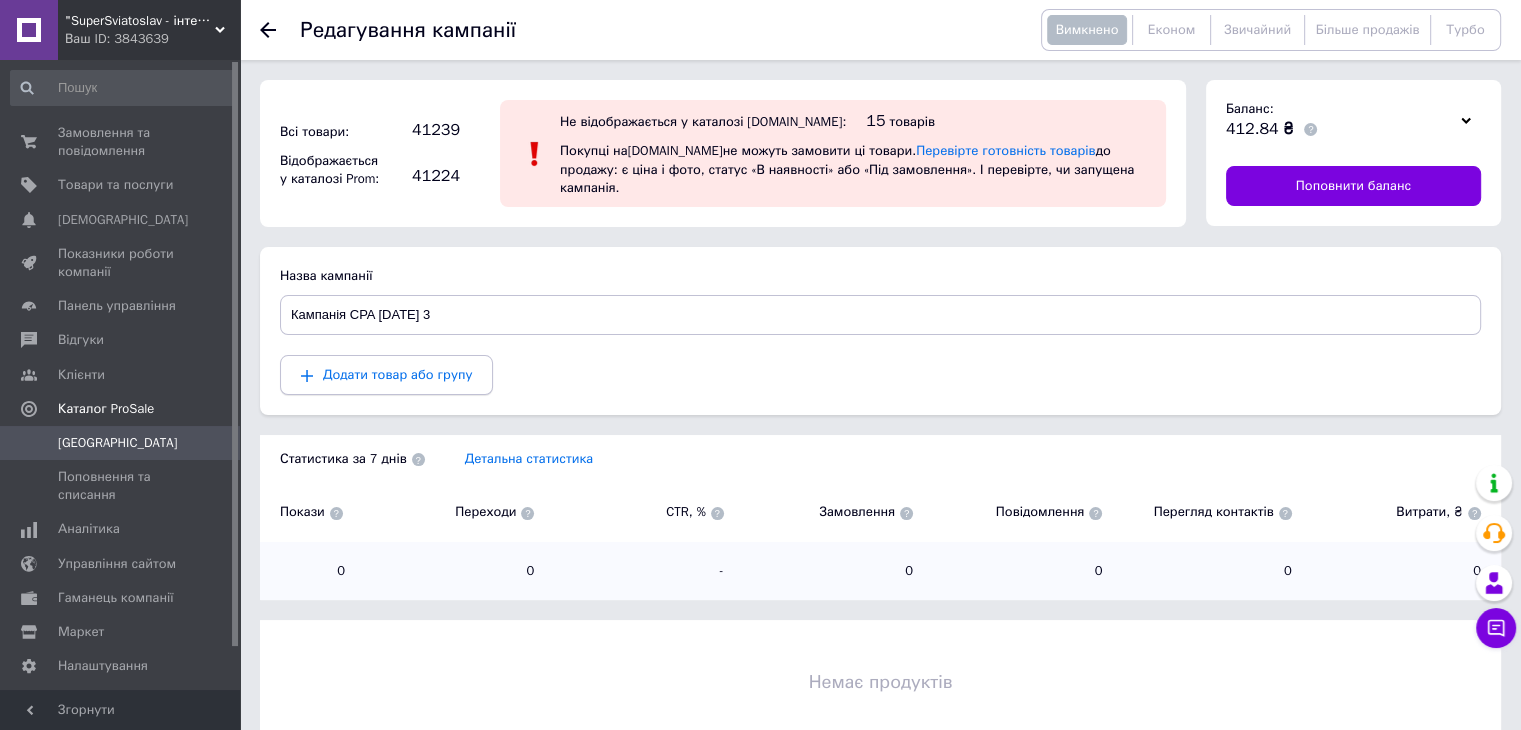 click on "Додати товар або групу" at bounding box center [397, 374] 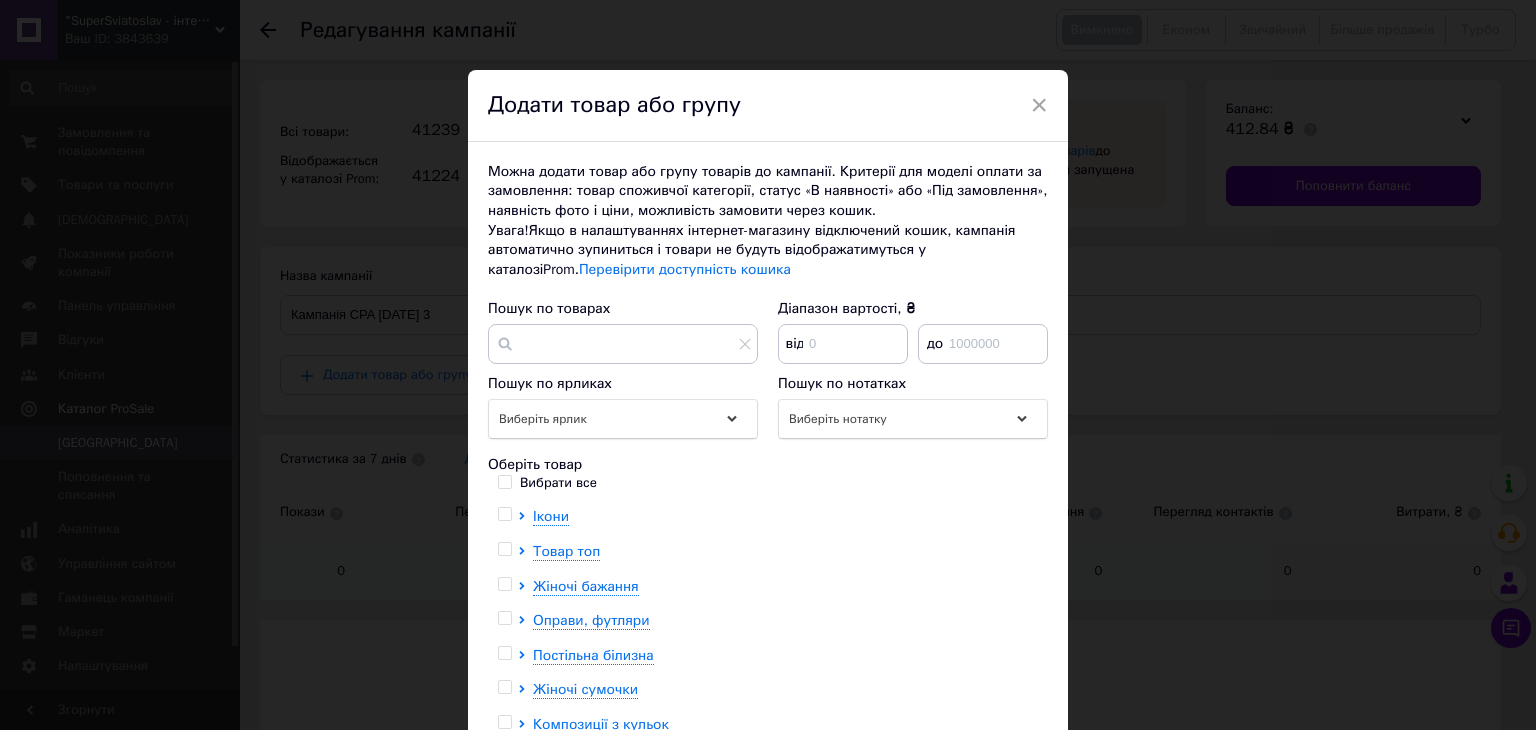 click at bounding box center (504, 514) 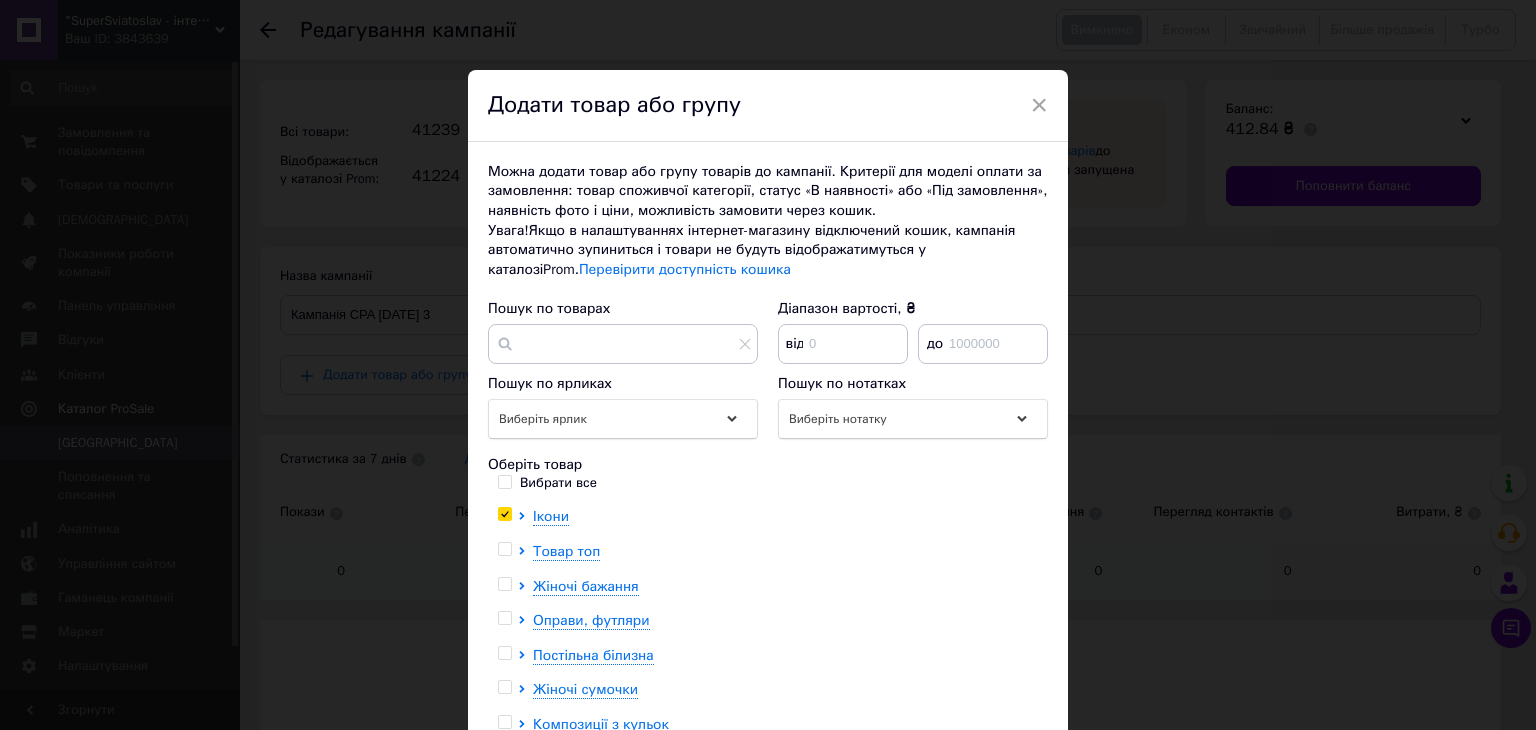 checkbox on "true" 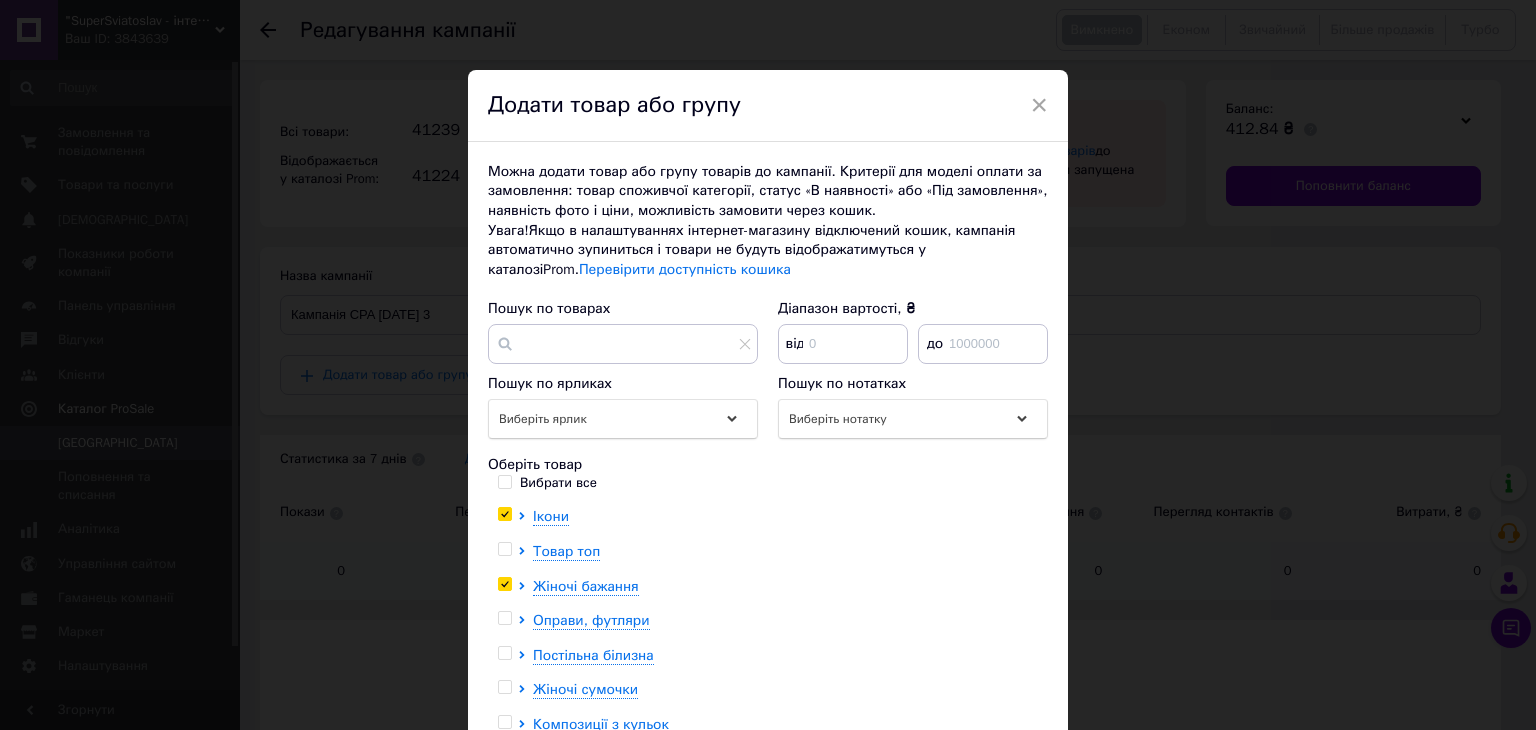 checkbox on "true" 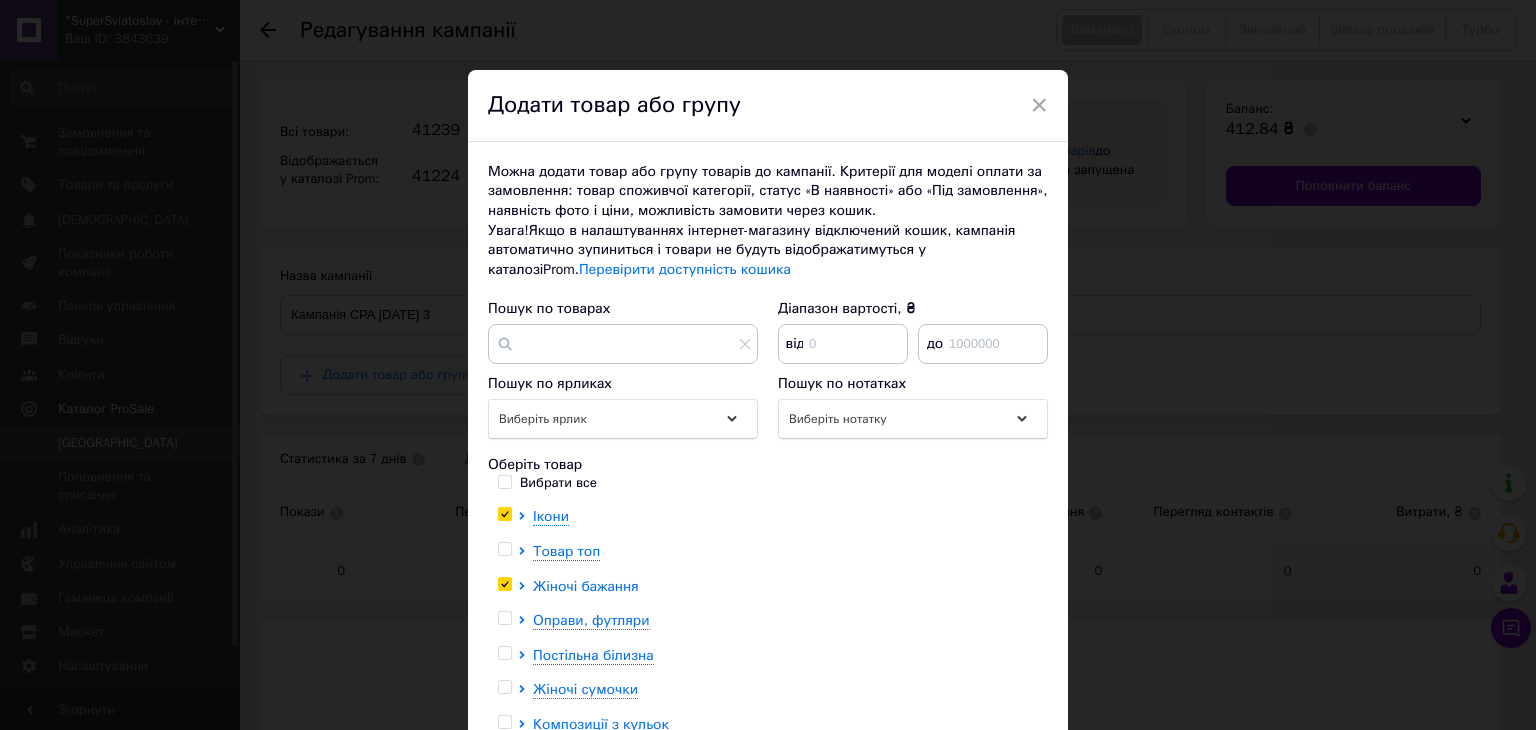 scroll, scrollTop: 99, scrollLeft: 0, axis: vertical 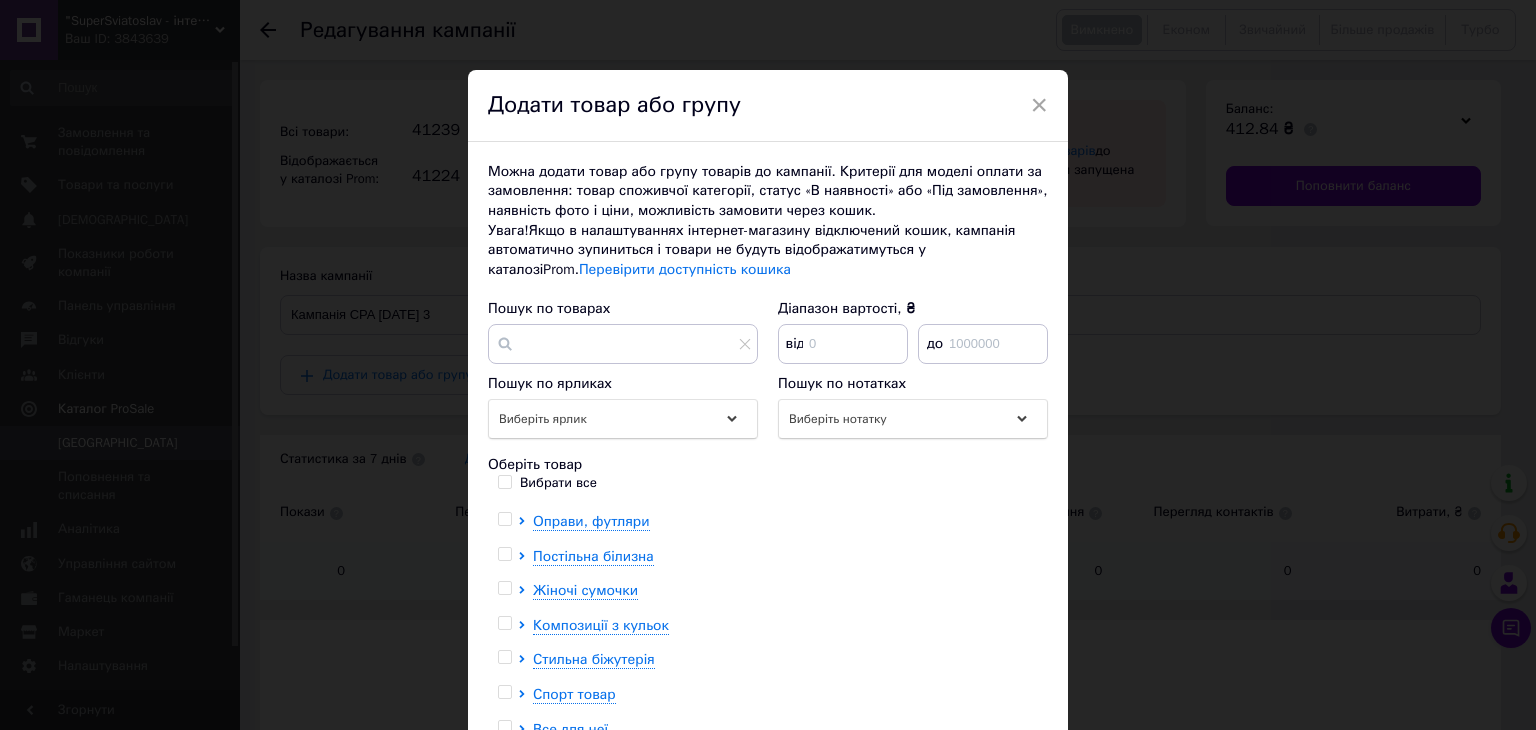 click at bounding box center [504, 554] 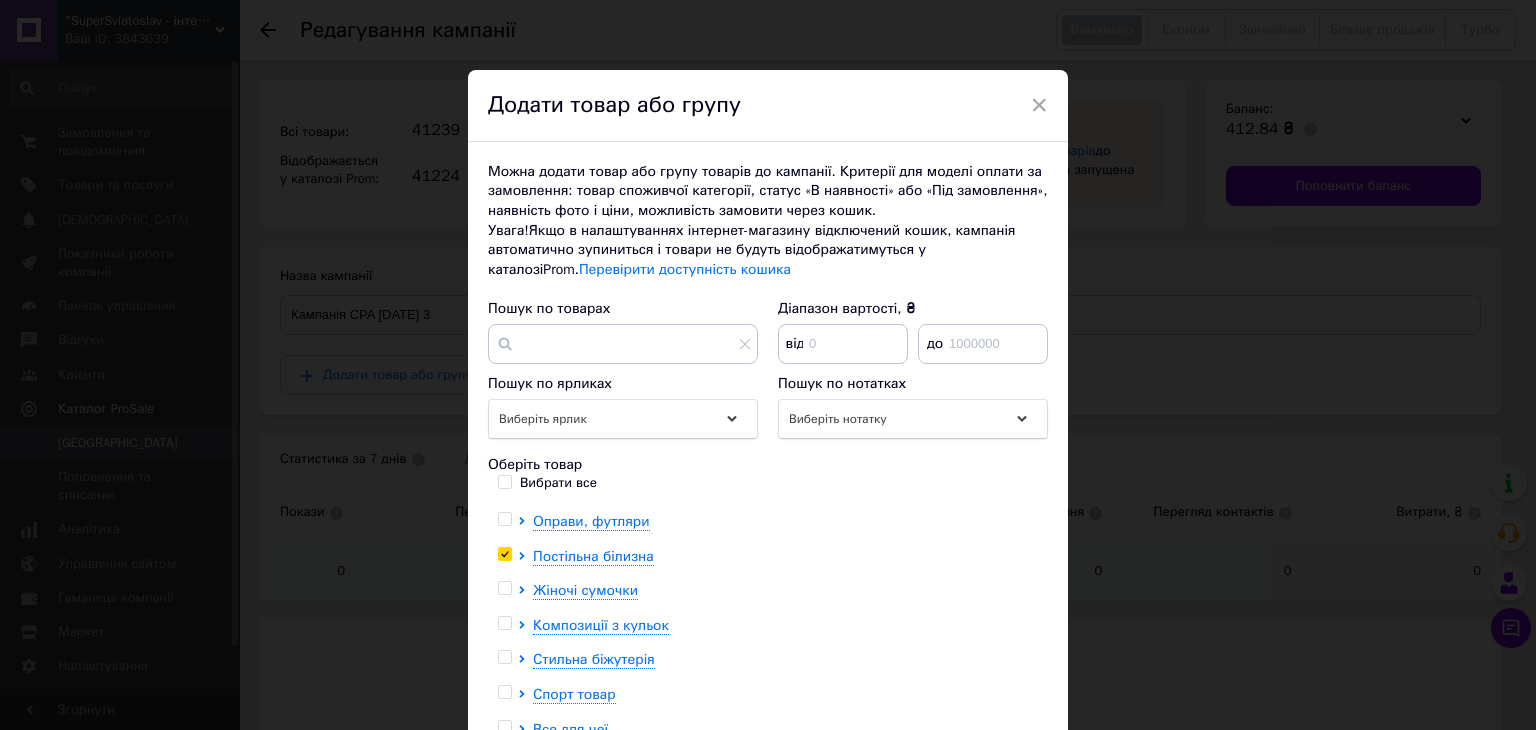 checkbox on "true" 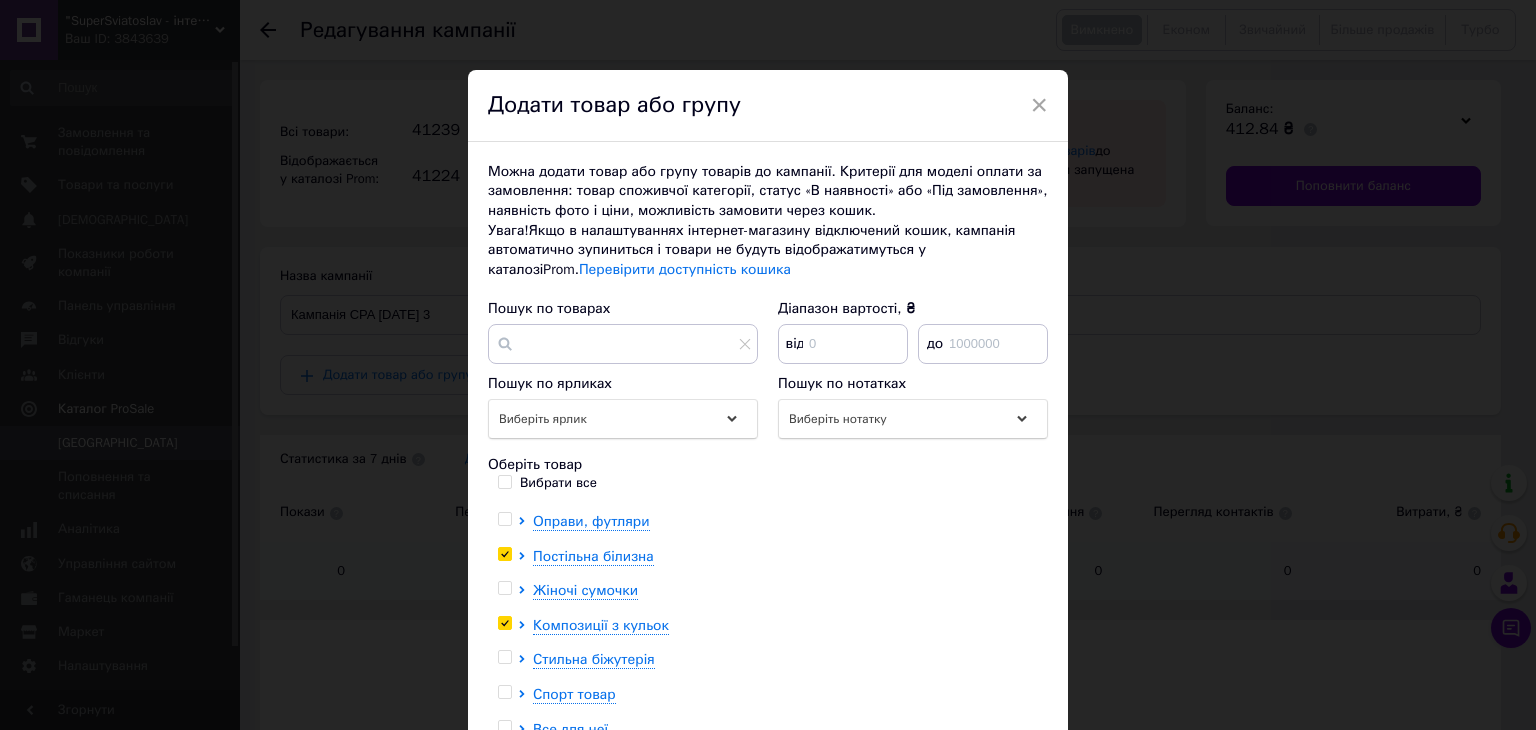 checkbox on "true" 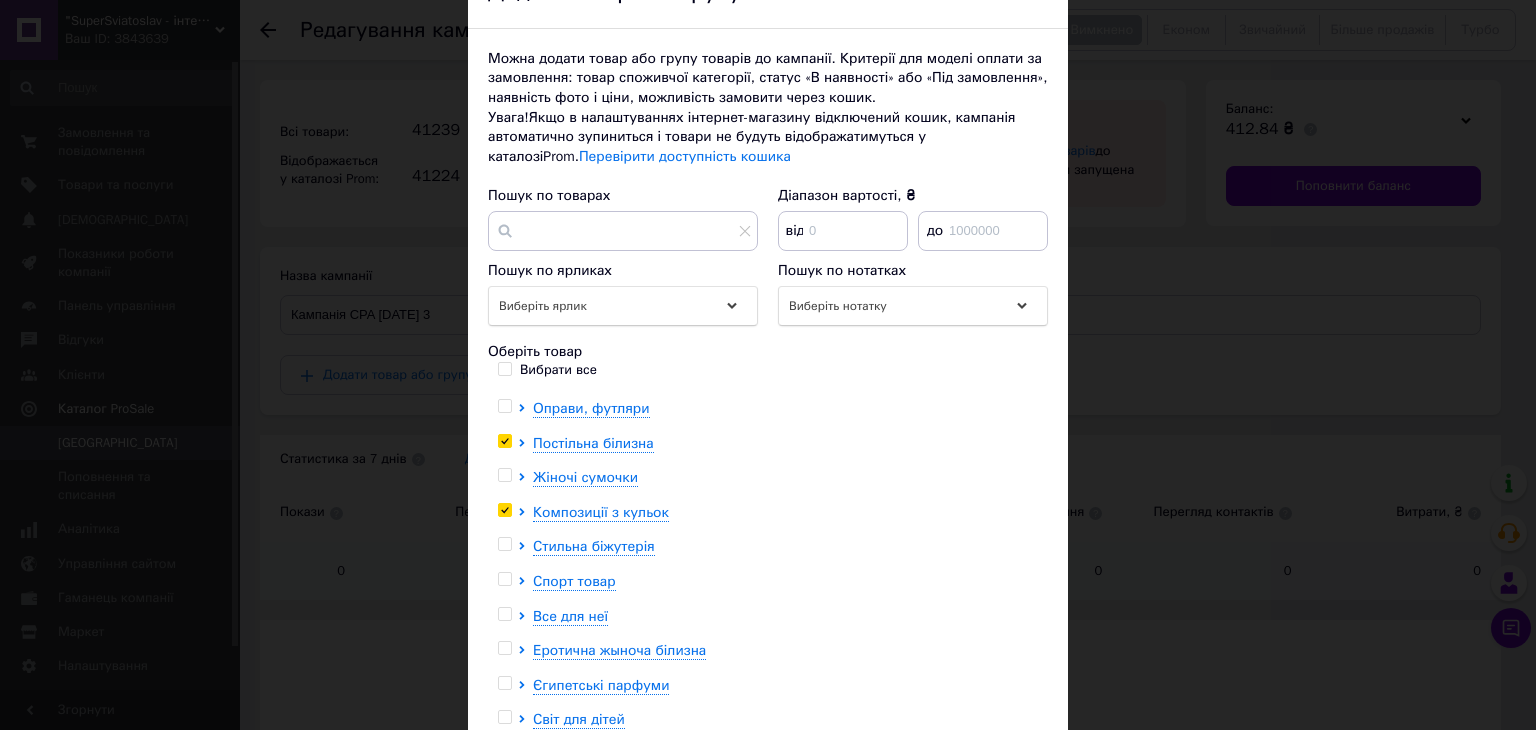 scroll, scrollTop: 200, scrollLeft: 0, axis: vertical 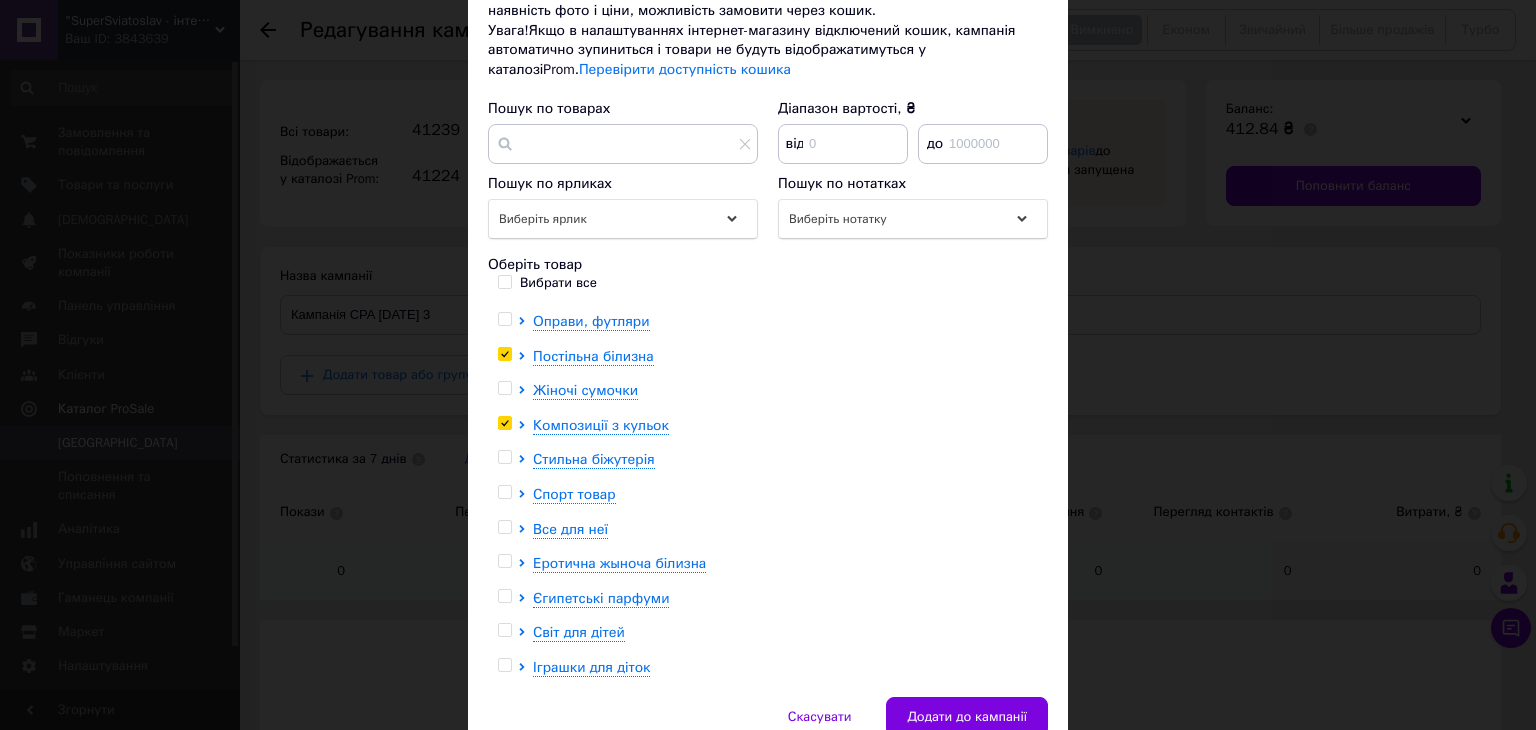 click at bounding box center [504, 492] 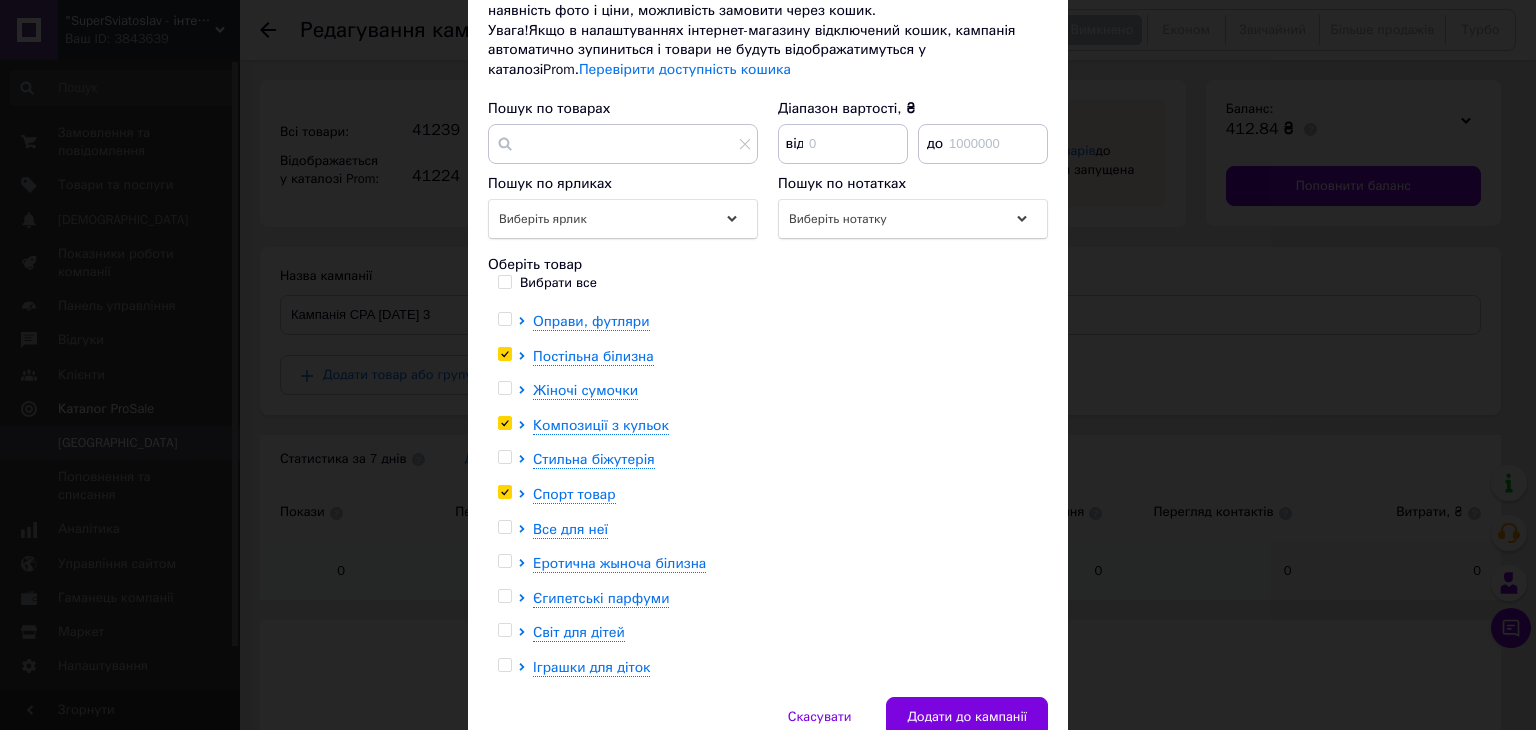 checkbox on "true" 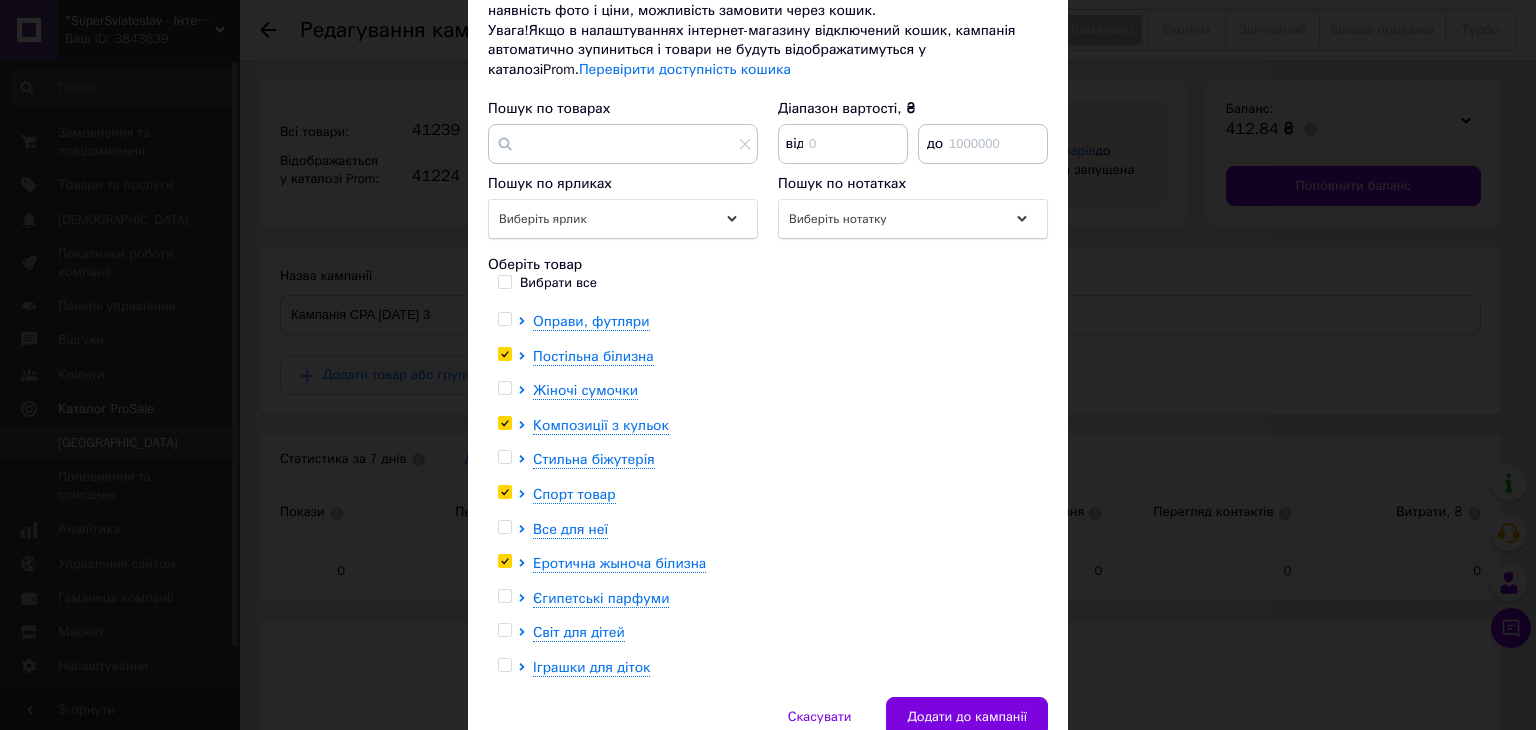 checkbox on "true" 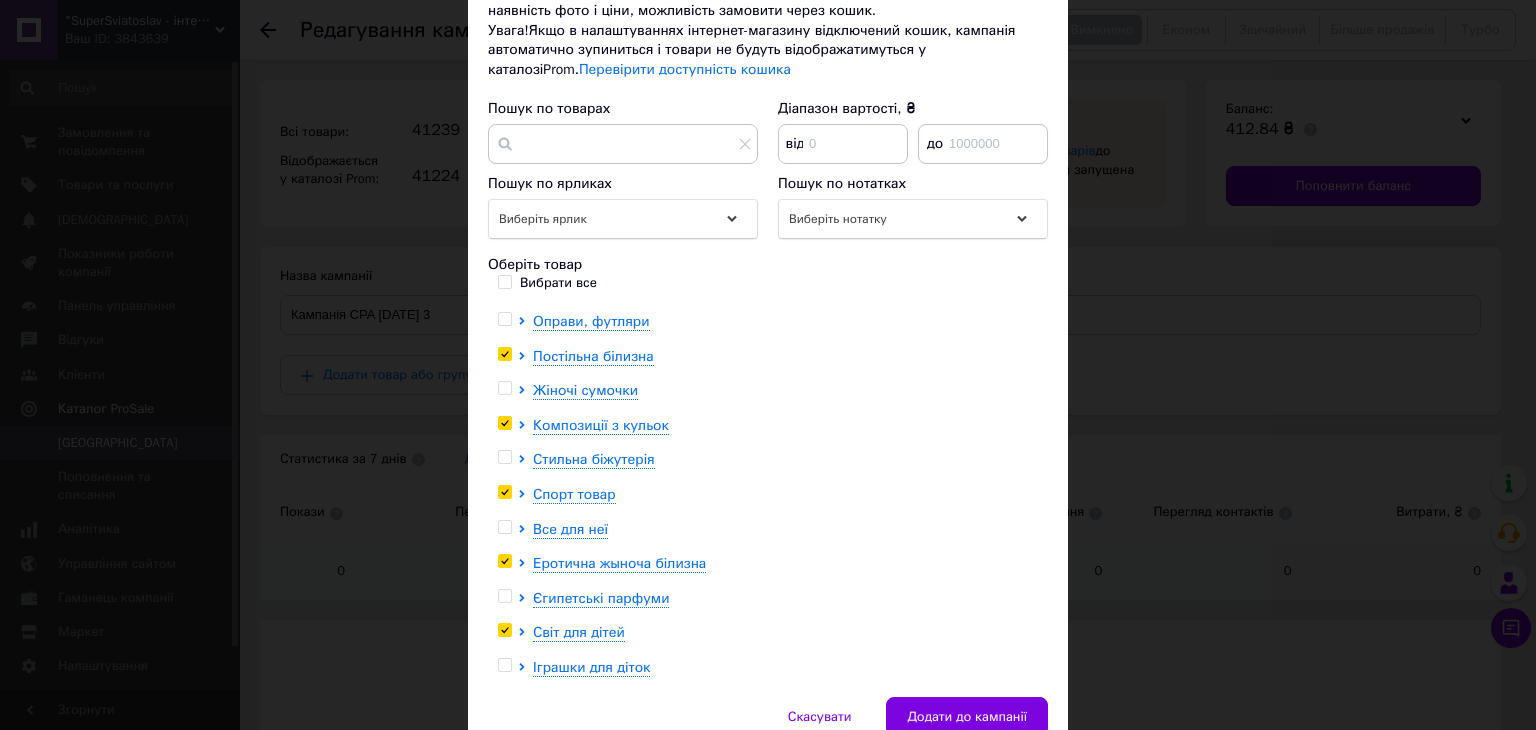 checkbox on "true" 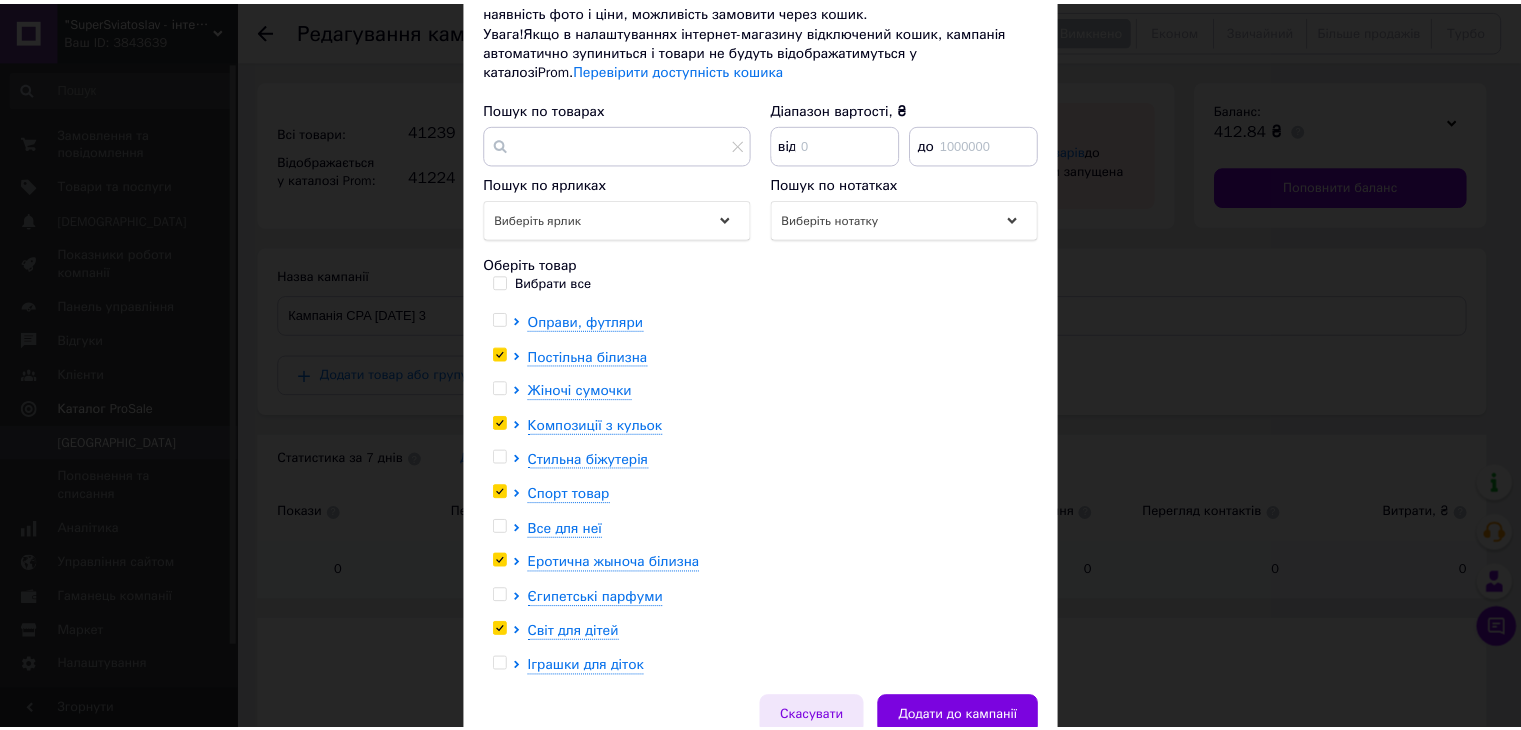 scroll, scrollTop: 296, scrollLeft: 0, axis: vertical 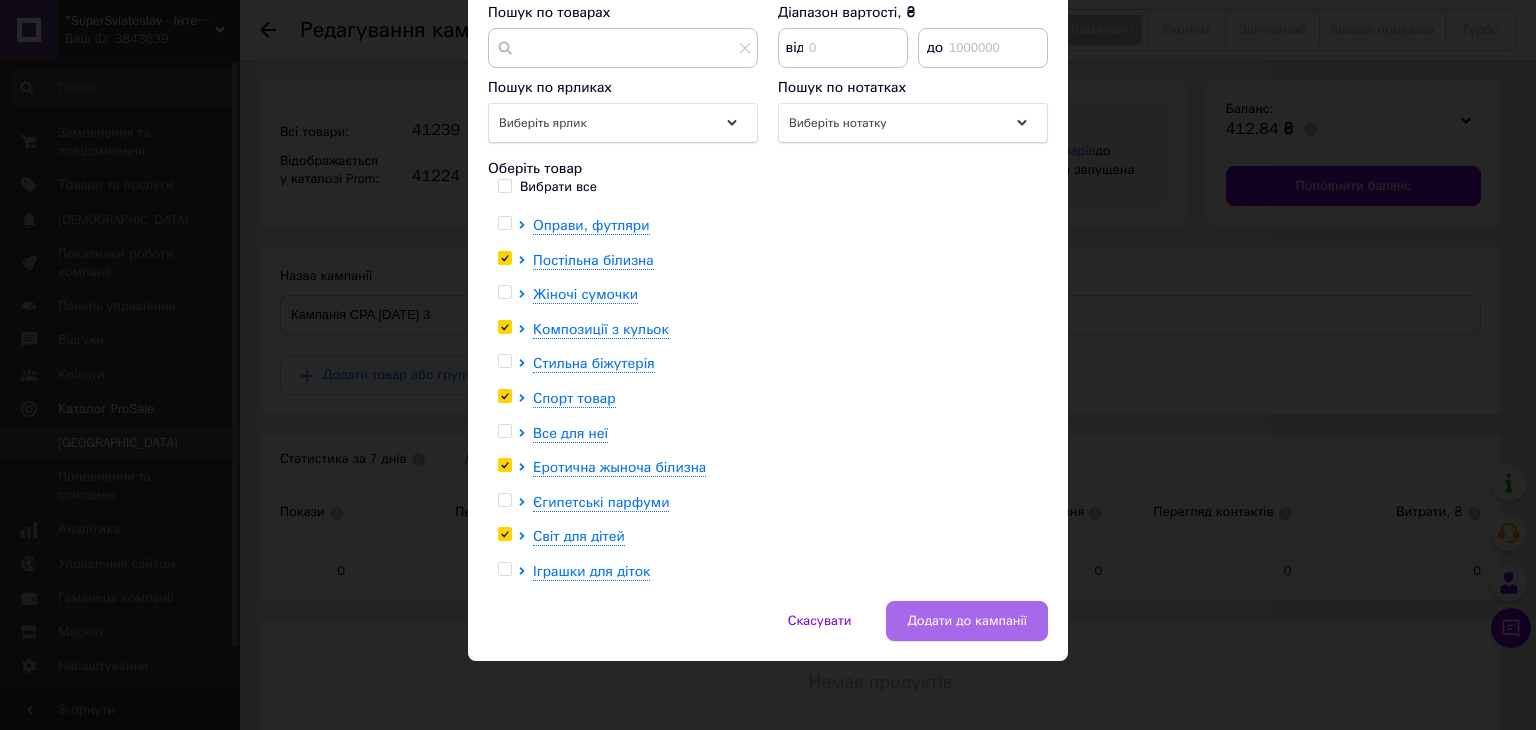 click on "Додати до кампанії" at bounding box center (967, 621) 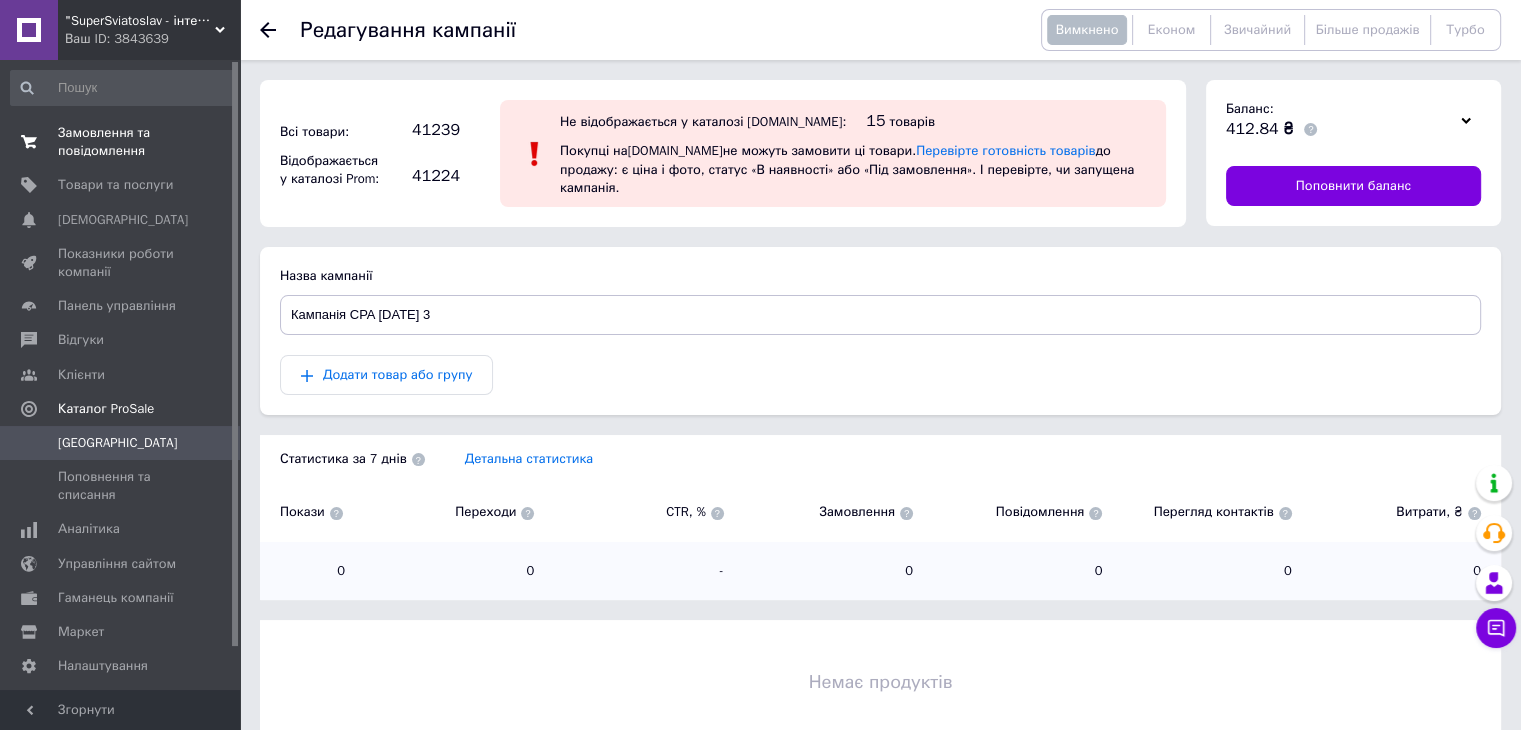 click on "Замовлення та повідомлення" at bounding box center (121, 142) 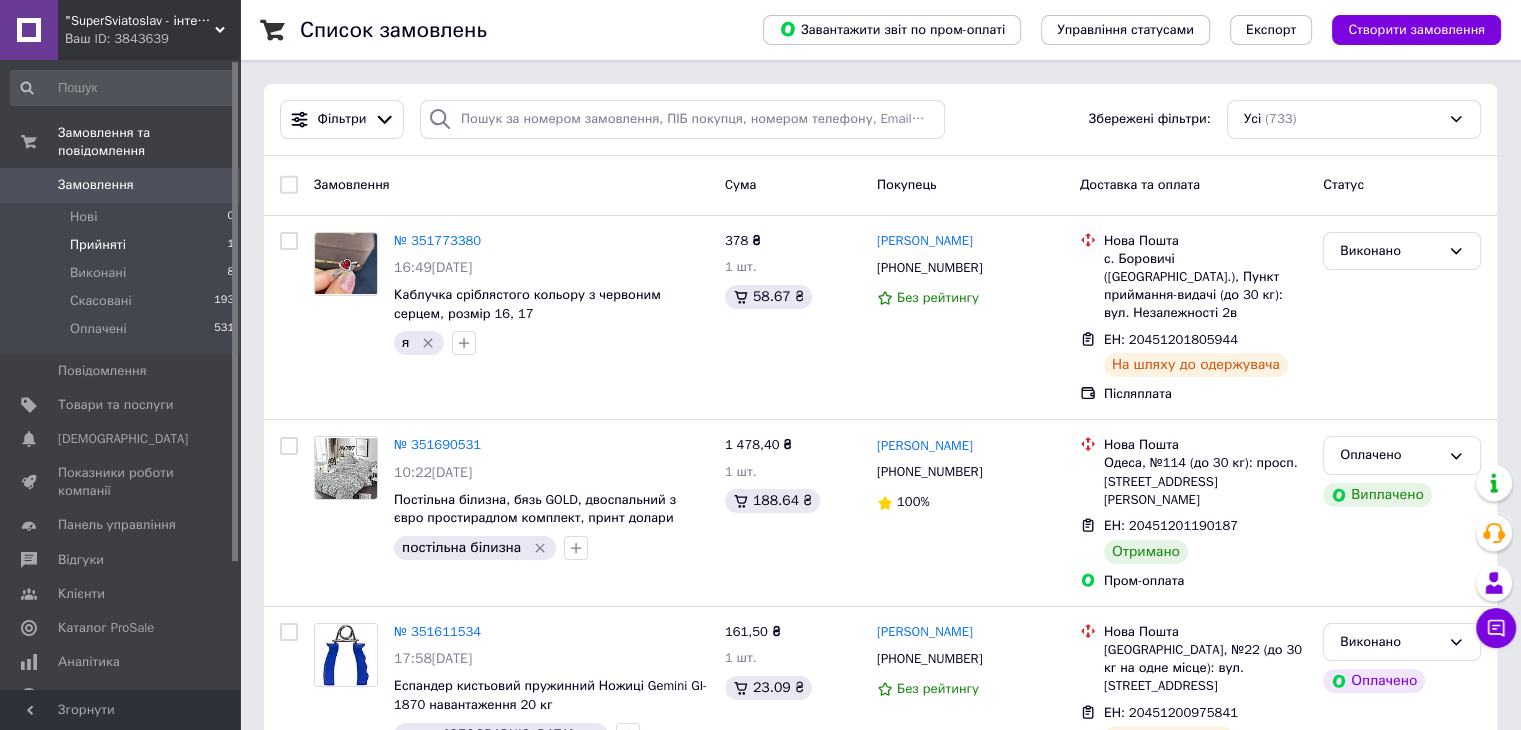 click on "Прийняті 1" at bounding box center [123, 245] 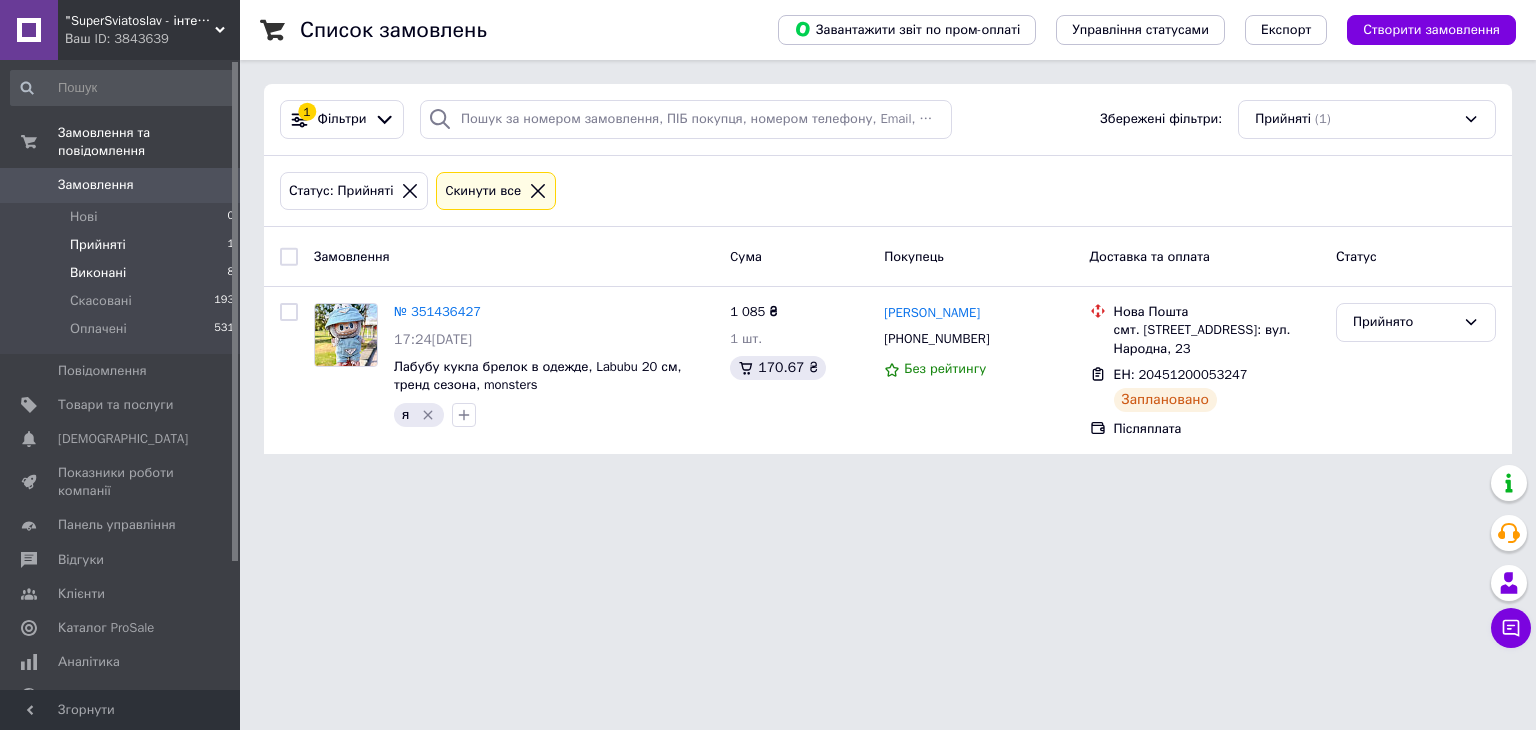 click on "Виконані" at bounding box center [98, 273] 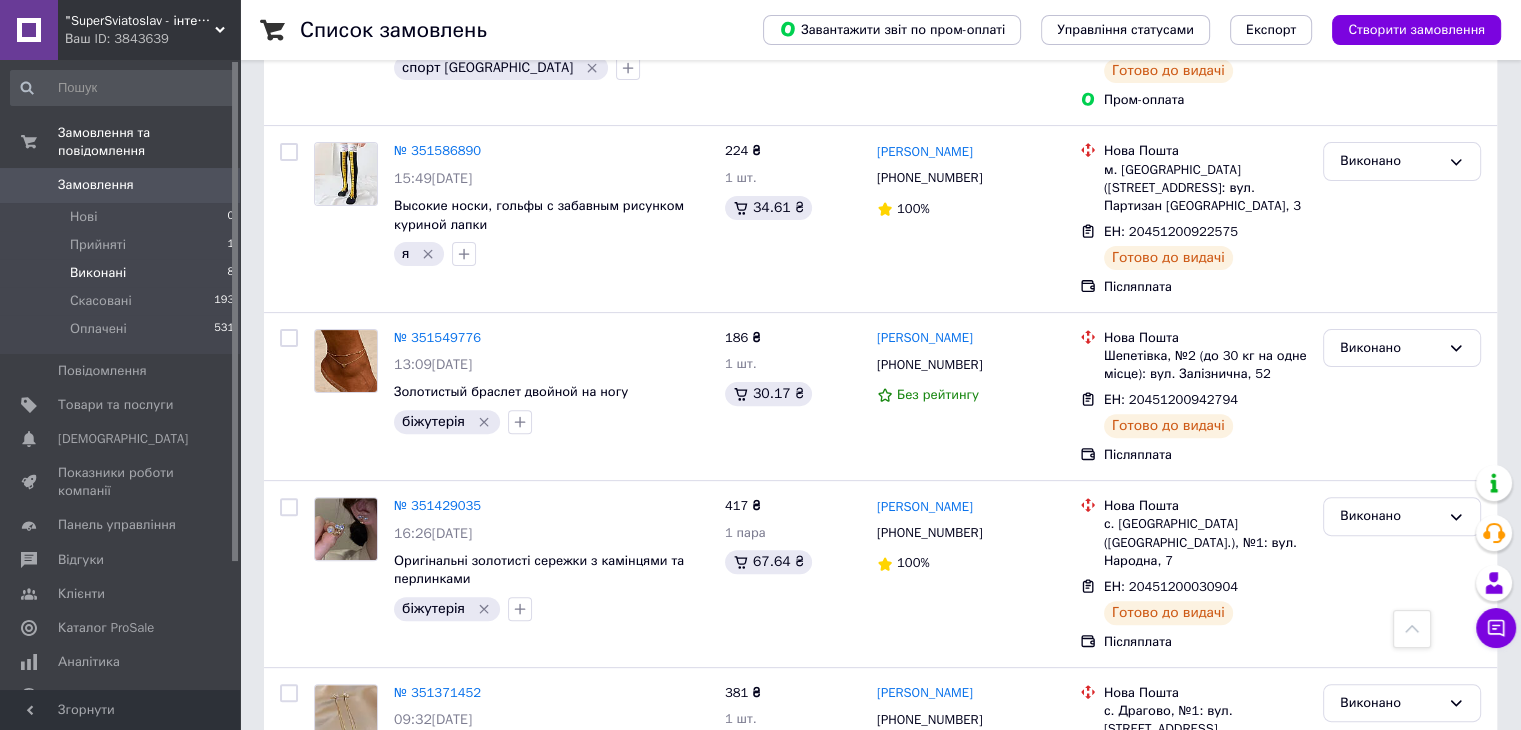 scroll, scrollTop: 600, scrollLeft: 0, axis: vertical 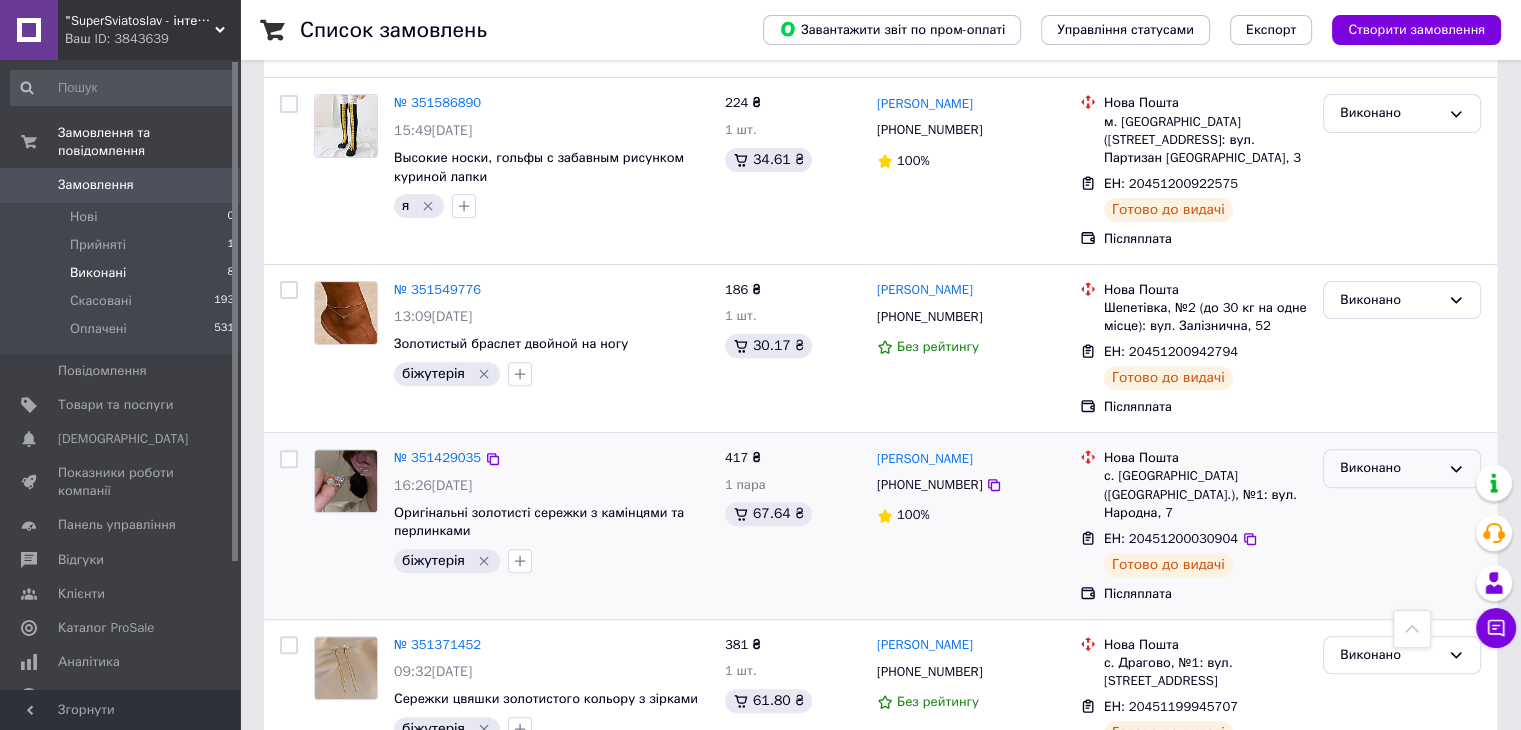 click on "Виконано" at bounding box center [1390, 468] 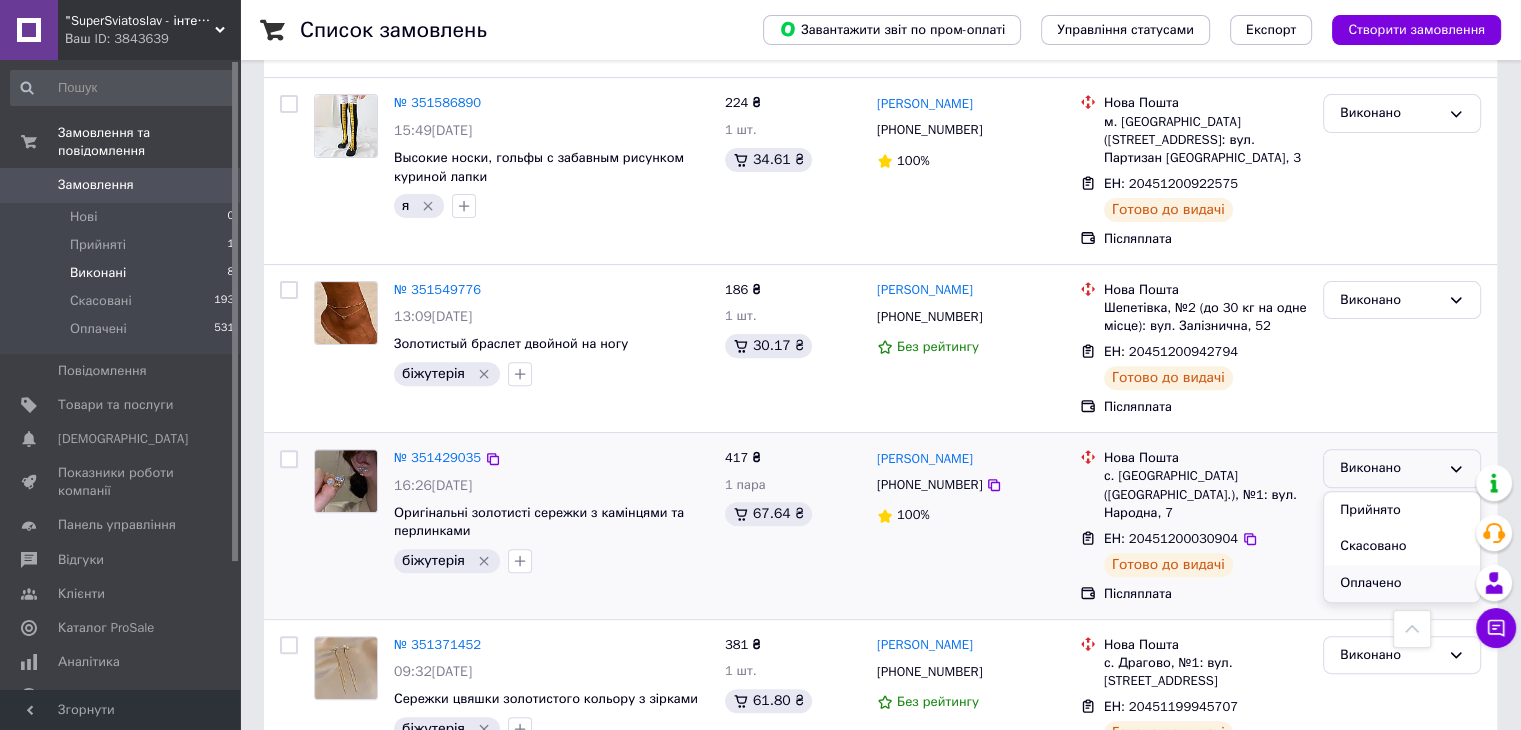 click on "Оплачено" at bounding box center [1402, 583] 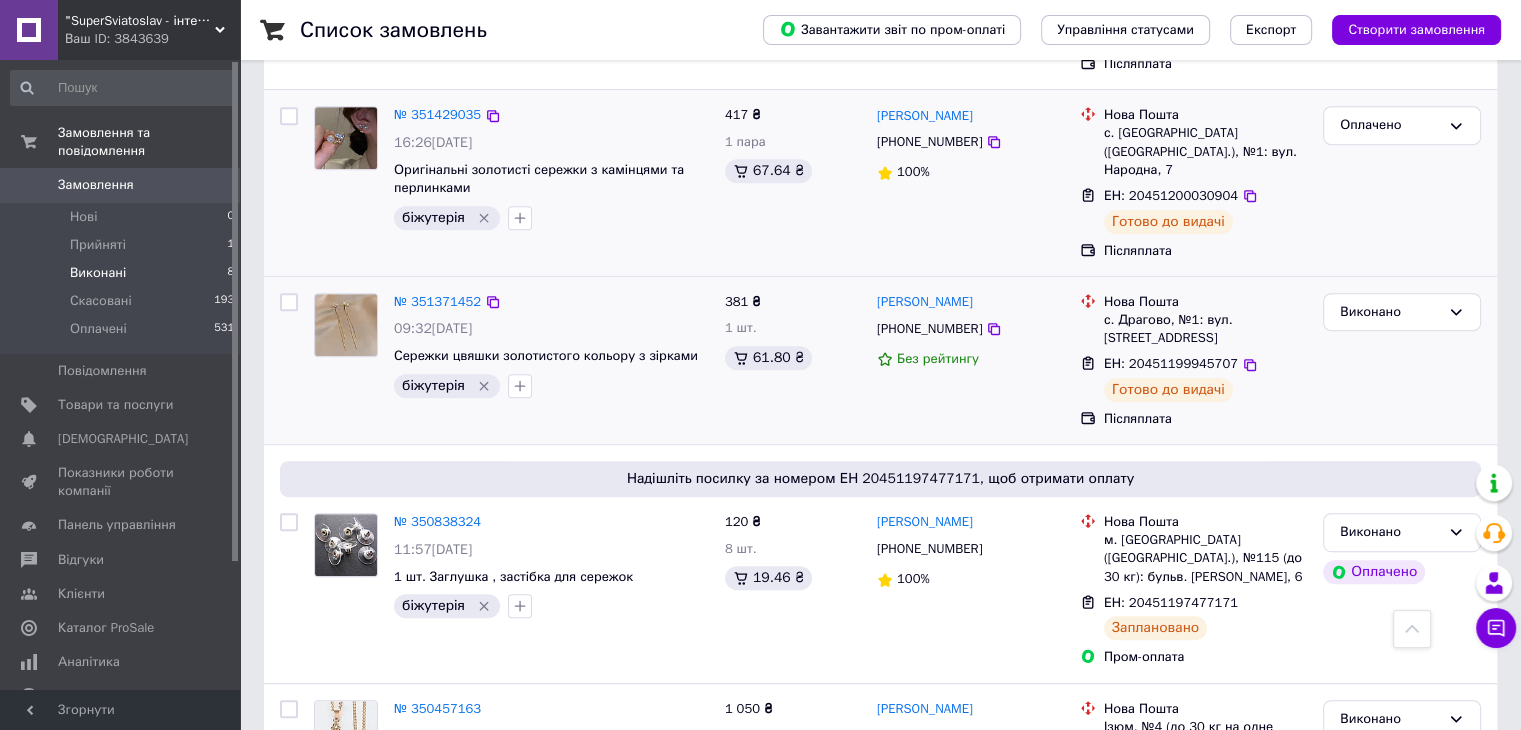 scroll, scrollTop: 995, scrollLeft: 0, axis: vertical 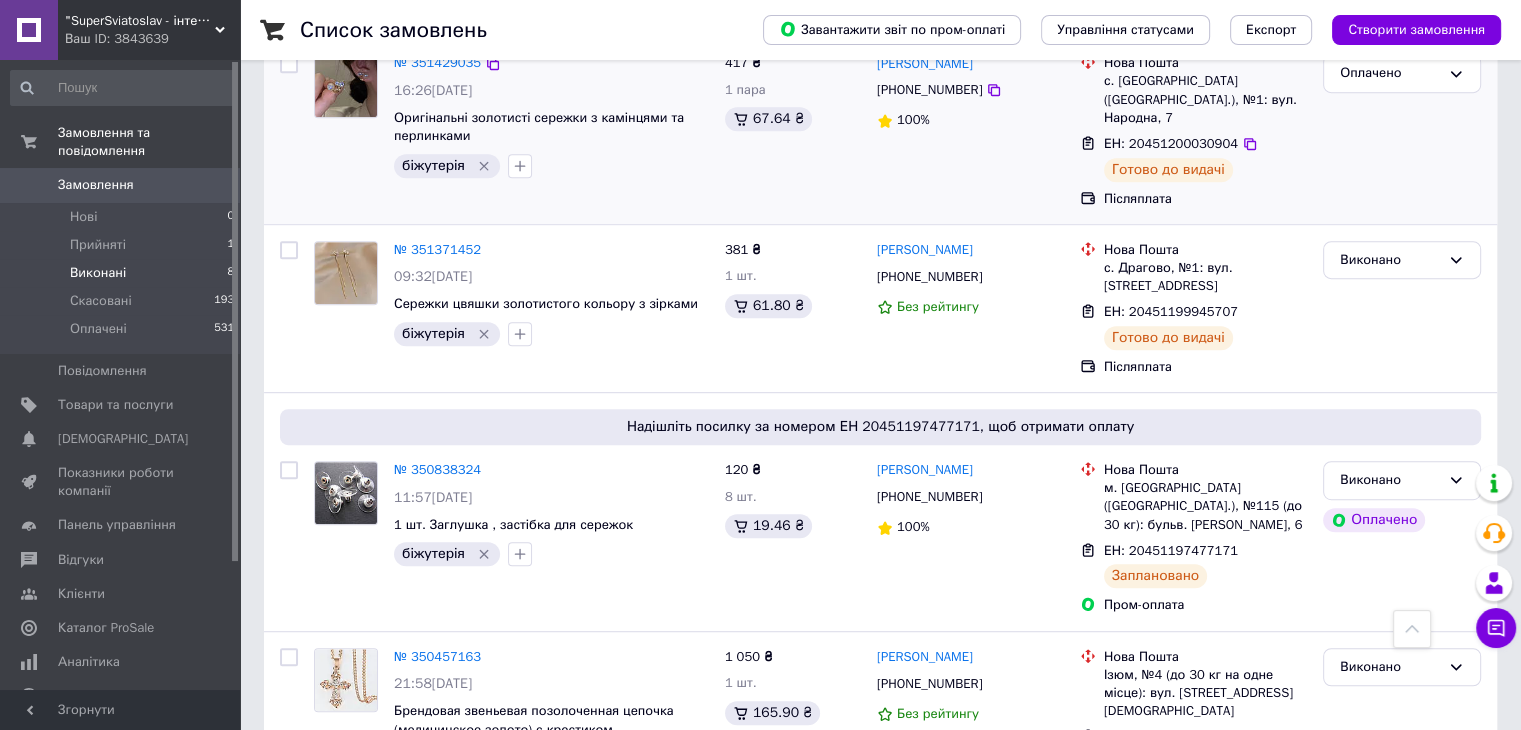 click on ""SuperSviatoslav - інтернет магазин суперових подарунків"" at bounding box center [140, 21] 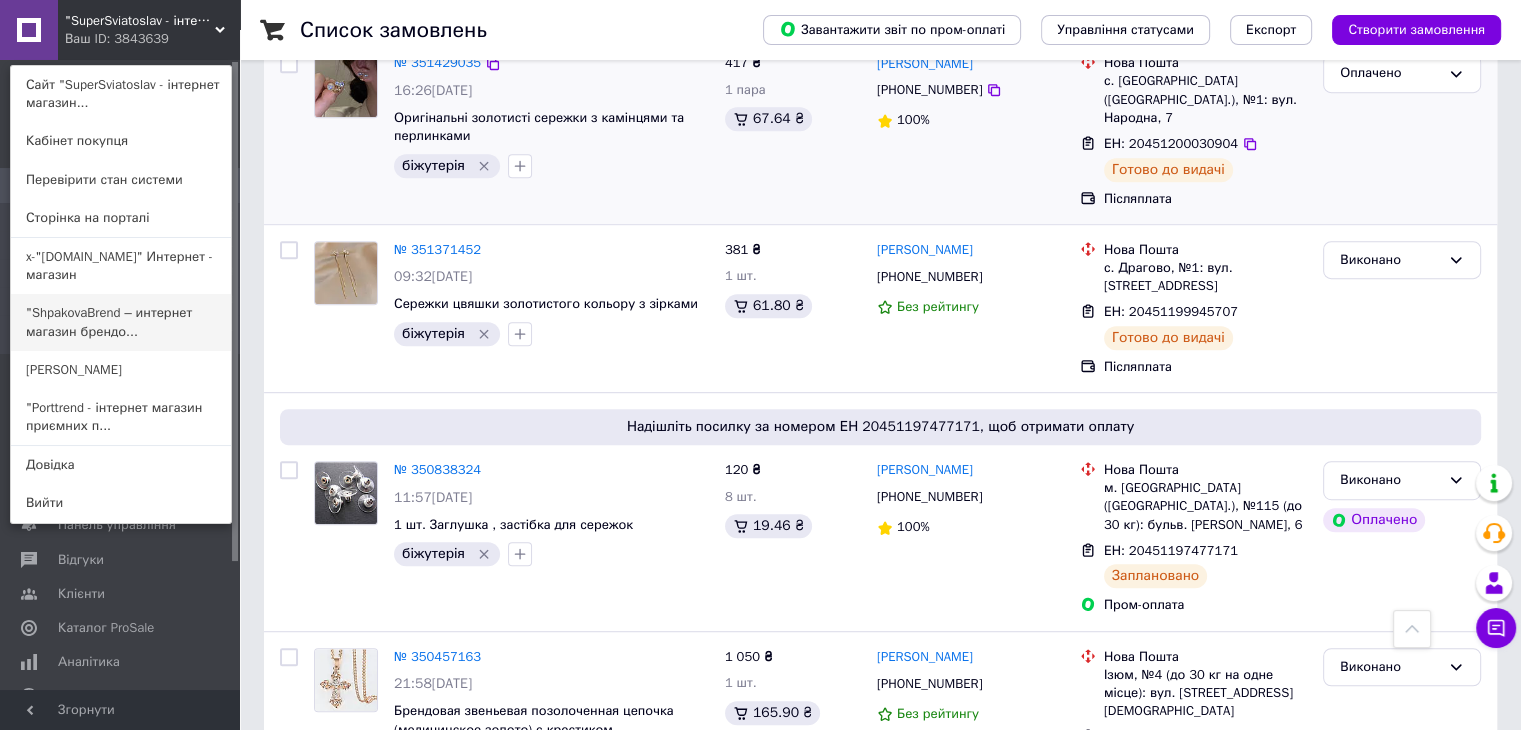 click on ""ShpakovaBrend – интернет магазин брендо..." at bounding box center [121, 322] 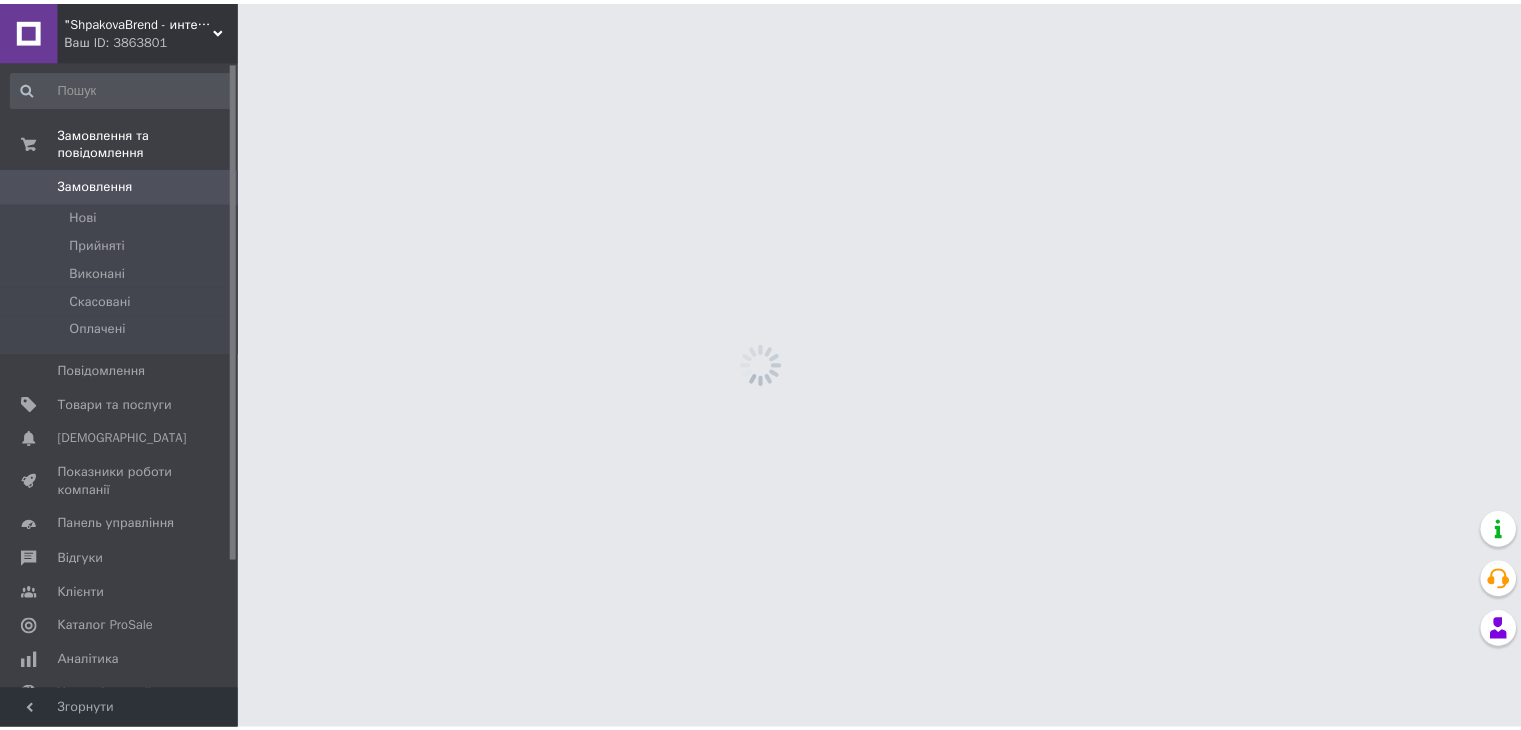 scroll, scrollTop: 0, scrollLeft: 0, axis: both 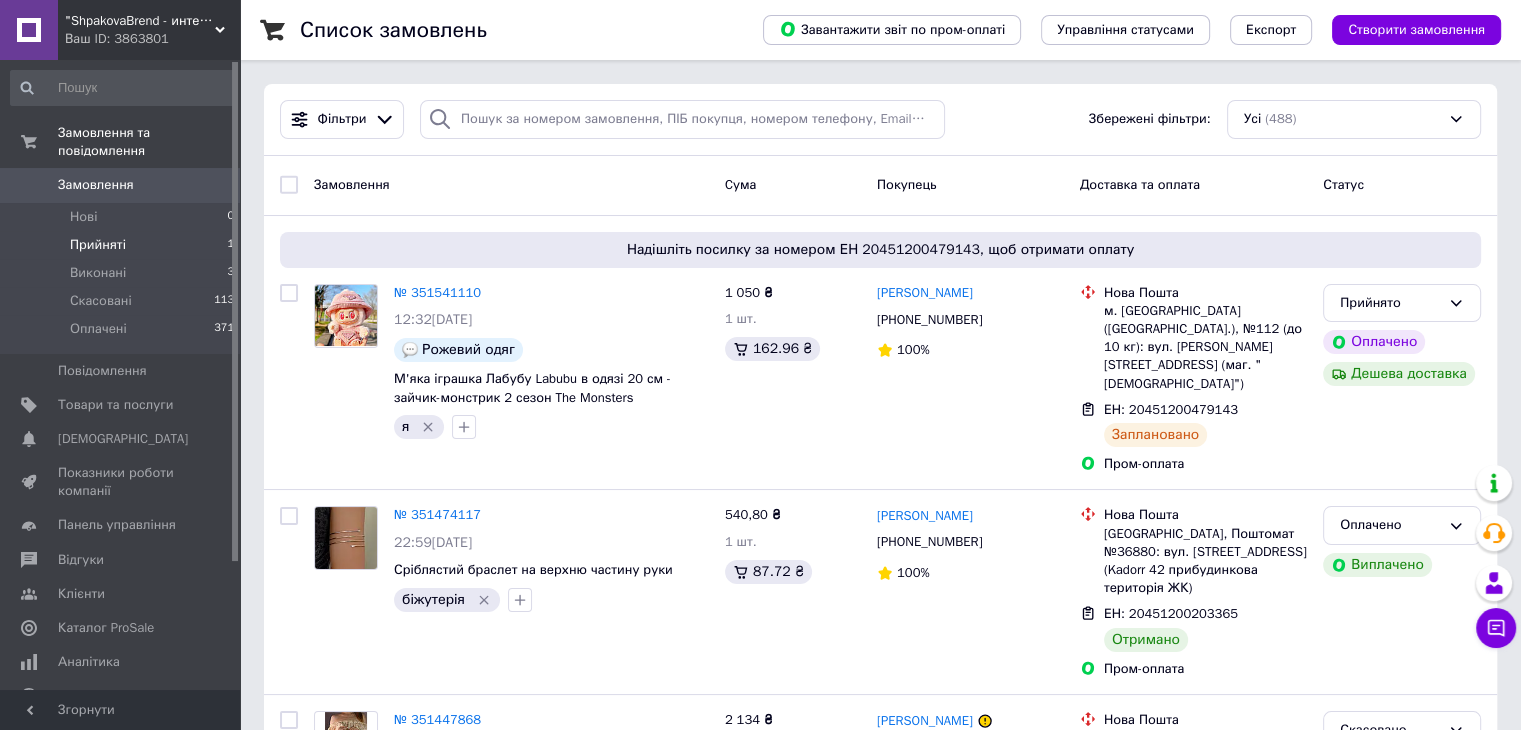 click on "Прийняті" at bounding box center [98, 245] 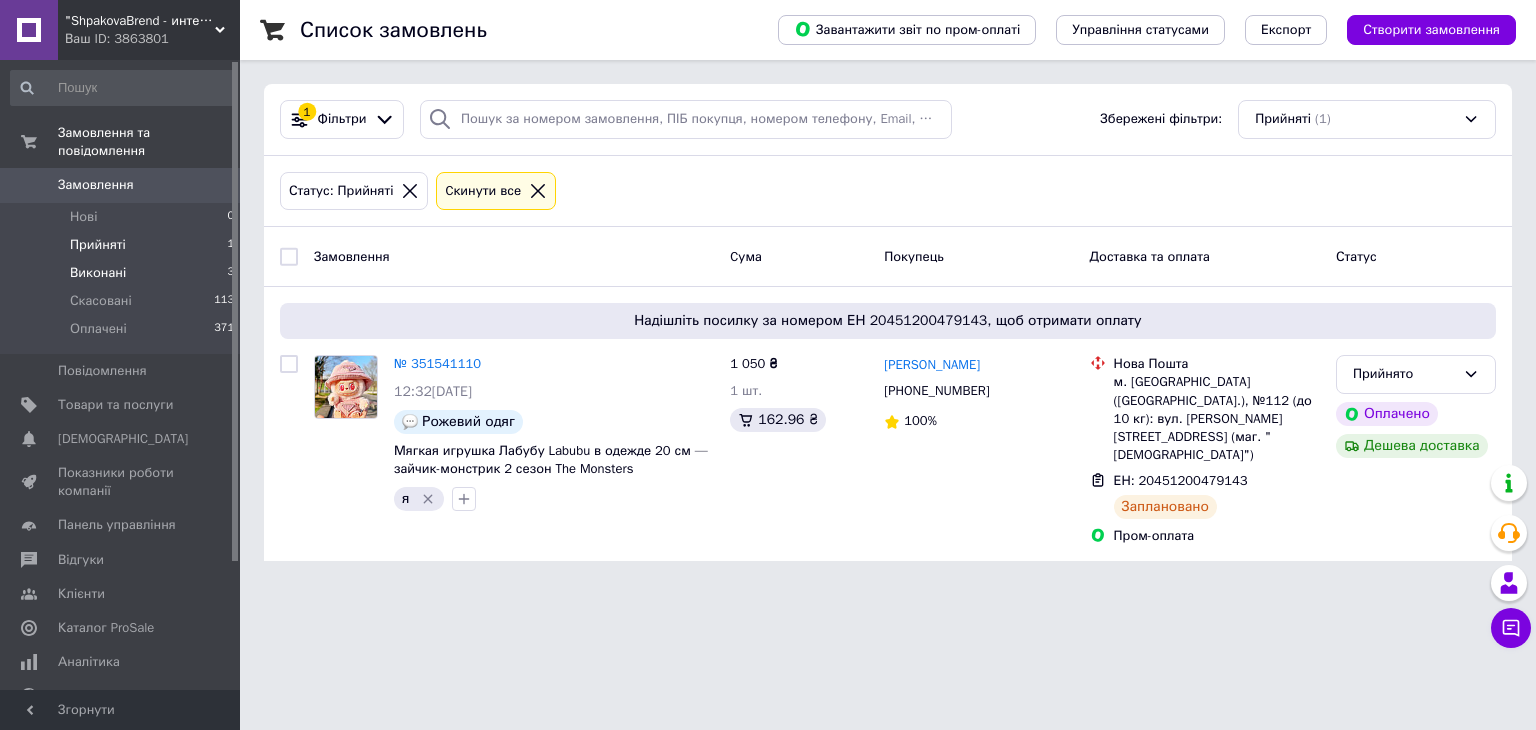 click on "Виконані" at bounding box center [98, 273] 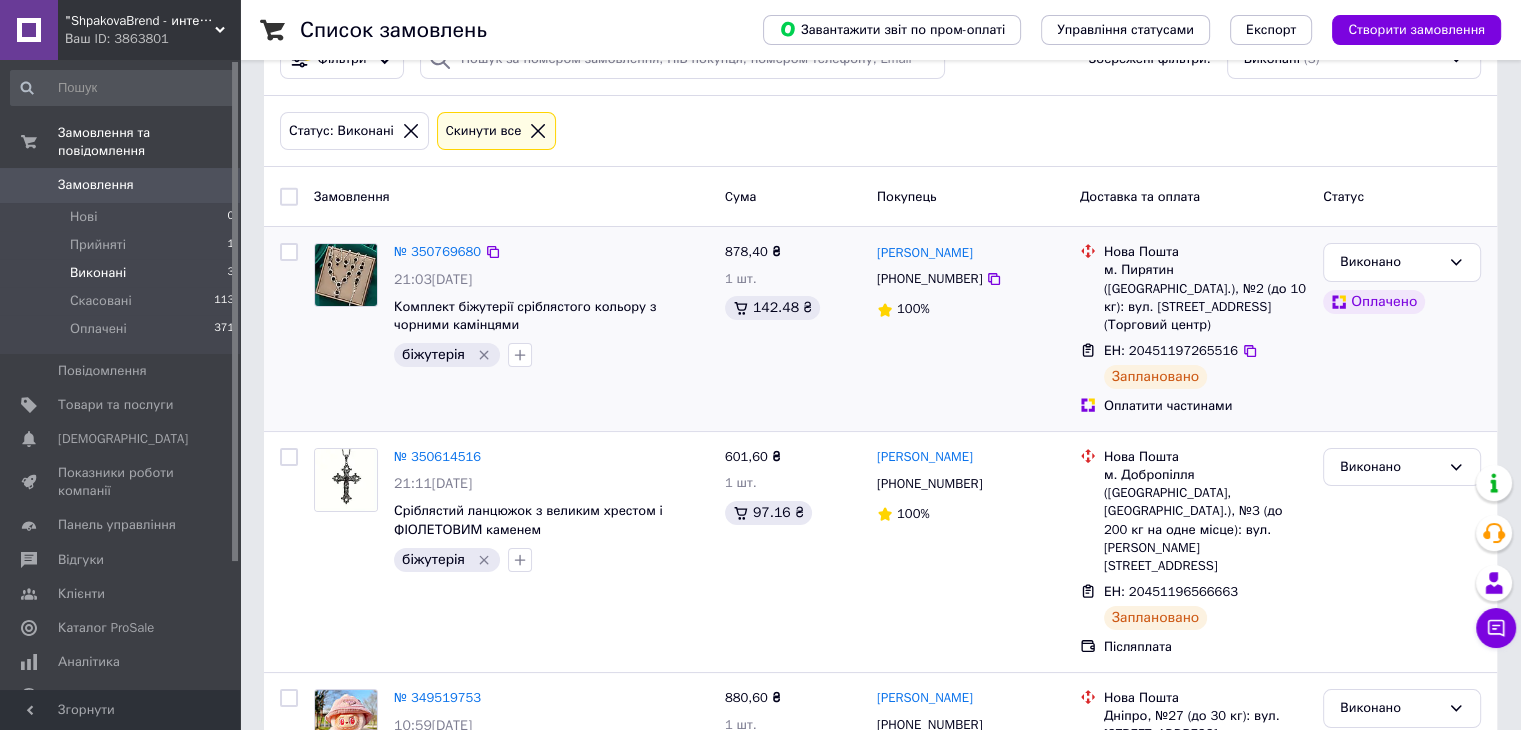 scroll, scrollTop: 0, scrollLeft: 0, axis: both 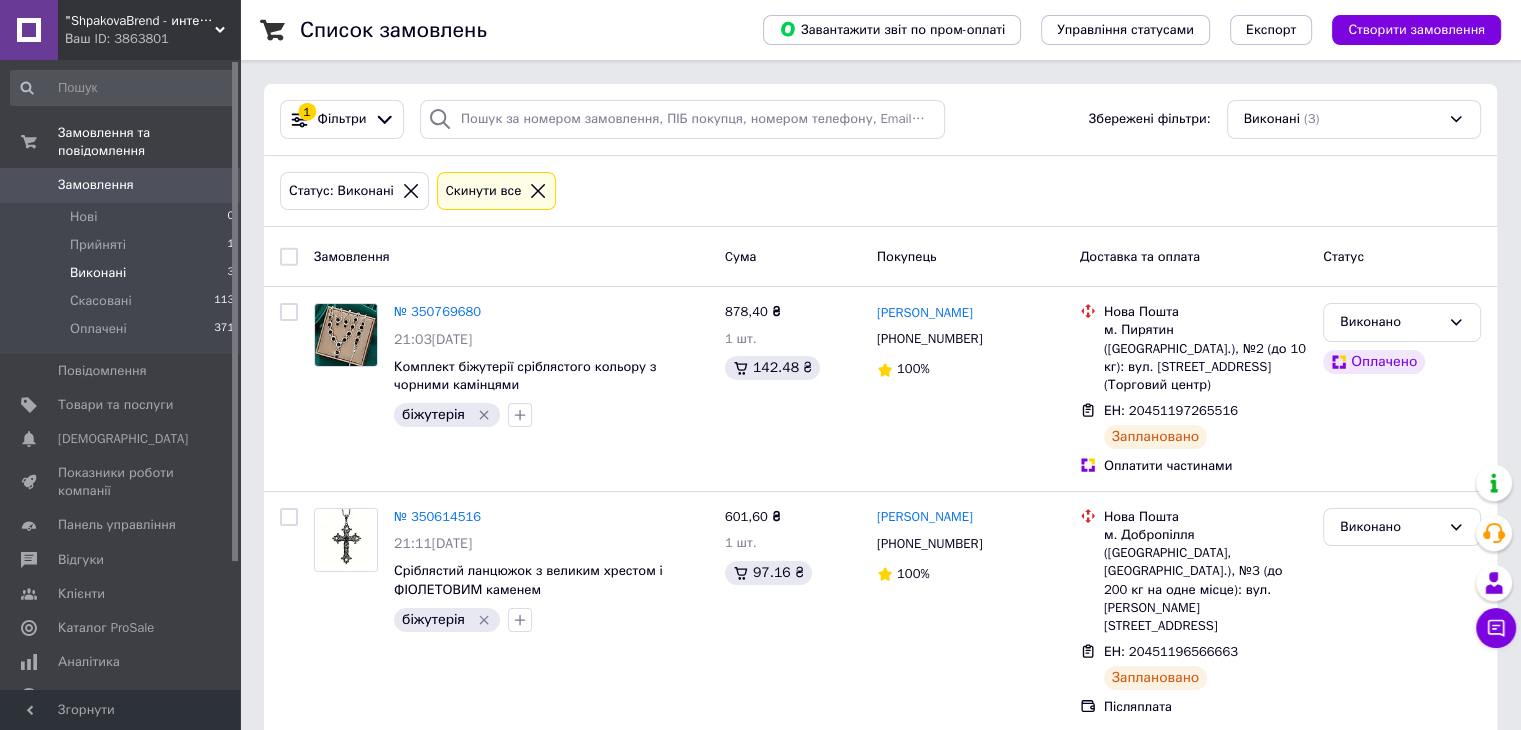 click on ""ShpakovaBrend - интернет магазин брендовых подарков"" at bounding box center [140, 21] 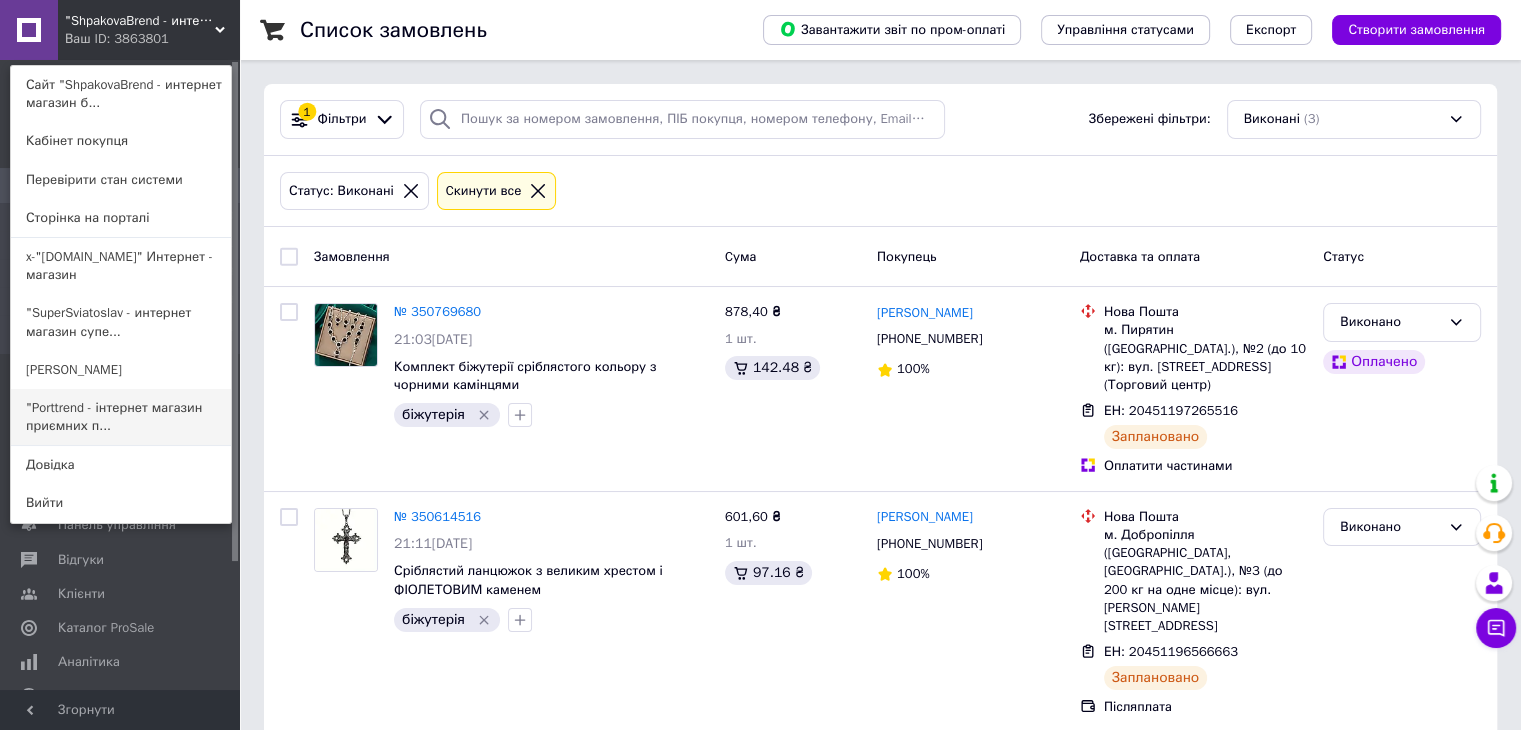 click on ""Porttrend - інтернет магазин приємних п..." at bounding box center (121, 417) 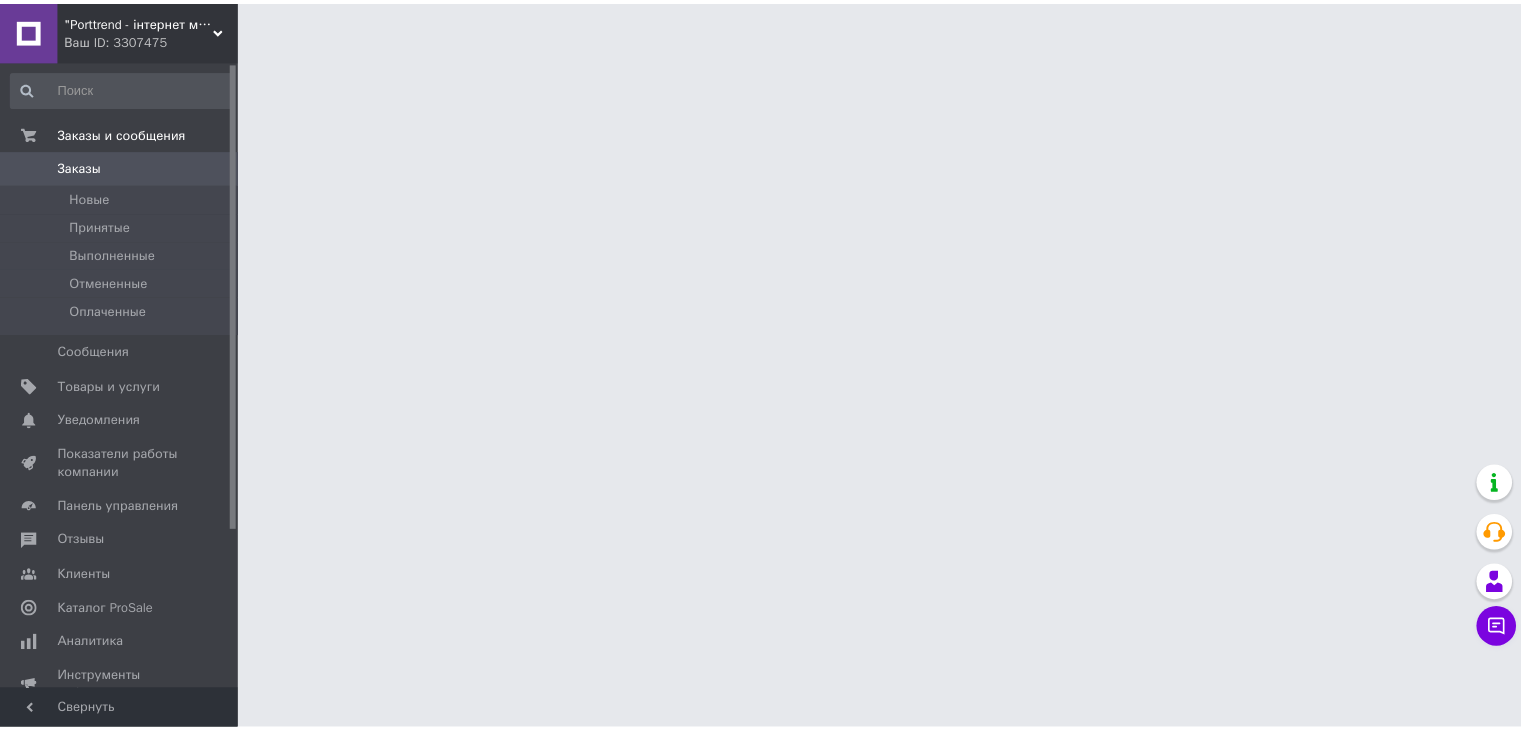 scroll, scrollTop: 0, scrollLeft: 0, axis: both 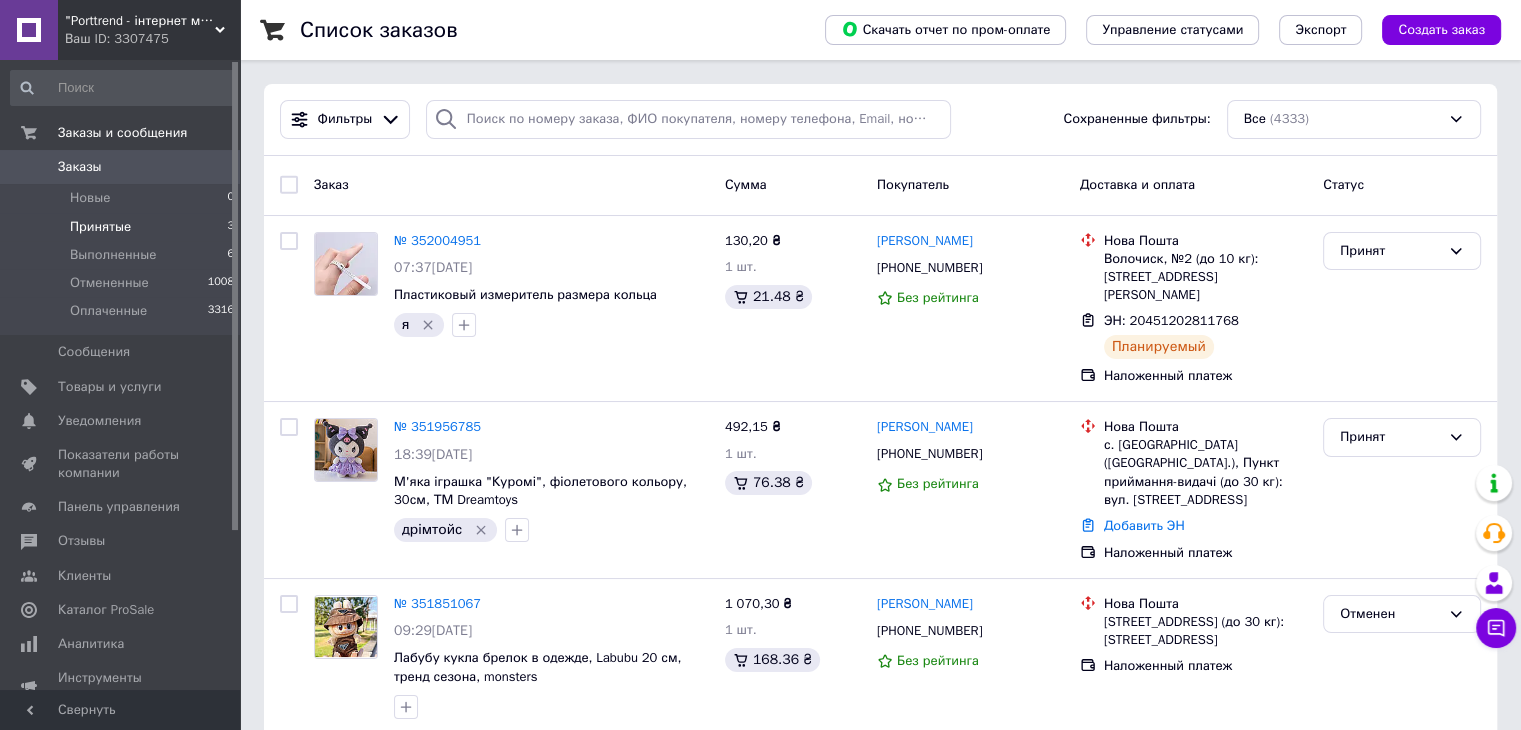 click on "Принятые" at bounding box center [100, 227] 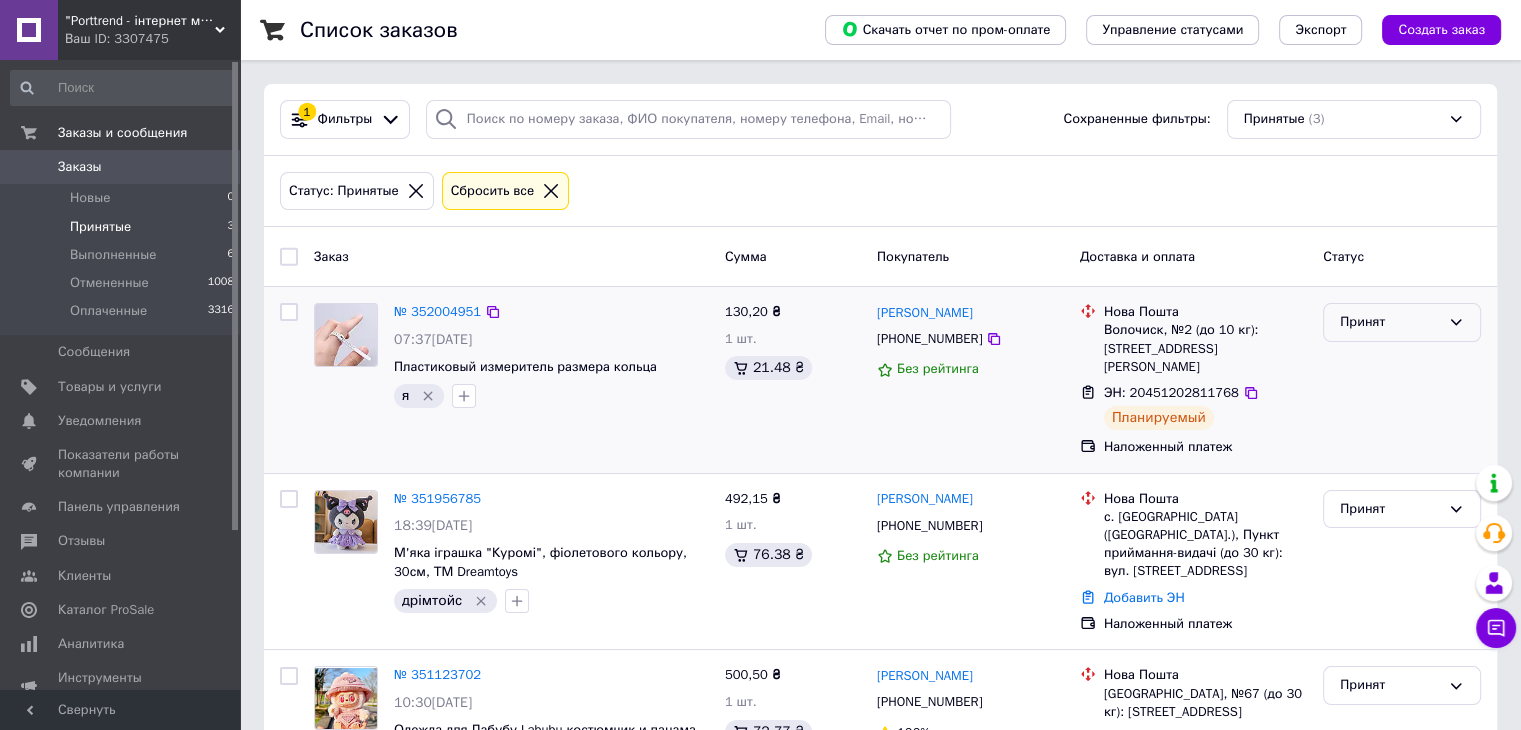 click on "Принят" at bounding box center [1390, 322] 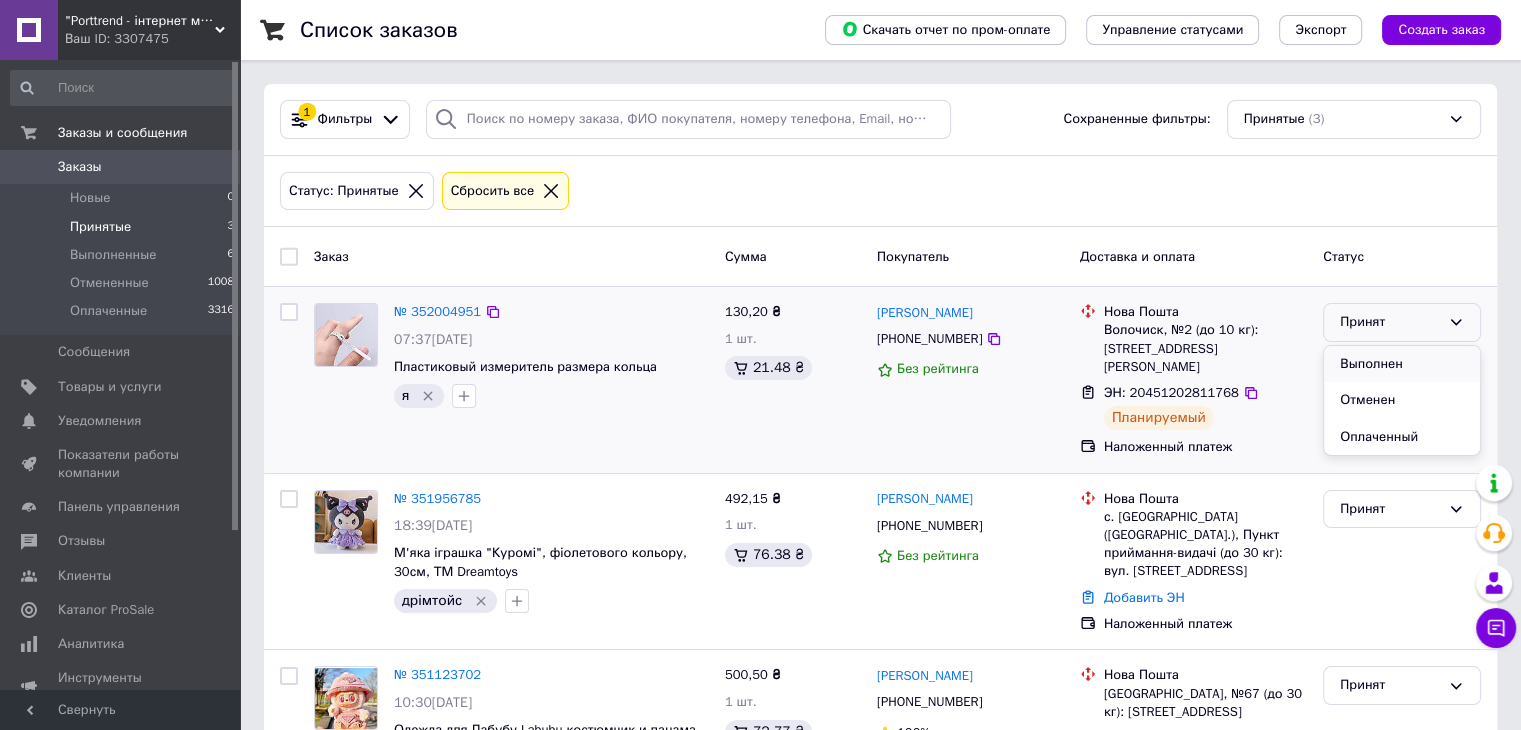 click on "Выполнен" at bounding box center (1402, 364) 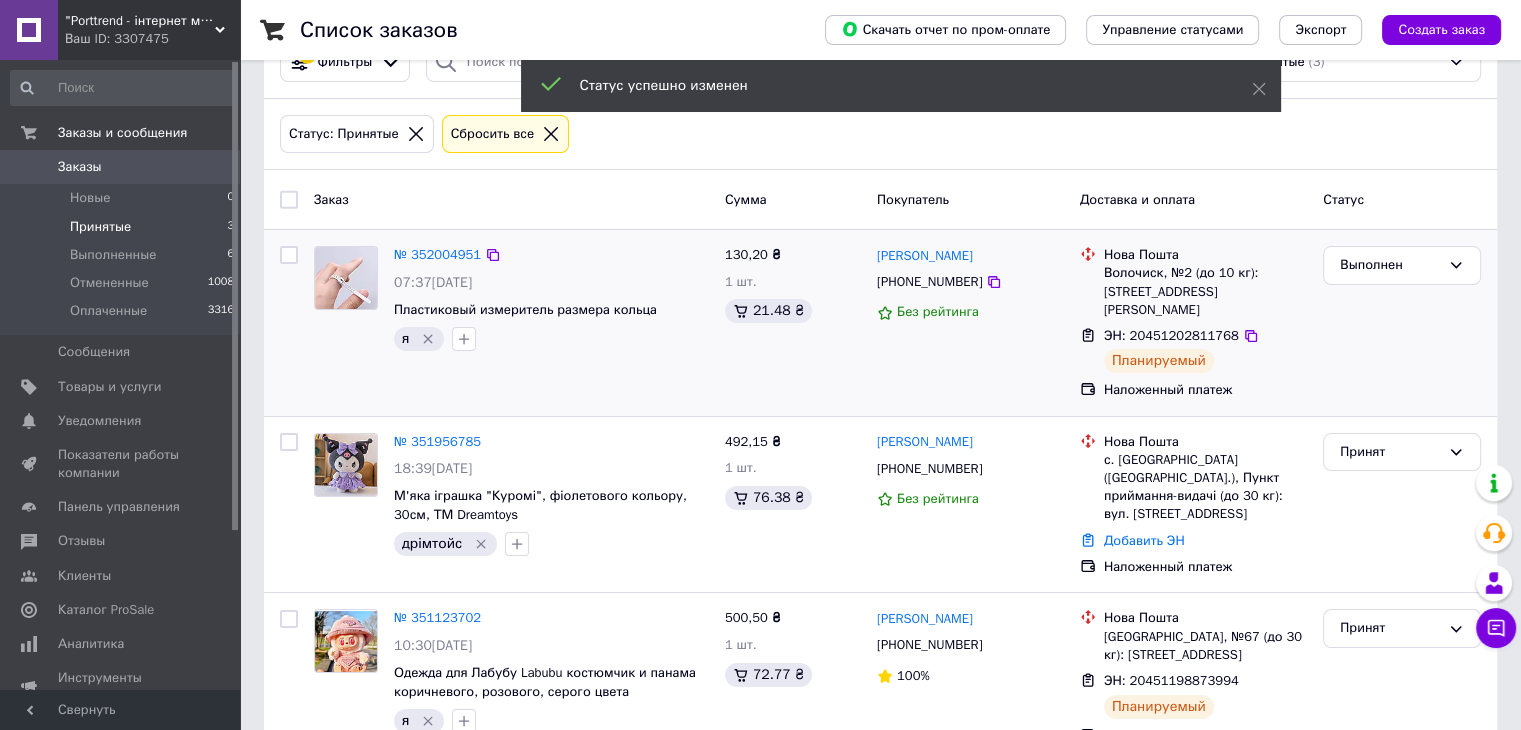 scroll, scrollTop: 74, scrollLeft: 0, axis: vertical 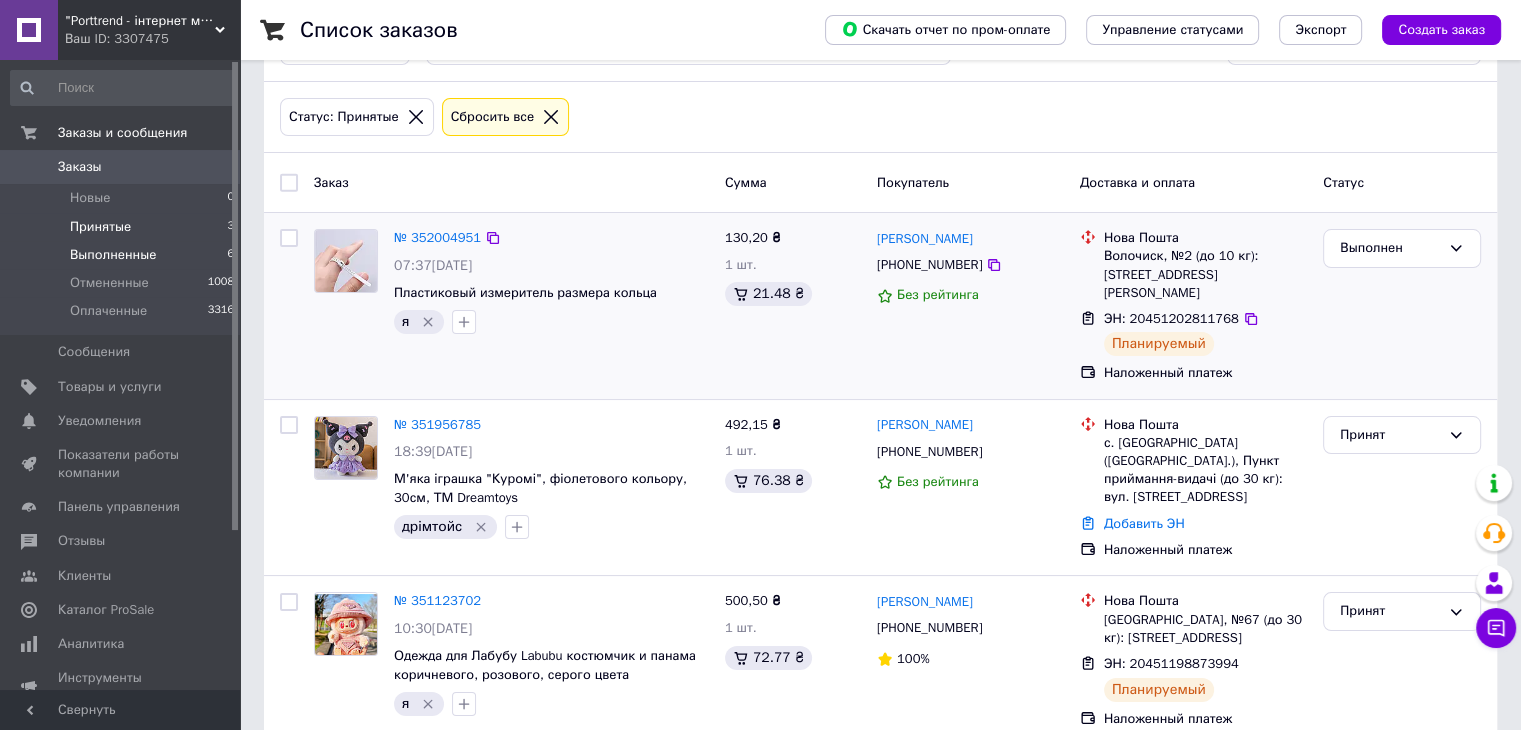 click on "Выполненные" at bounding box center [113, 255] 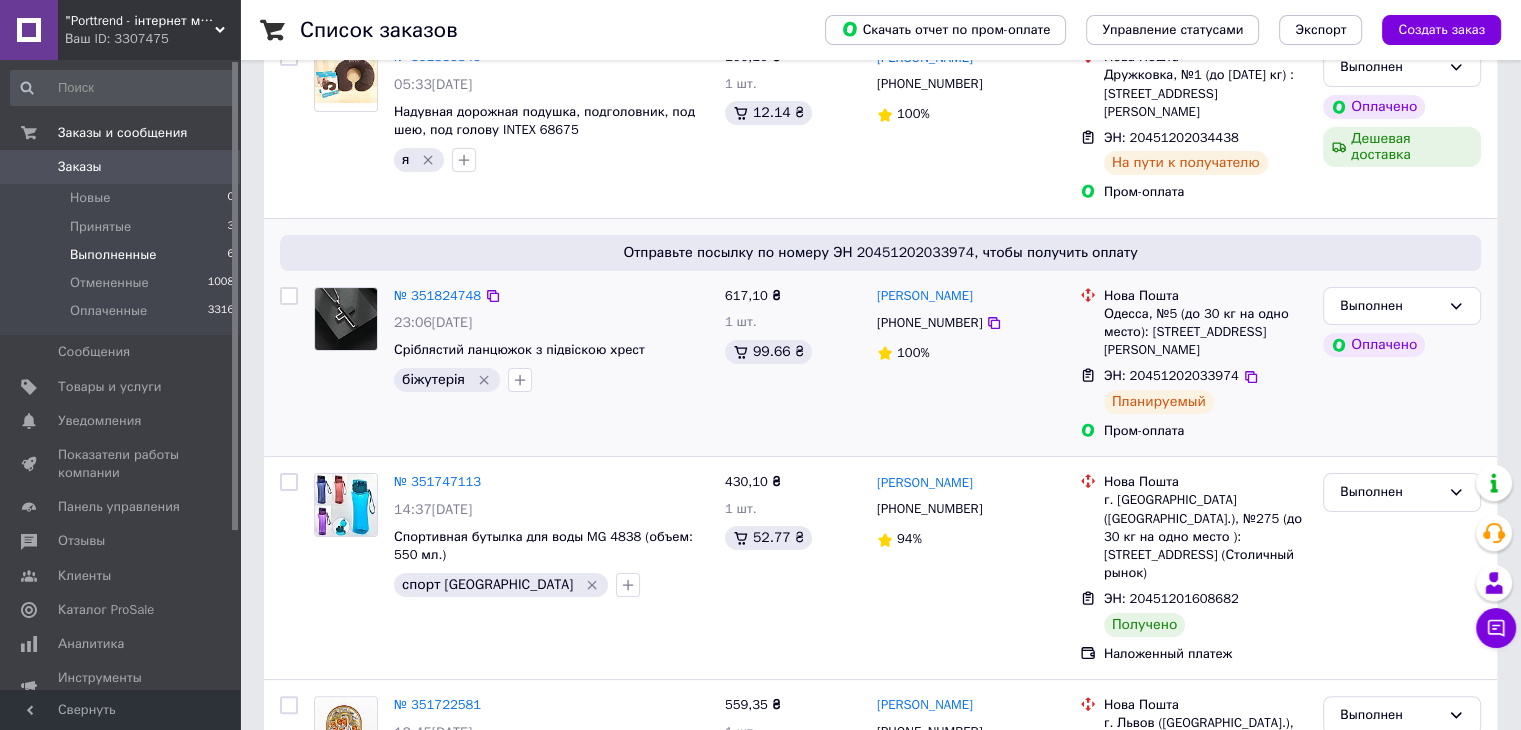 scroll, scrollTop: 300, scrollLeft: 0, axis: vertical 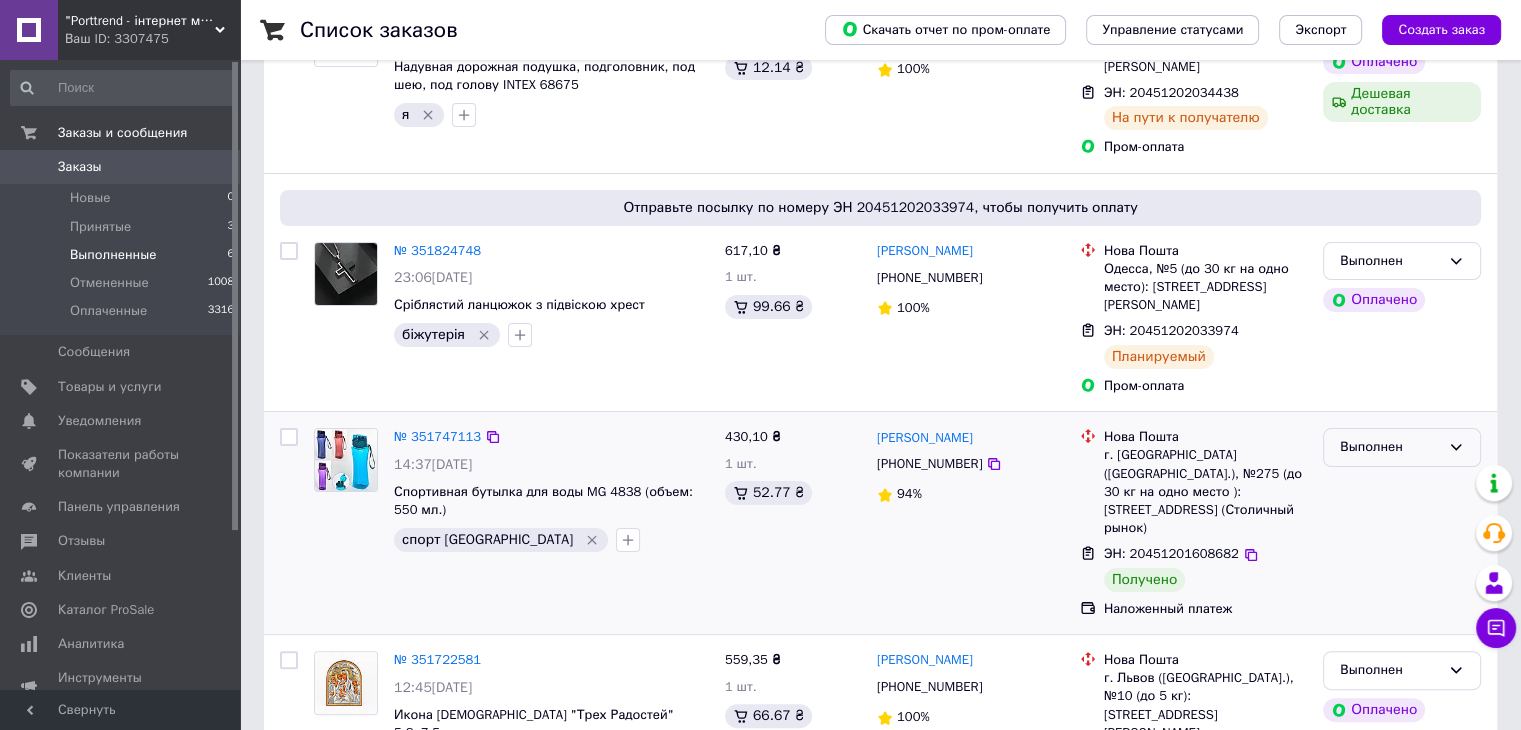 click on "Выполнен" at bounding box center (1390, 447) 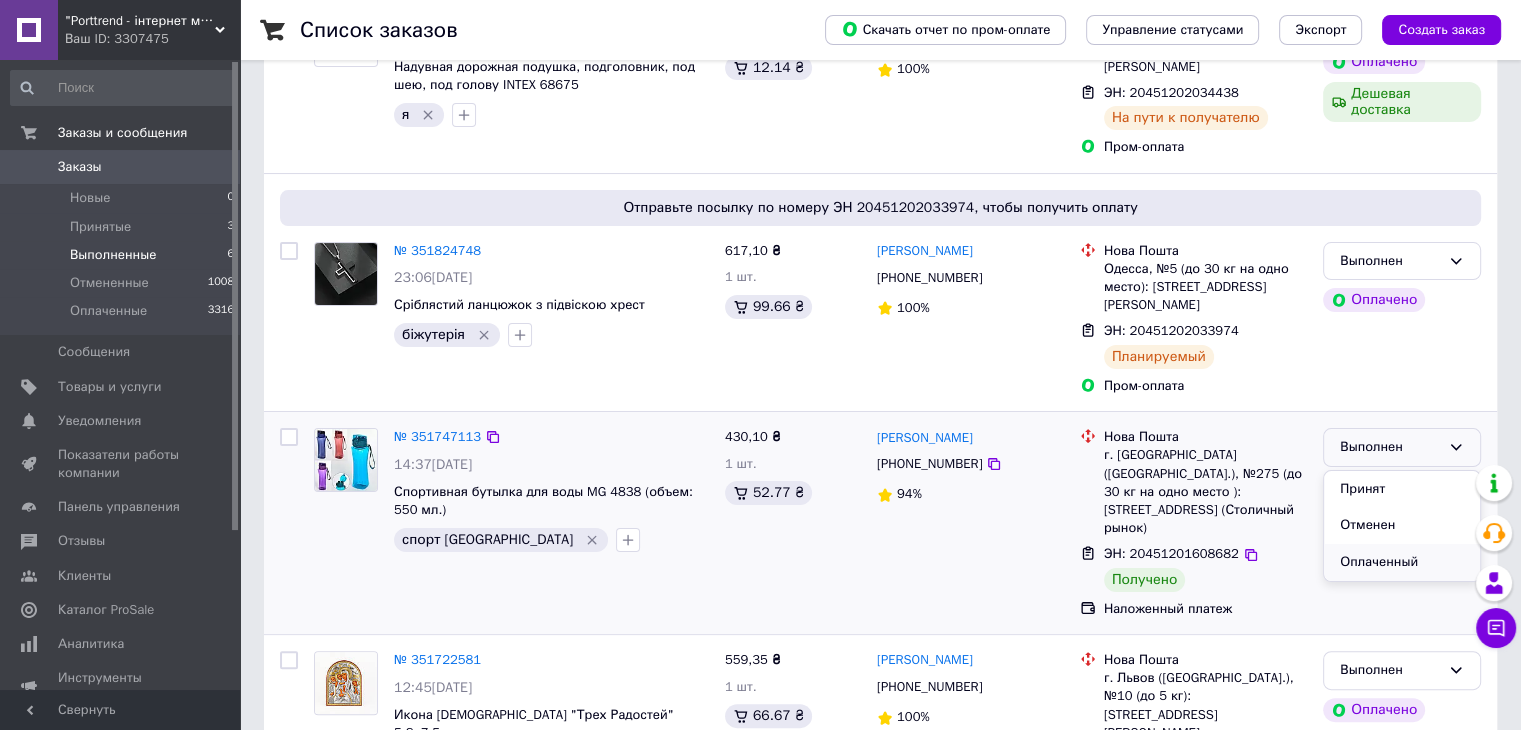 click on "Оплаченный" at bounding box center (1402, 562) 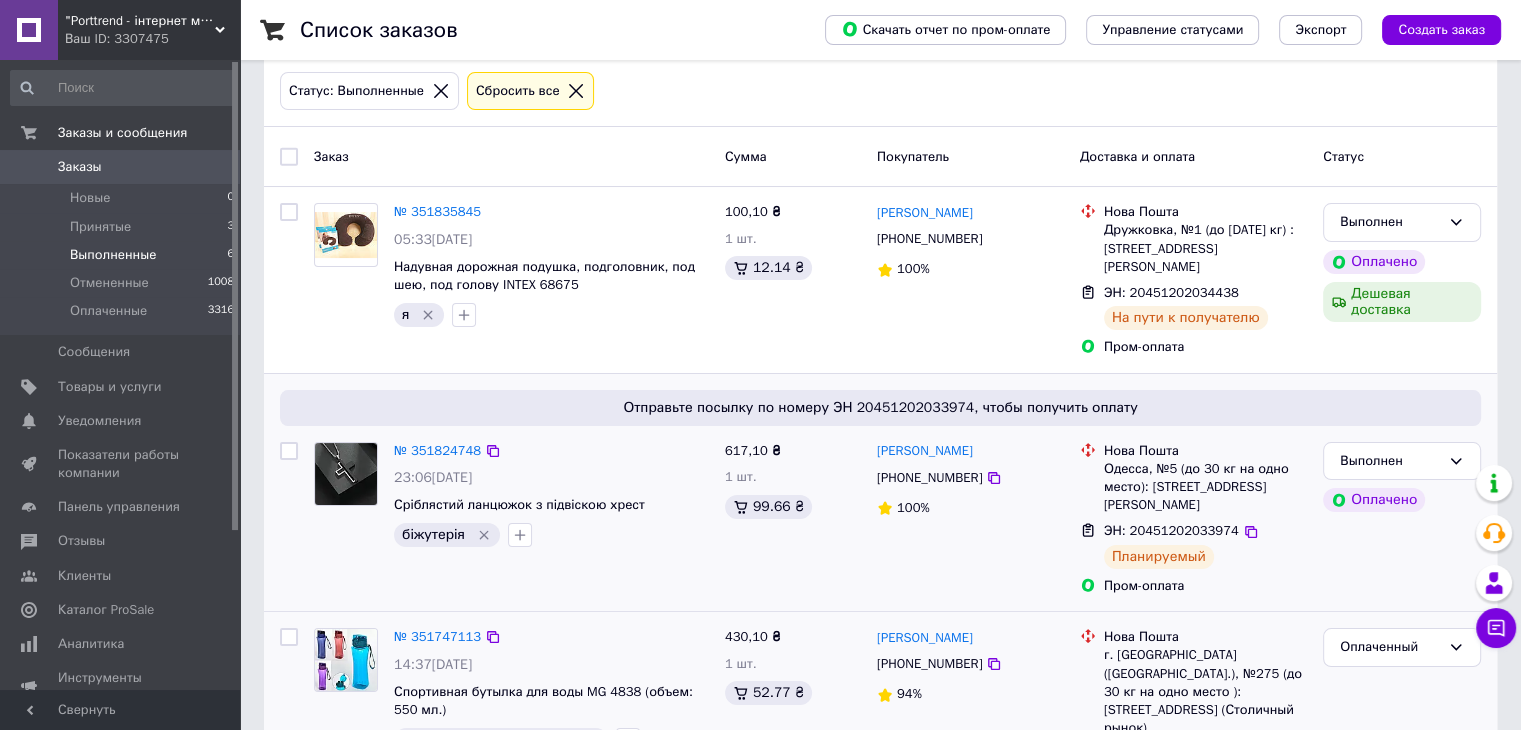 scroll, scrollTop: 0, scrollLeft: 0, axis: both 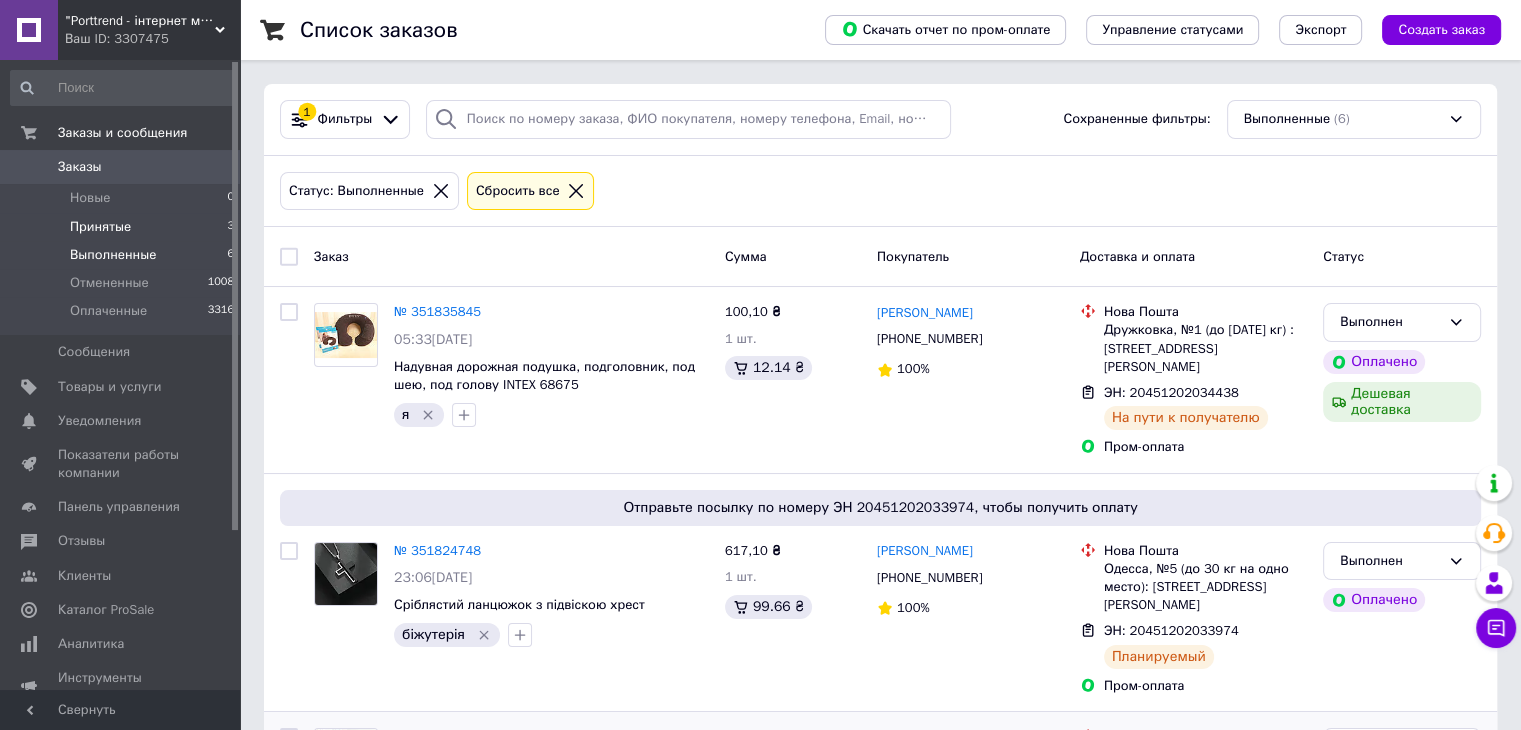 click on "Принятые" at bounding box center (100, 227) 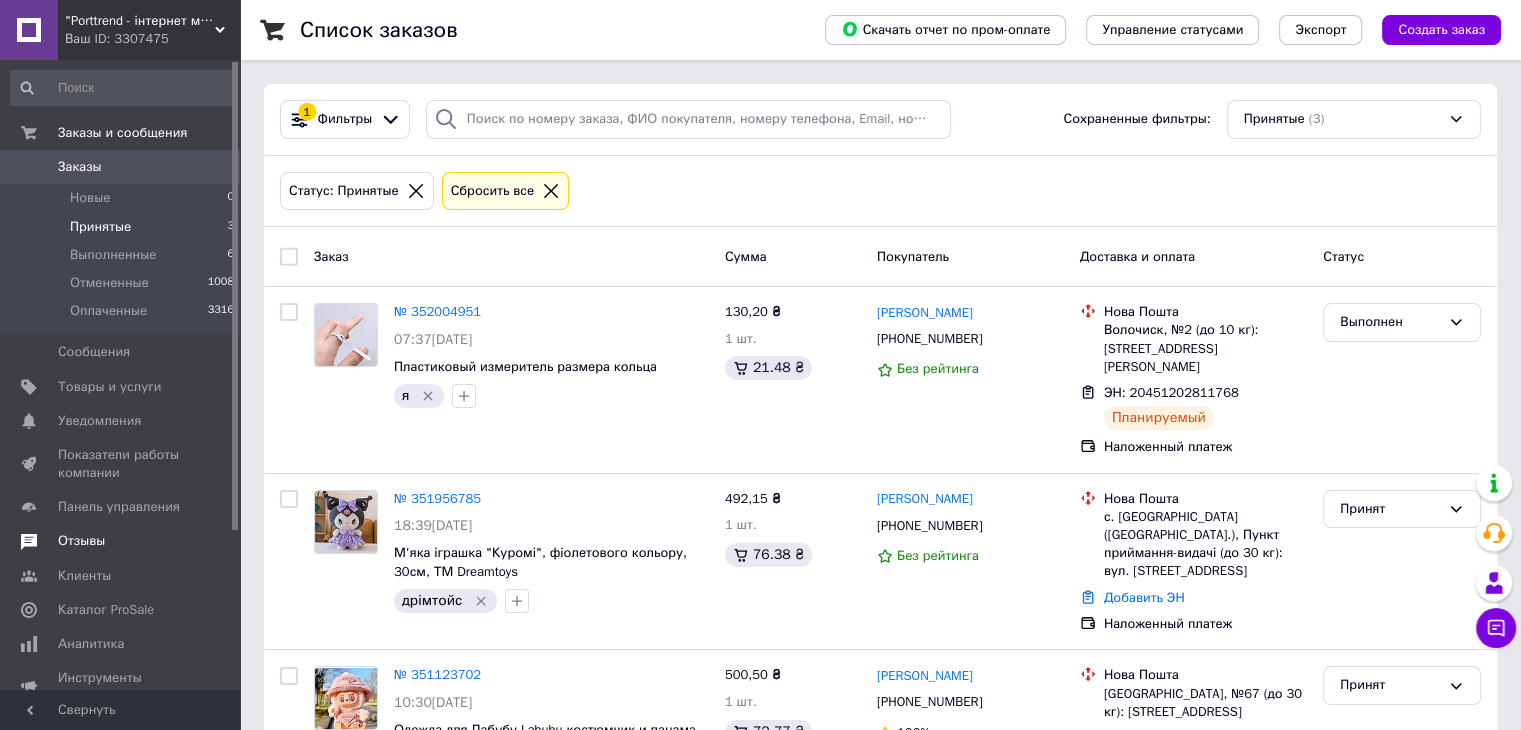 click on "Отзывы" at bounding box center (81, 541) 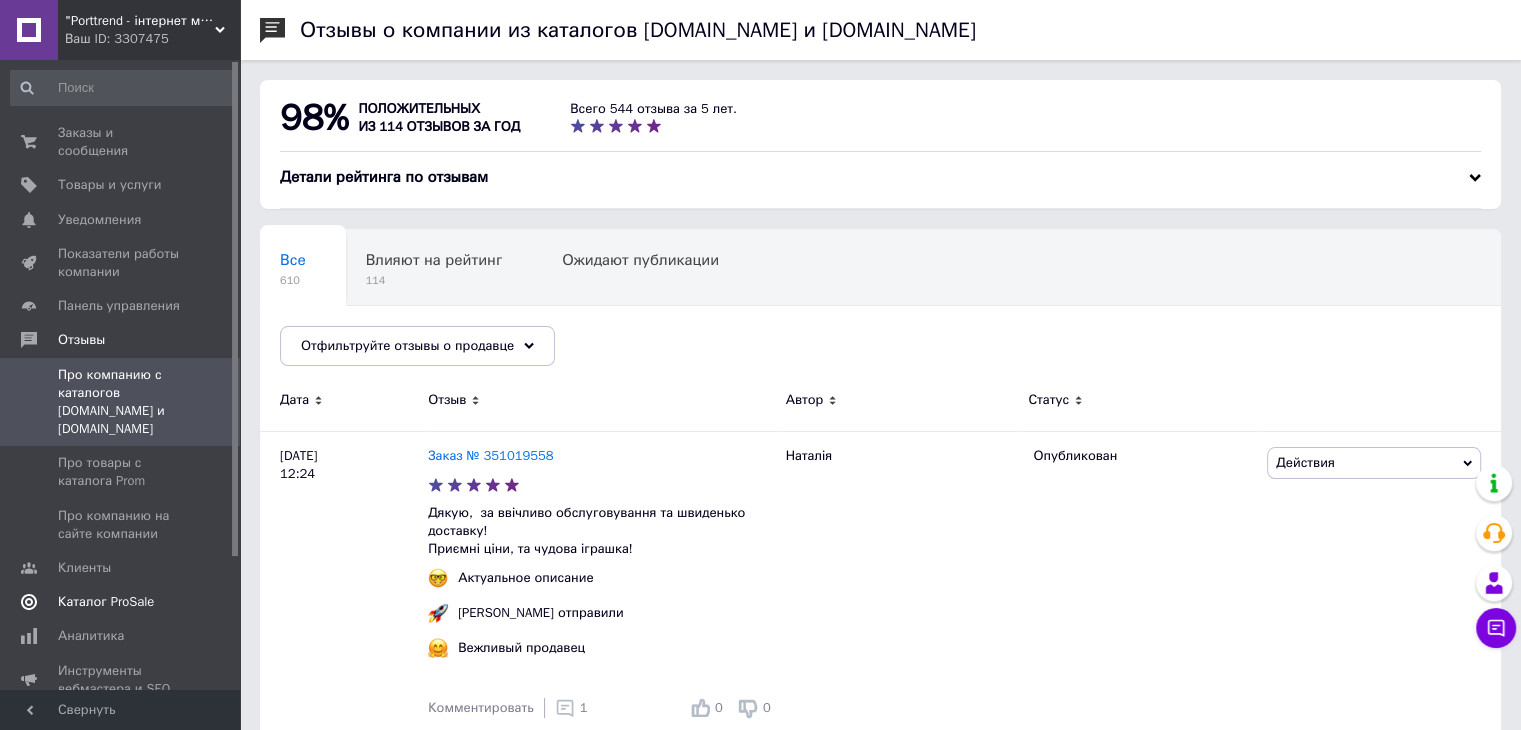 click on "Каталог ProSale" at bounding box center (106, 602) 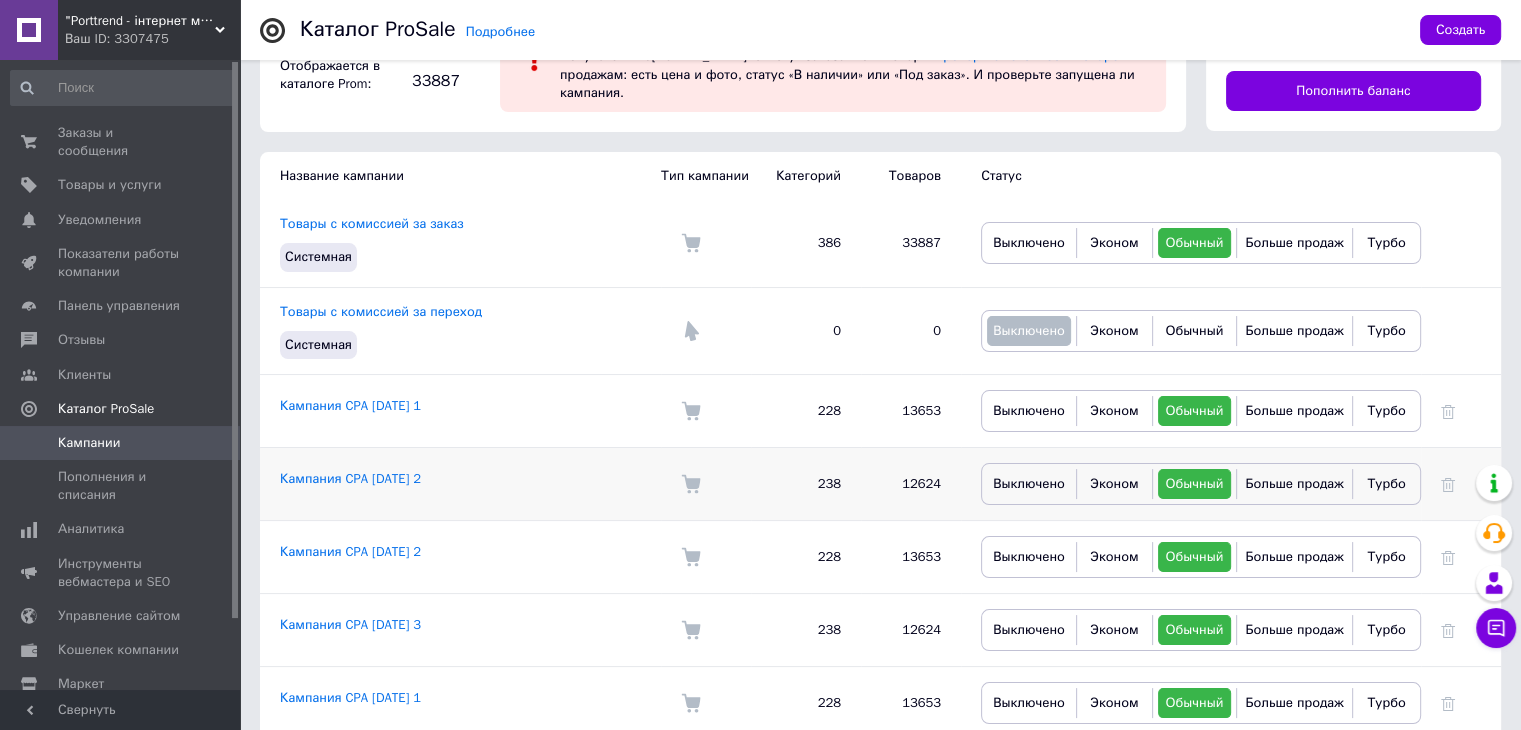 scroll, scrollTop: 0, scrollLeft: 0, axis: both 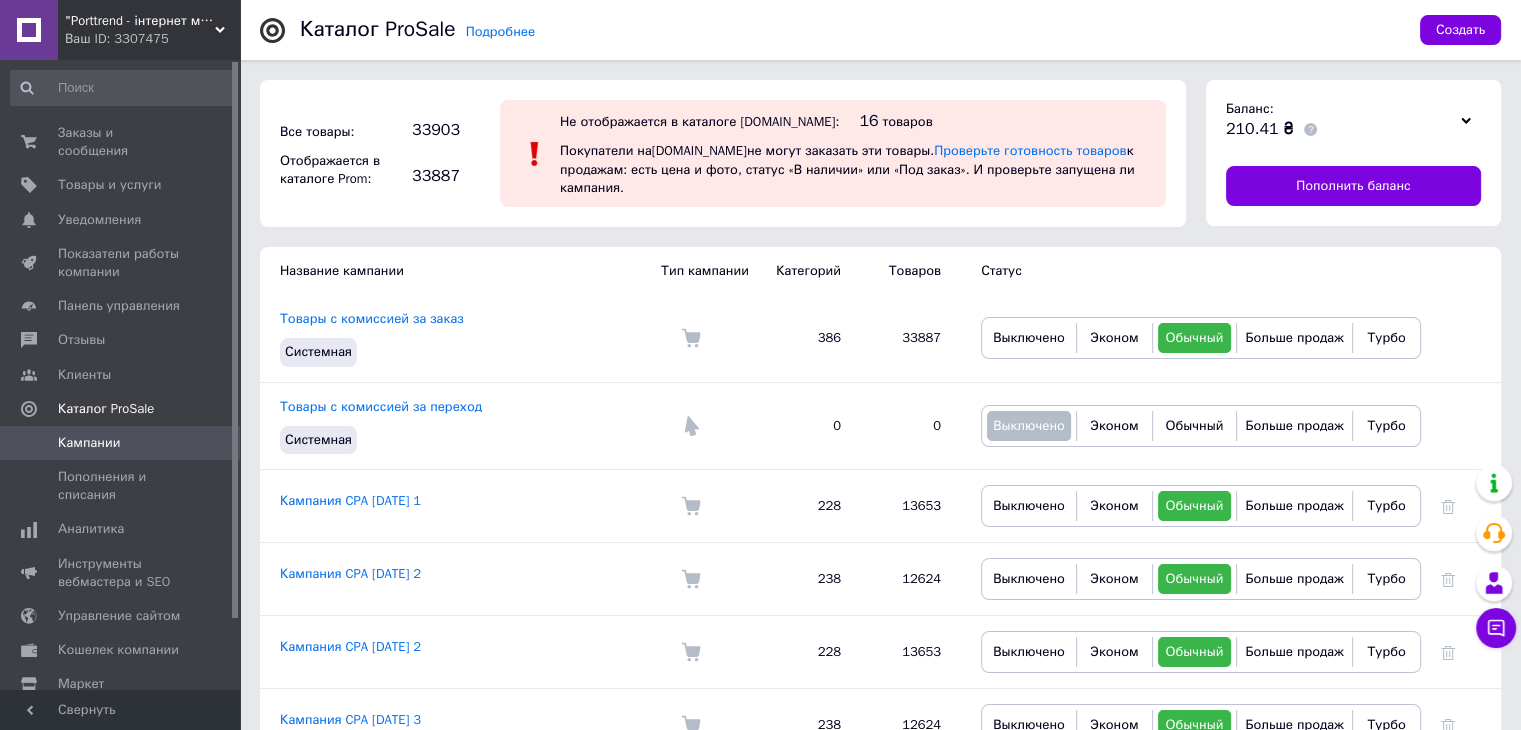 click on ""Porttrend - інтернет магазин приємних подарунків"" at bounding box center (140, 21) 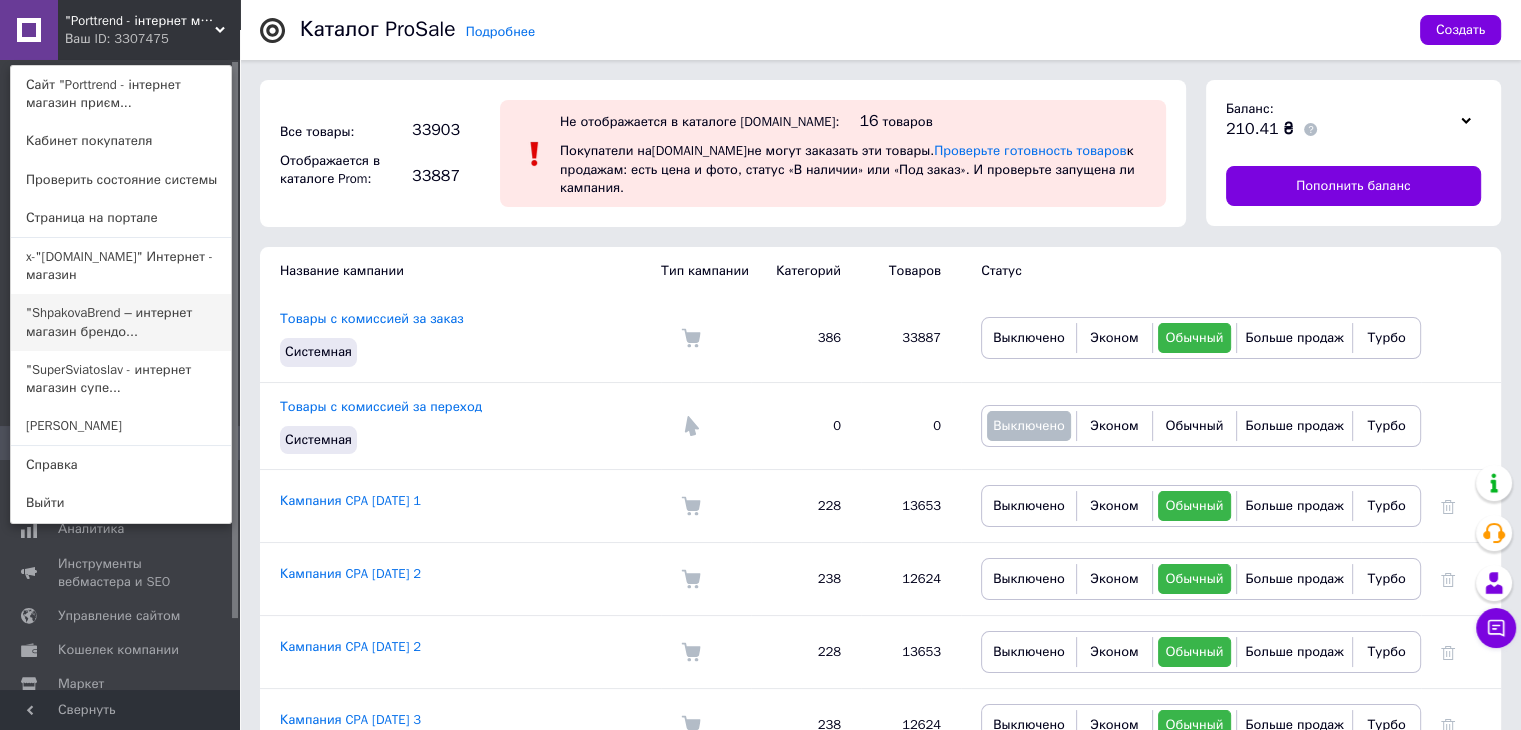 click on ""ShpakovaBrend – интернет магазин брендо..." at bounding box center (121, 322) 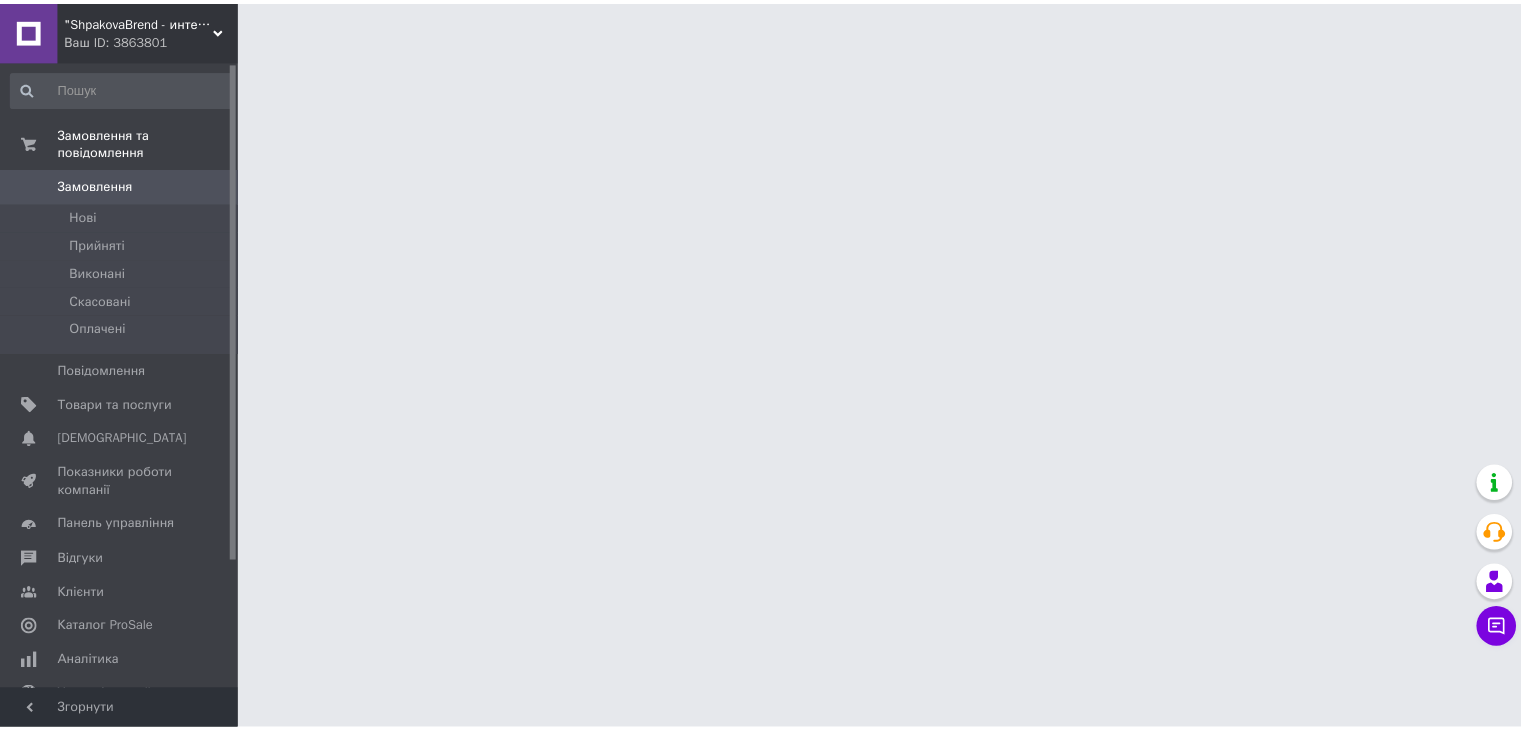 scroll, scrollTop: 0, scrollLeft: 0, axis: both 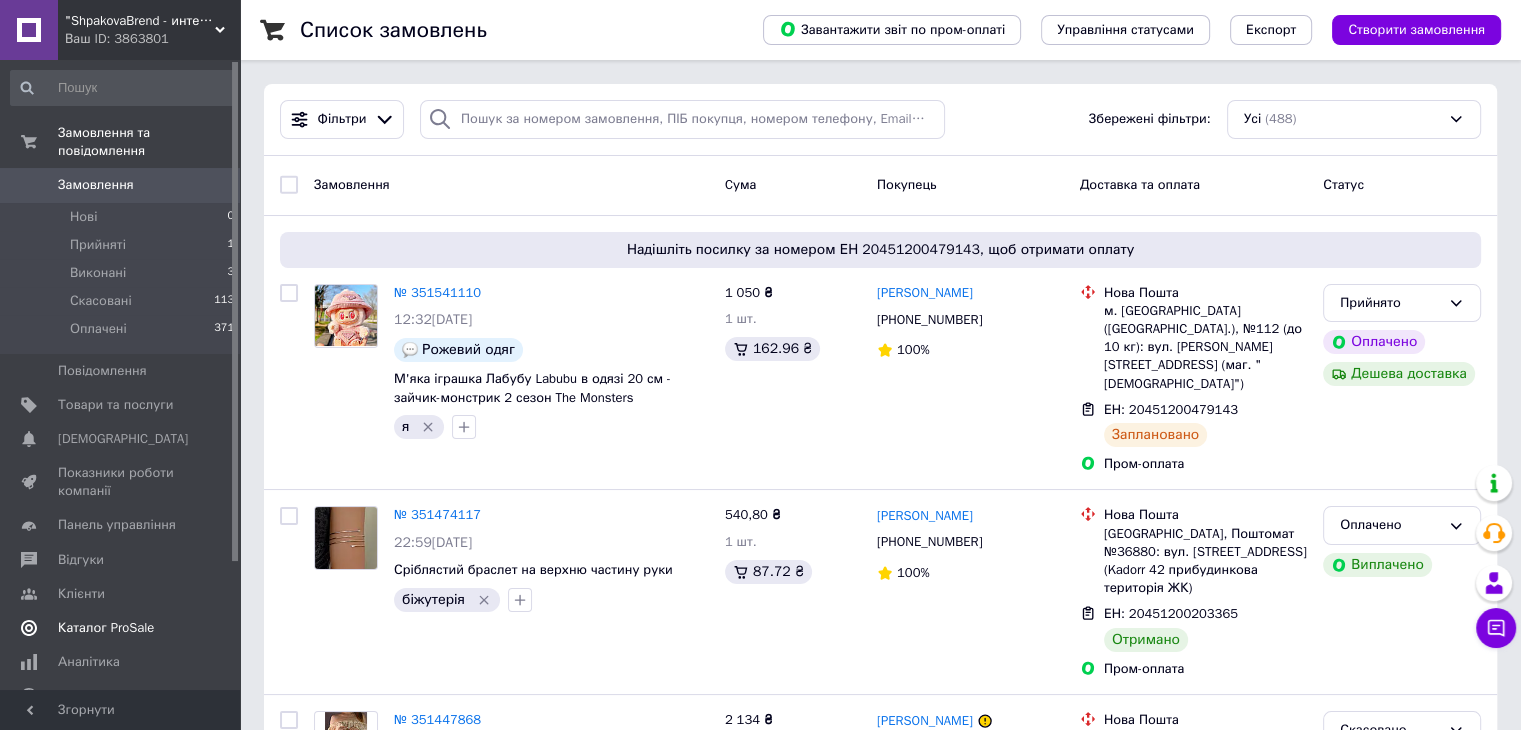 click on "Каталог ProSale" at bounding box center (123, 628) 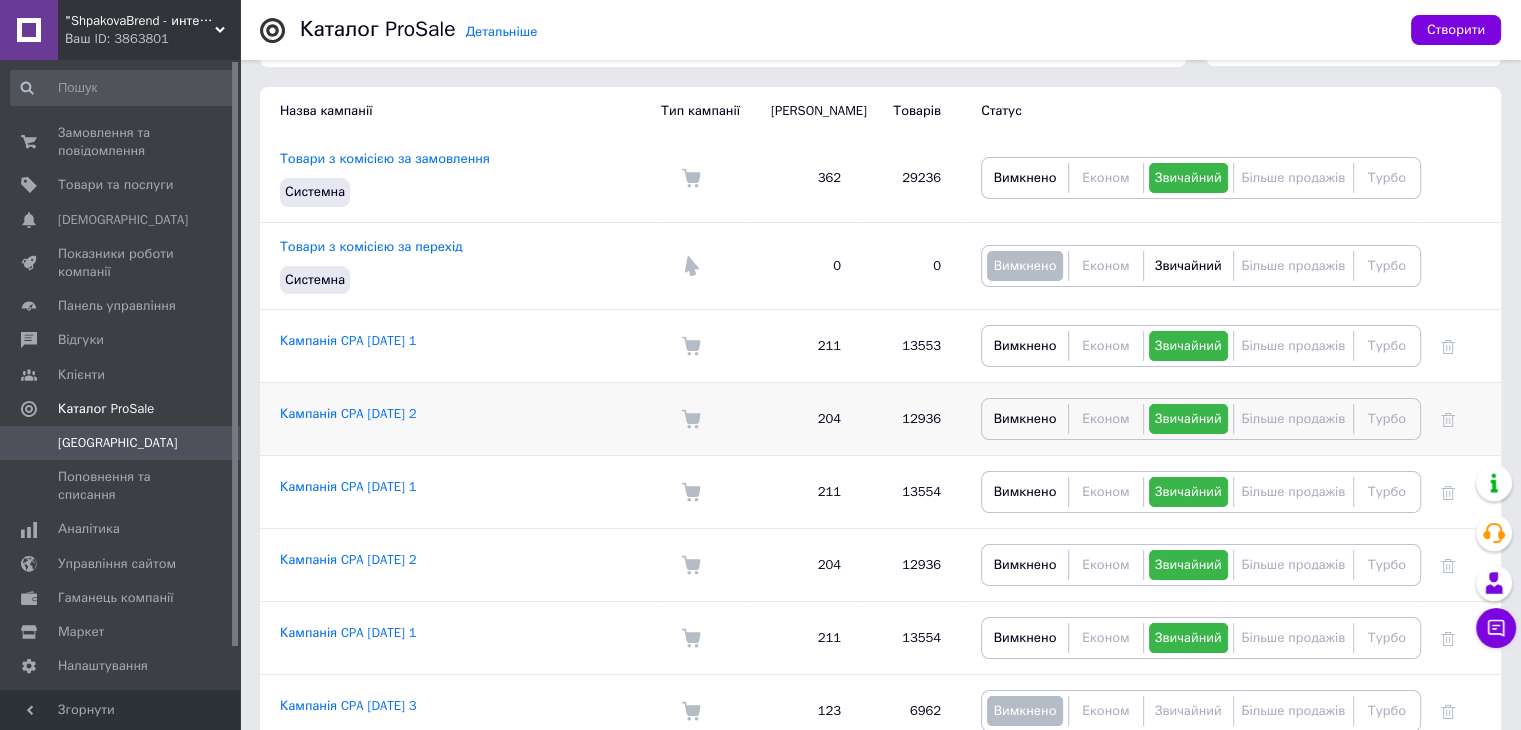 scroll, scrollTop: 192, scrollLeft: 0, axis: vertical 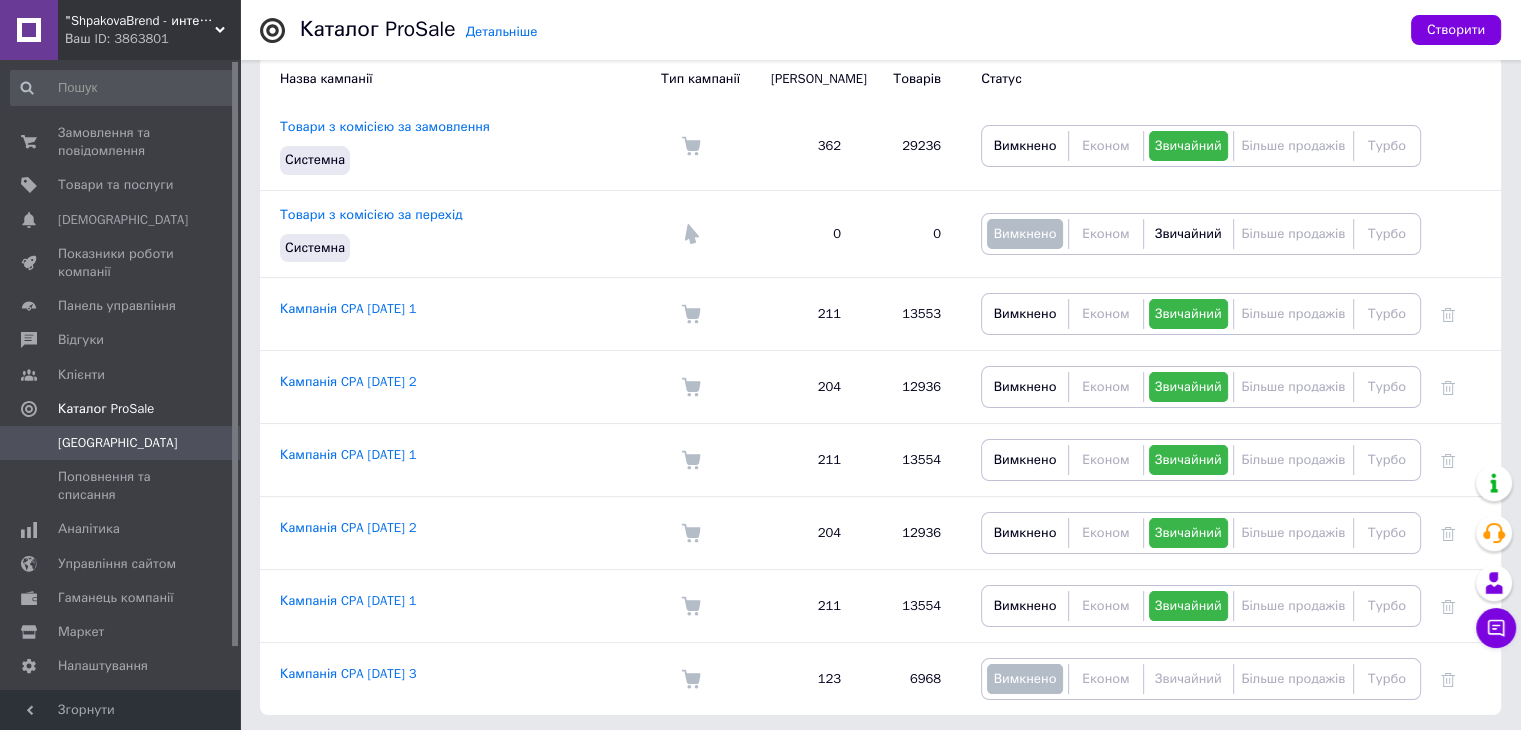 click on ""ShpakovaBrend - интернет магазин брендовых подарков"" at bounding box center (140, 21) 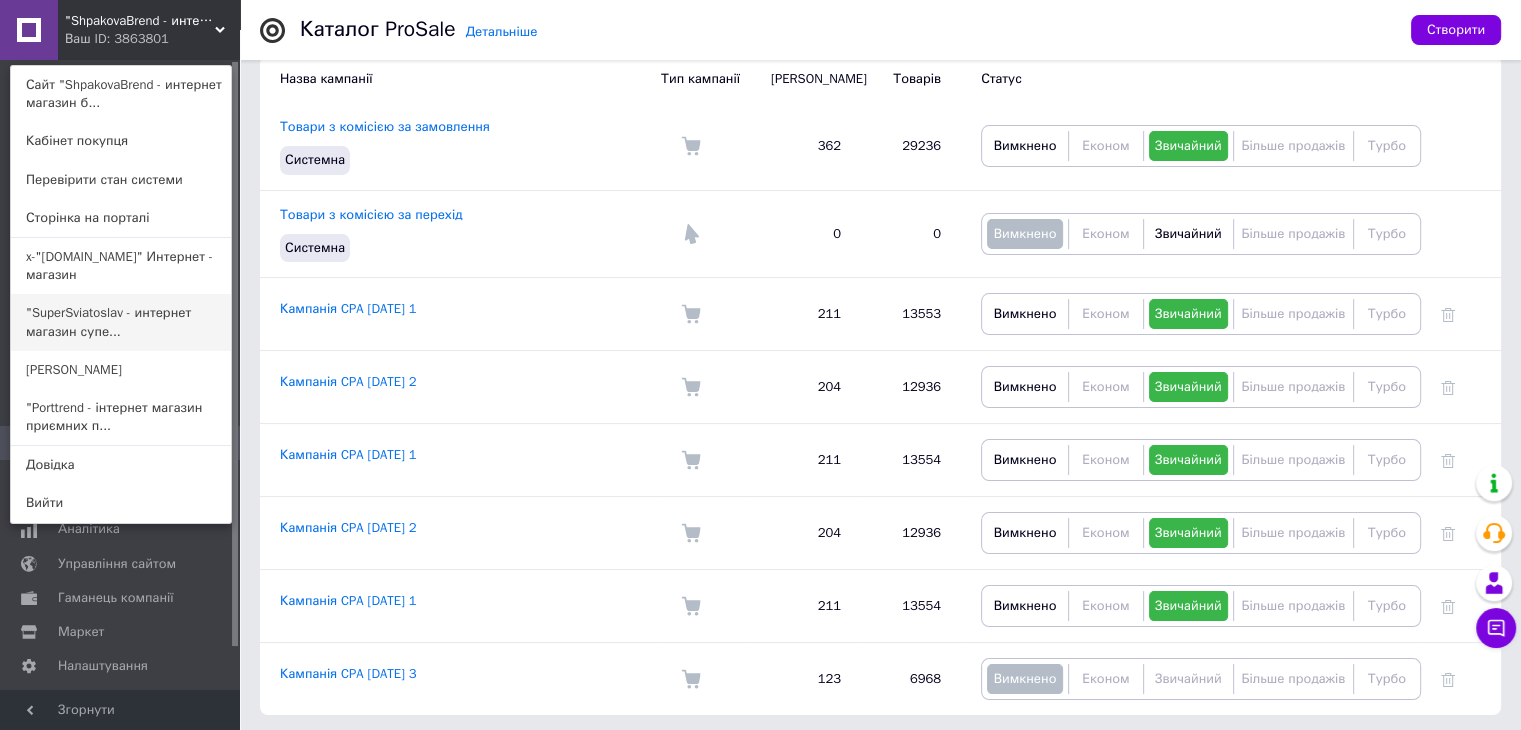 click on ""SuperSviatoslav - интернет магазин супе..." at bounding box center [121, 322] 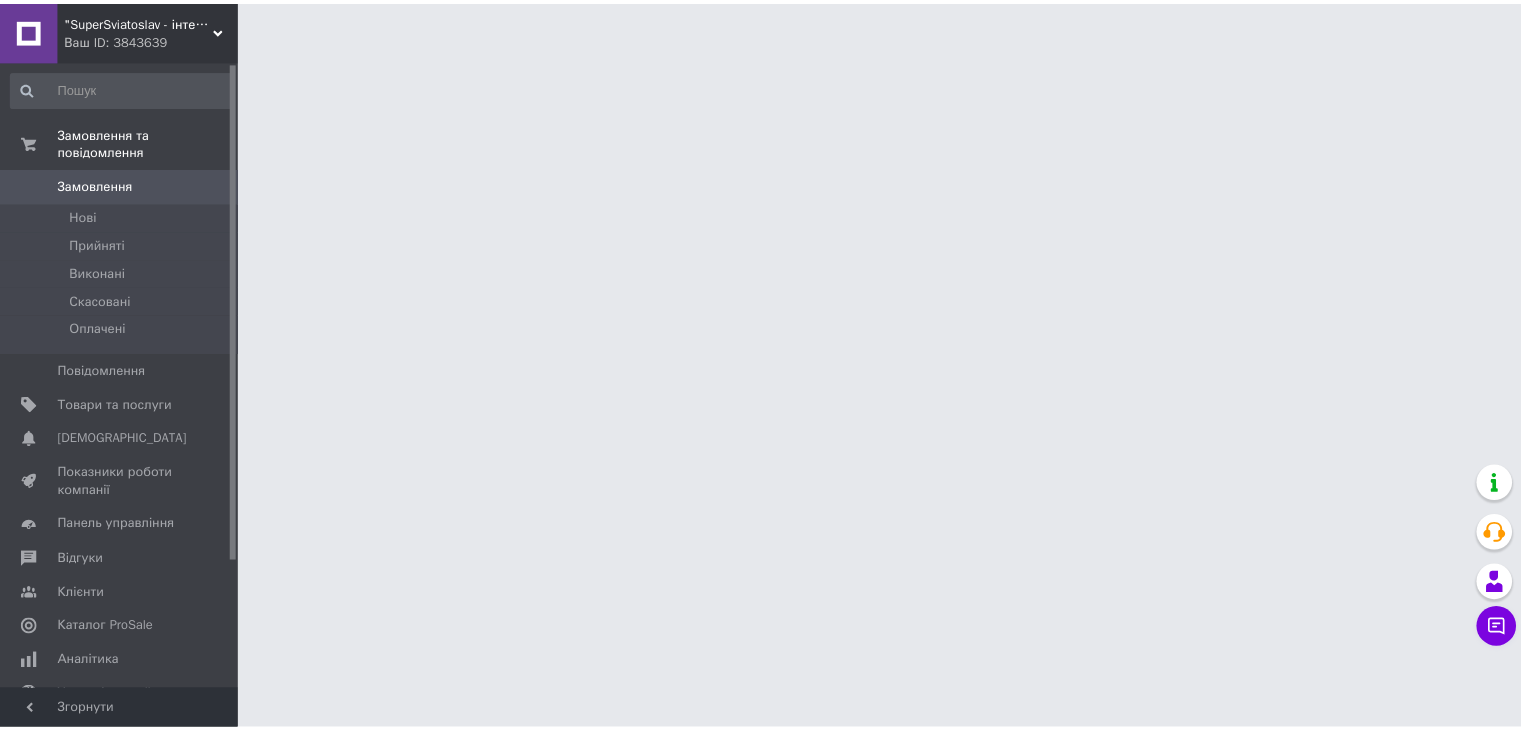scroll, scrollTop: 0, scrollLeft: 0, axis: both 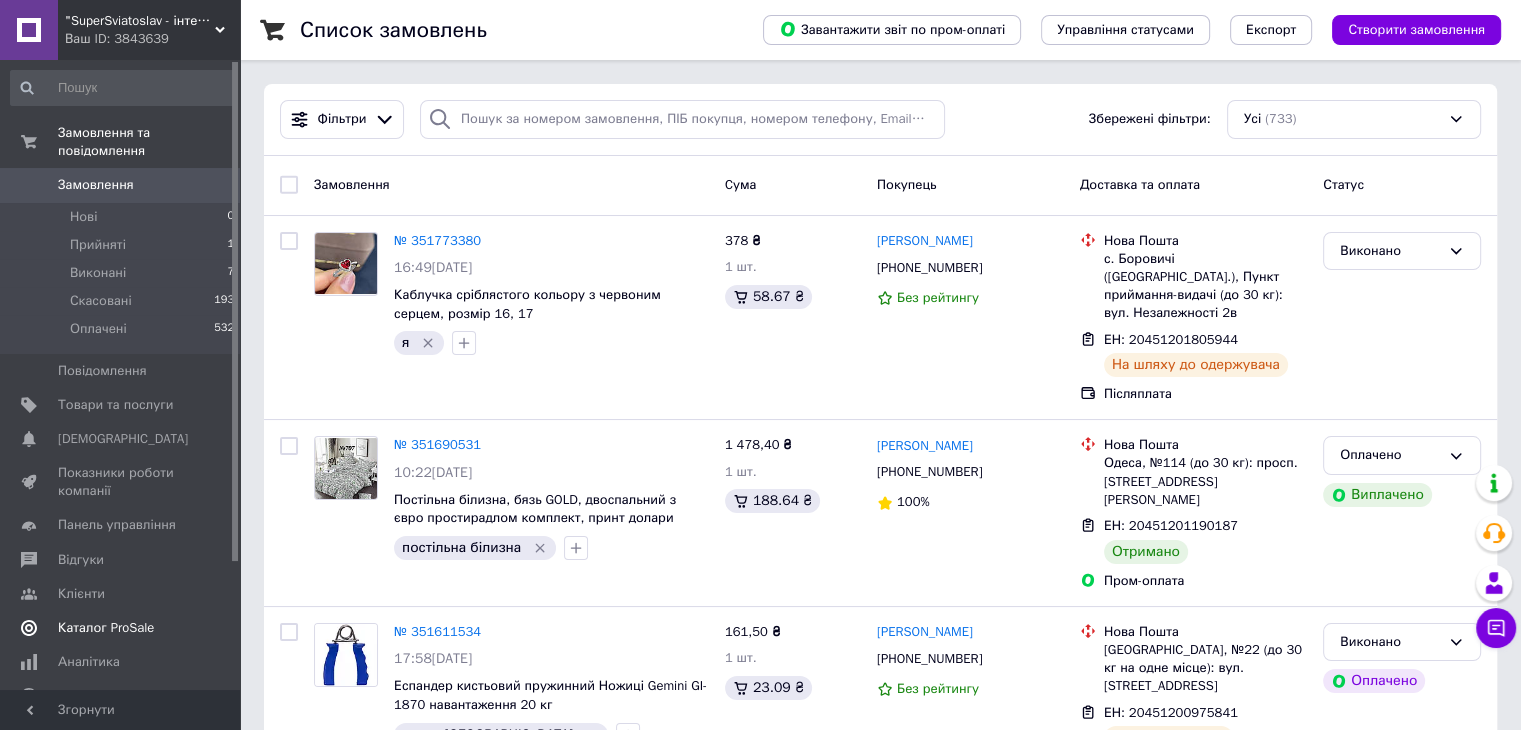 click on "Каталог ProSale" at bounding box center [106, 628] 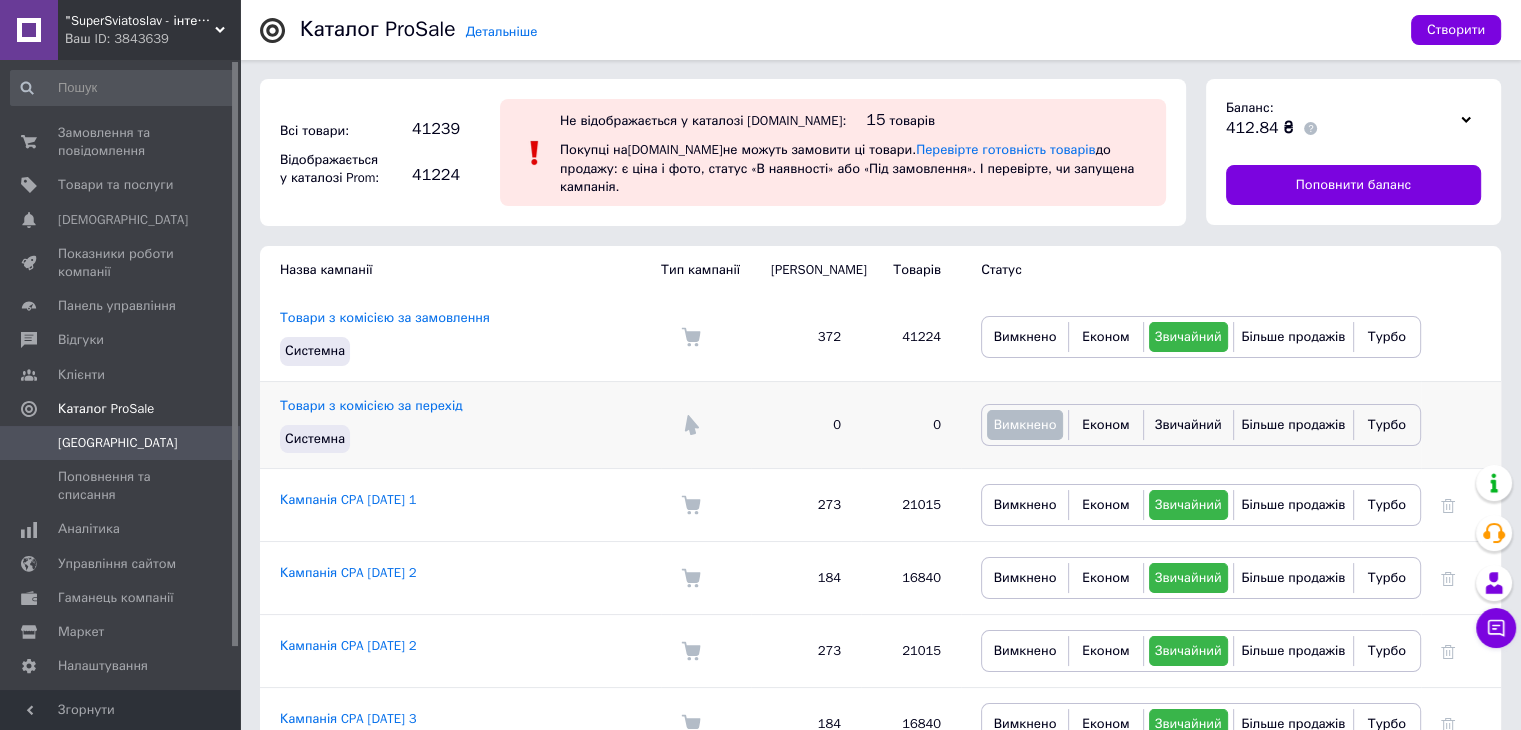 scroll, scrollTop: 0, scrollLeft: 0, axis: both 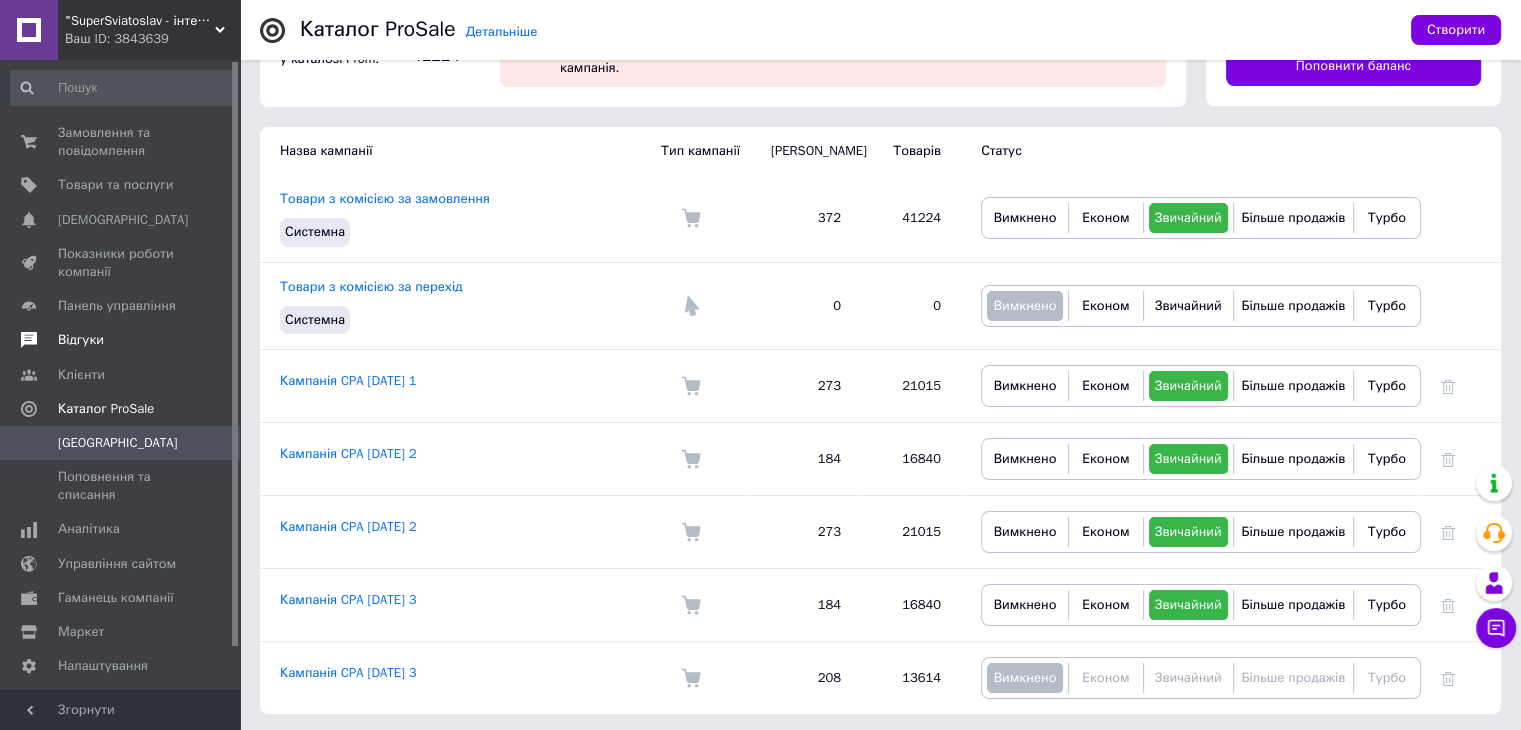 click on "Відгуки" at bounding box center [81, 340] 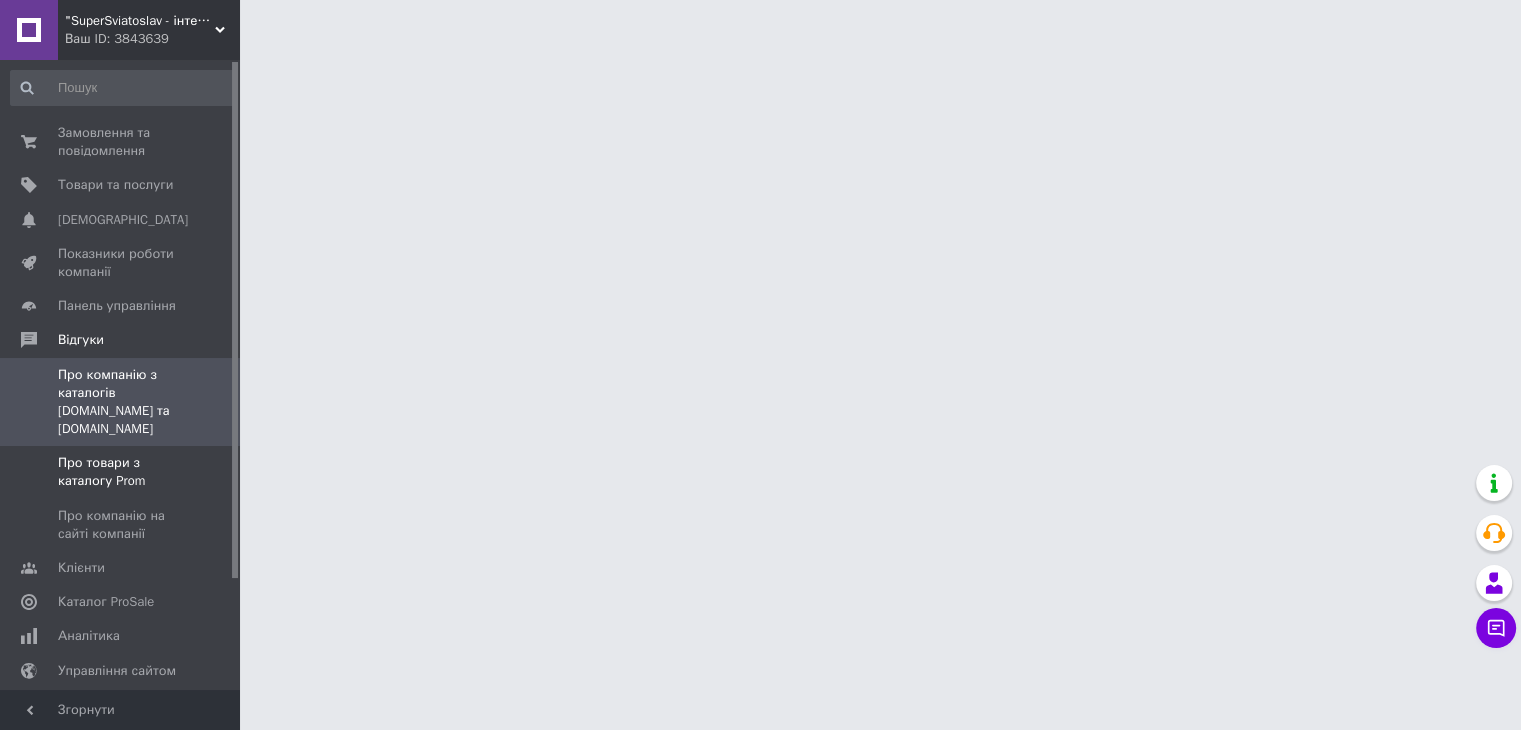 scroll, scrollTop: 0, scrollLeft: 0, axis: both 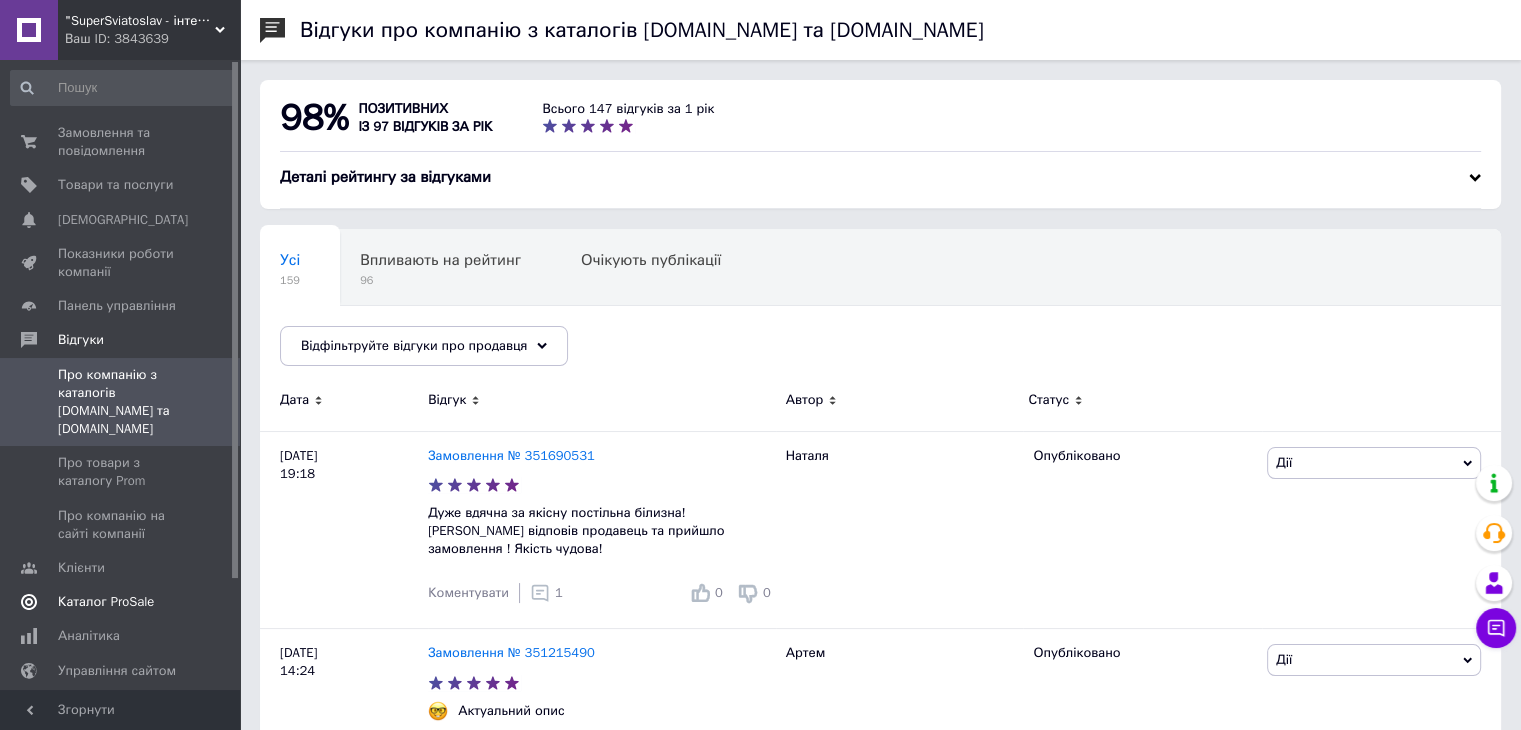 click on "Каталог ProSale" at bounding box center [106, 602] 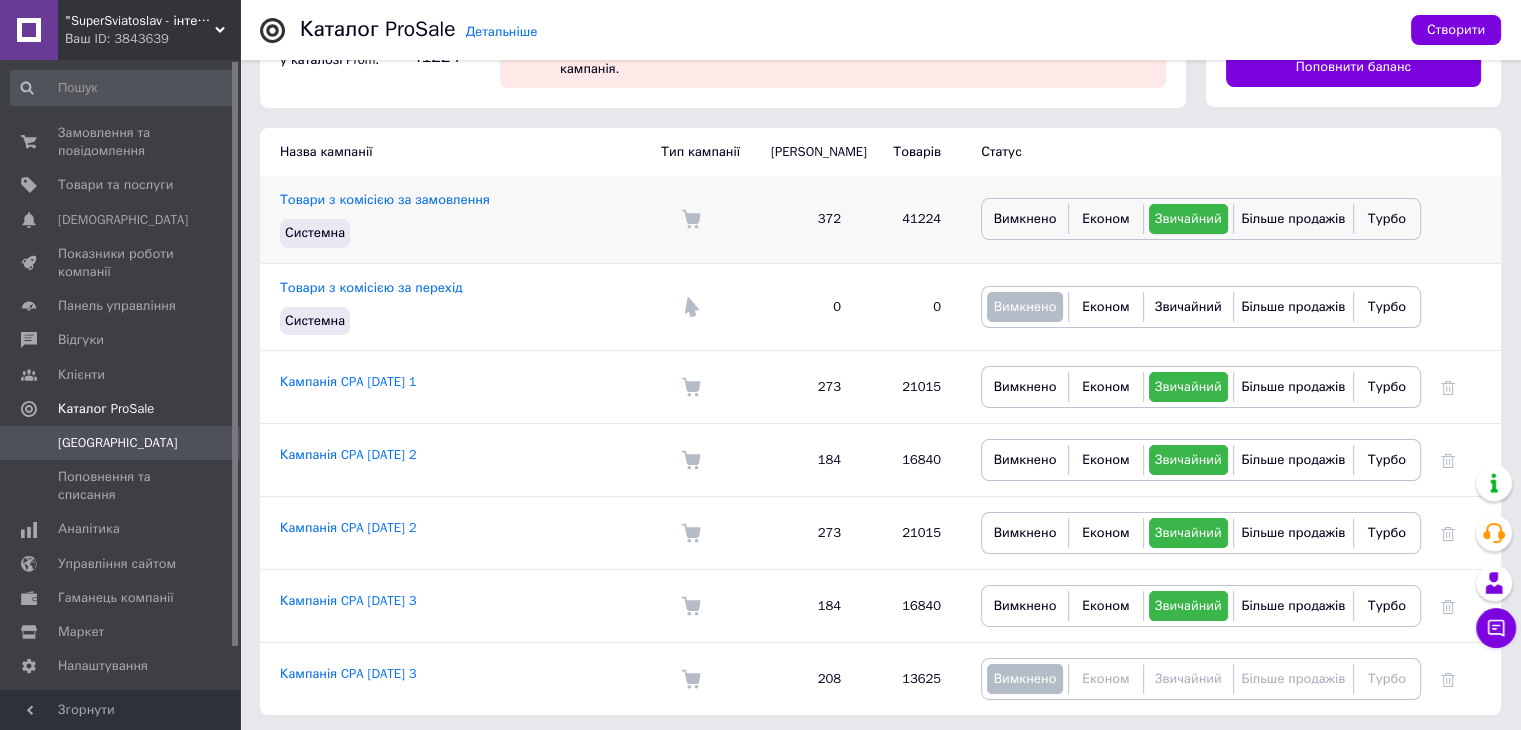 scroll, scrollTop: 120, scrollLeft: 0, axis: vertical 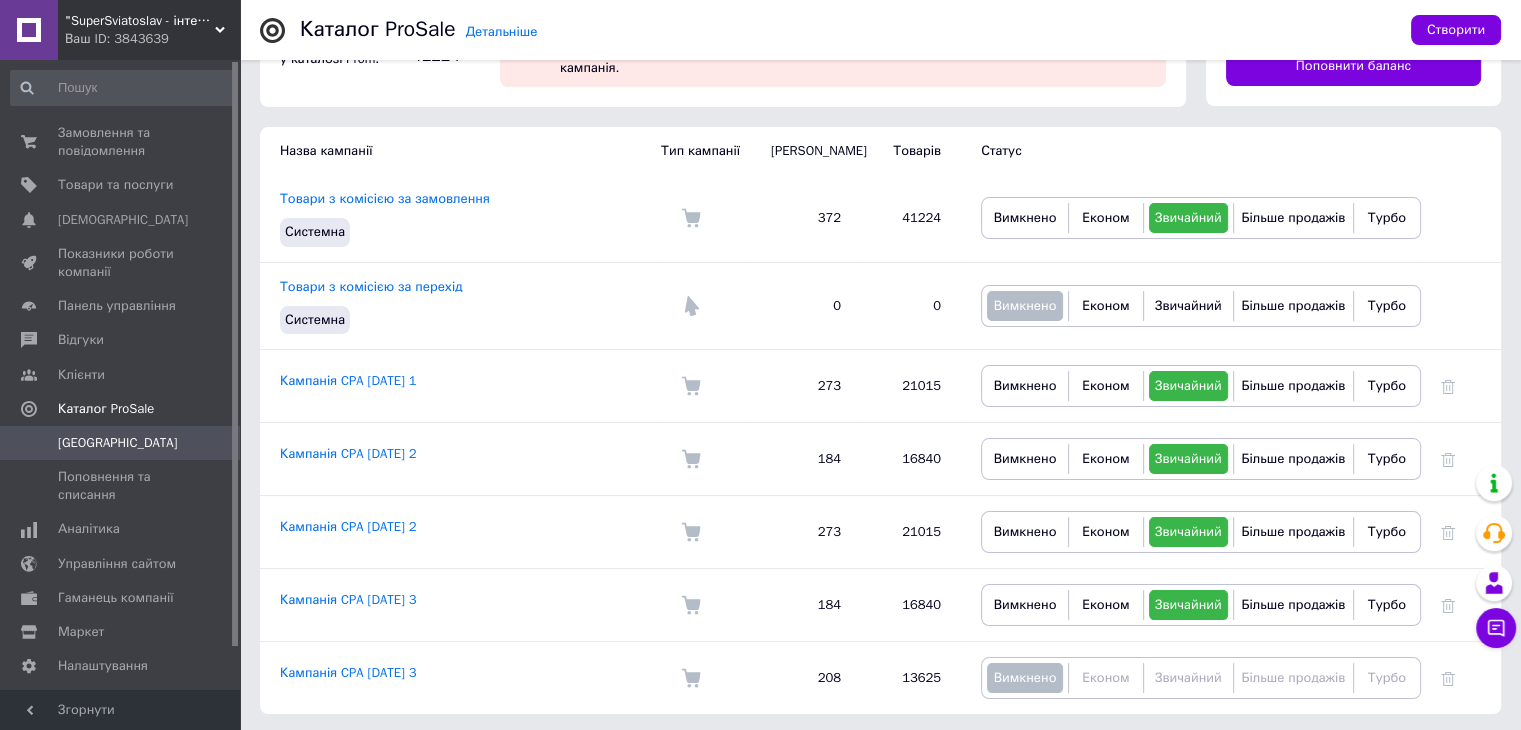 click on ""SuperSviatoslav - інтернет магазин суперових подарунків"" at bounding box center [140, 21] 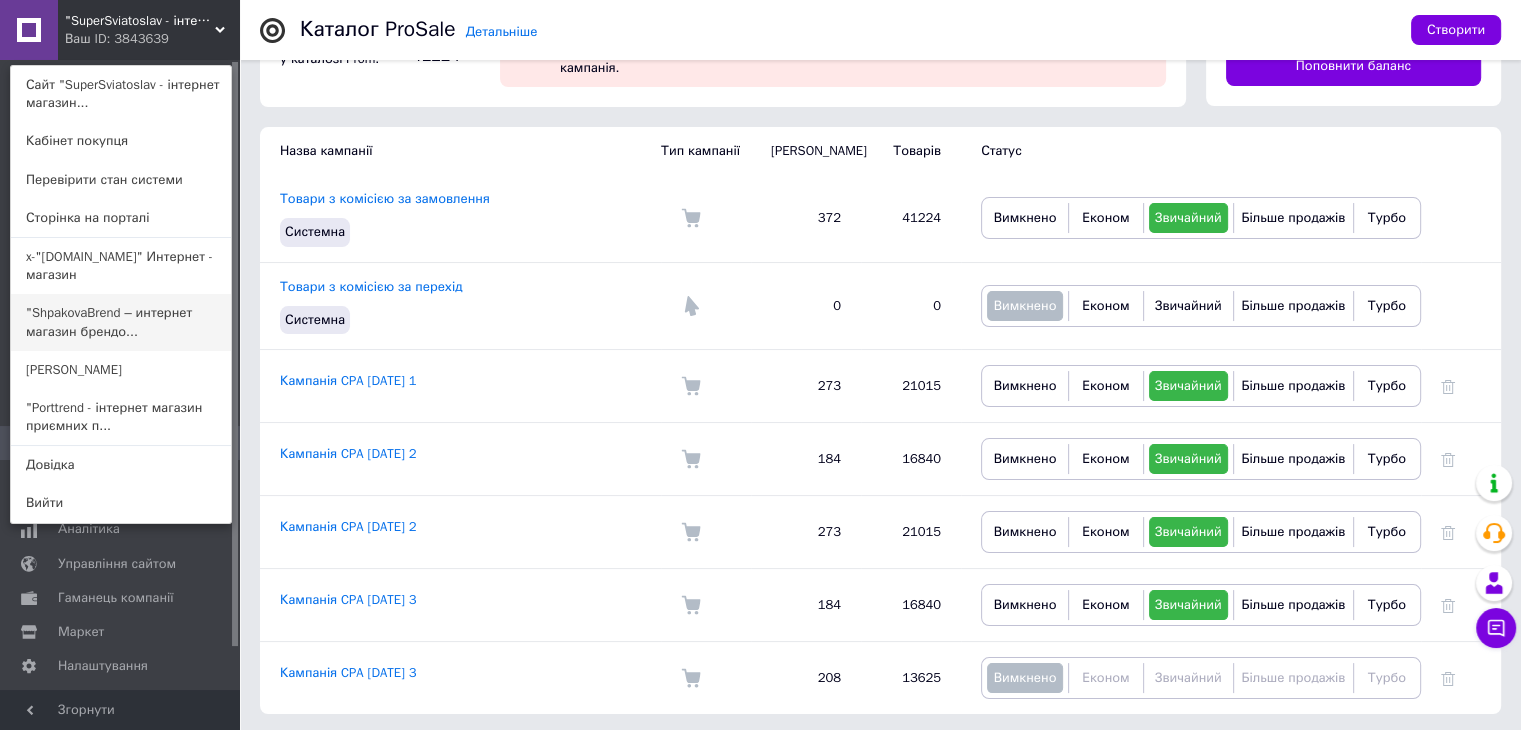 click on ""ShpakovaBrend – интернет магазин брендо..." at bounding box center [121, 322] 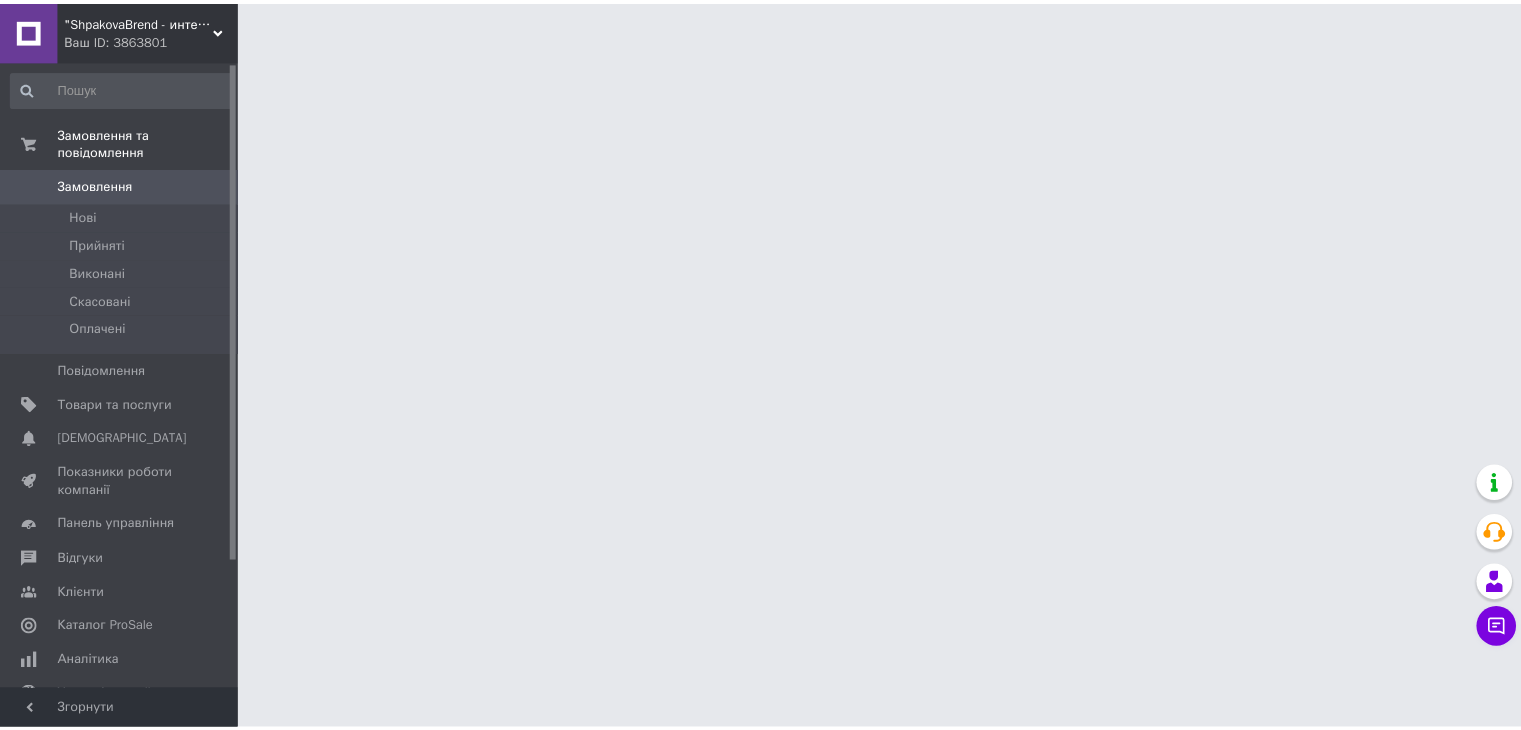 scroll, scrollTop: 0, scrollLeft: 0, axis: both 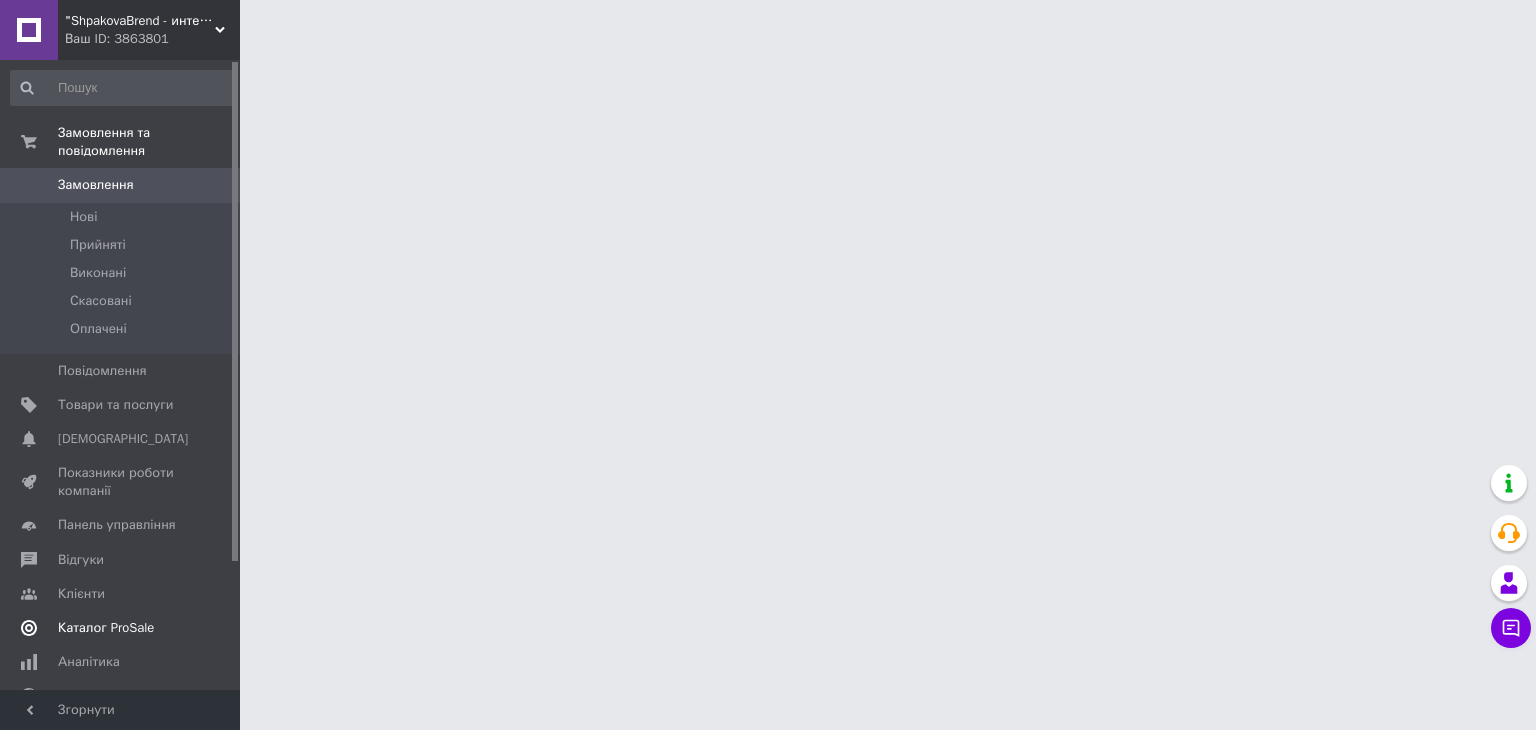 click on "Каталог ProSale" at bounding box center [106, 628] 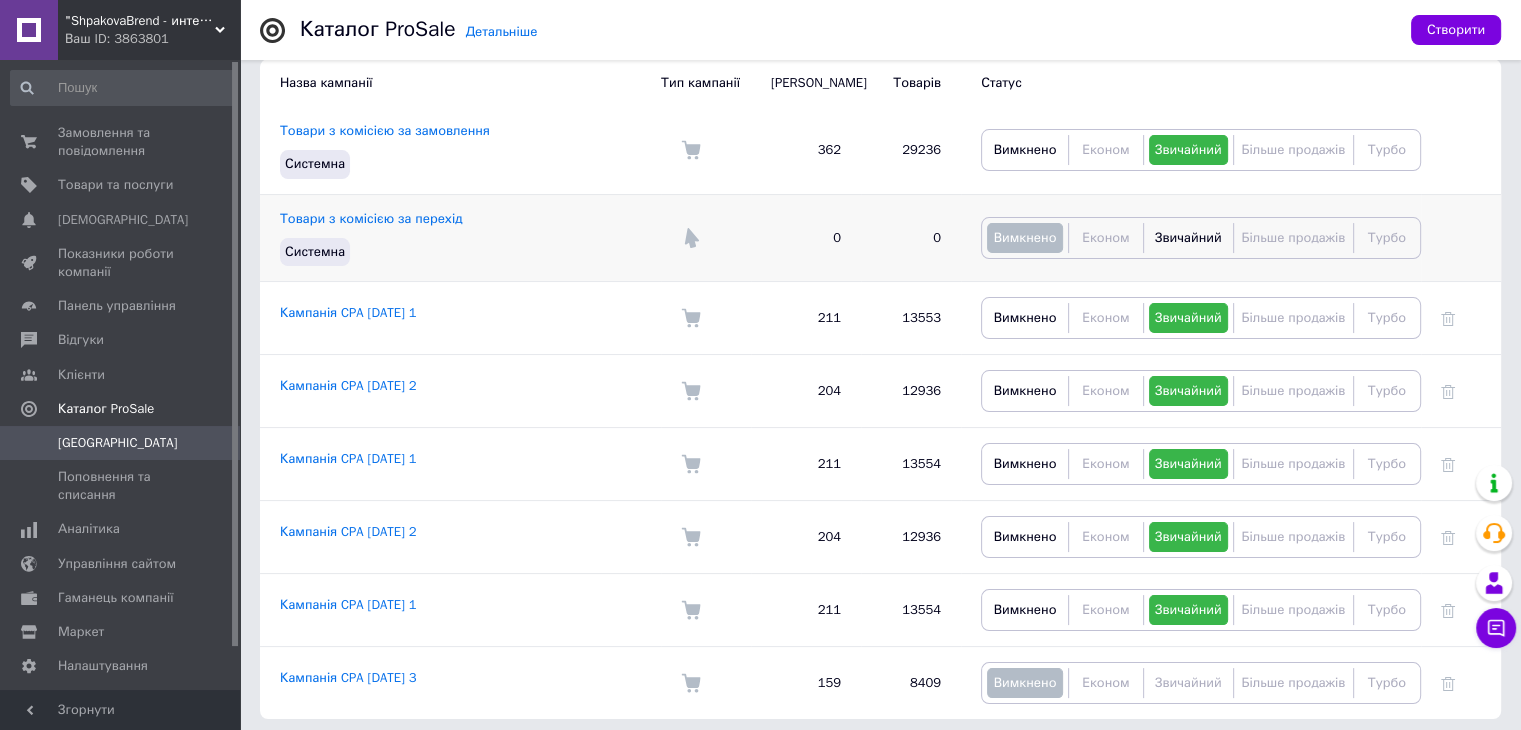 scroll, scrollTop: 192, scrollLeft: 0, axis: vertical 